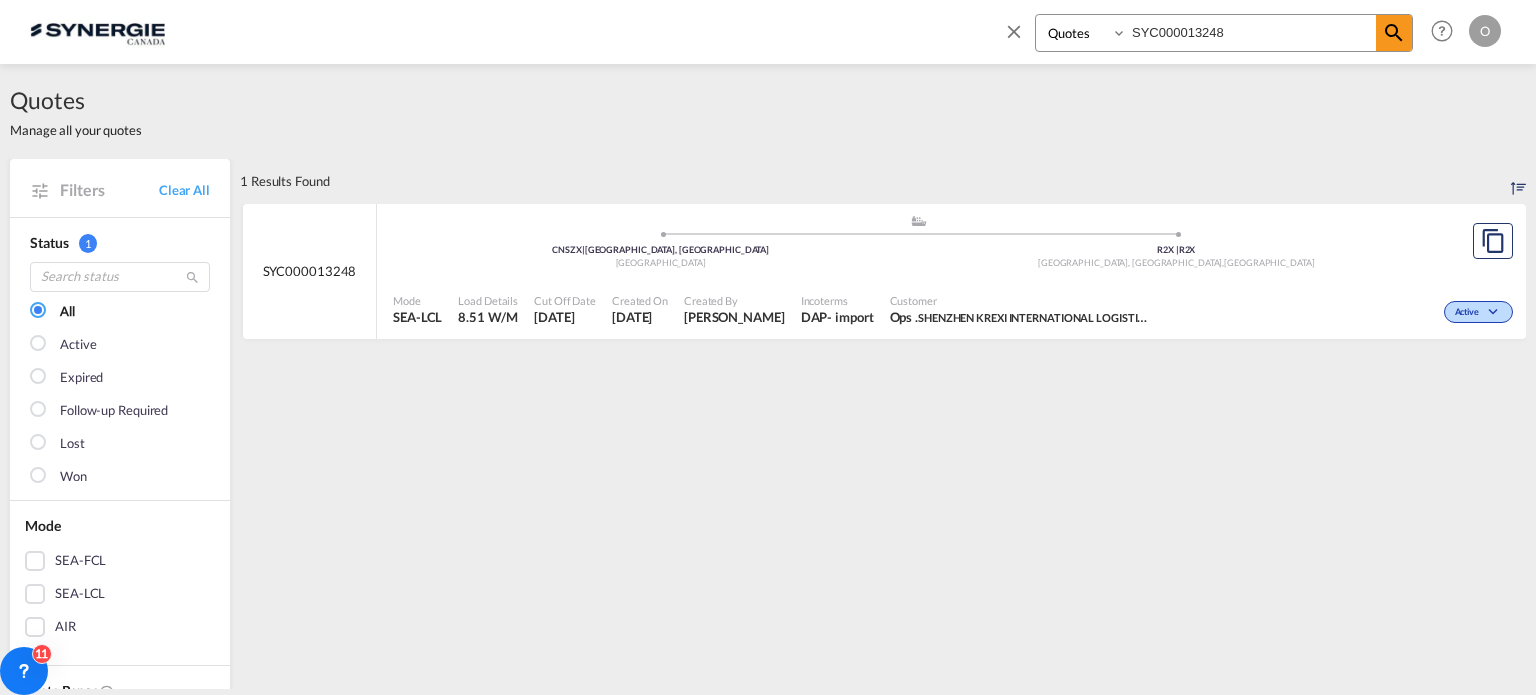 select on "Quotes" 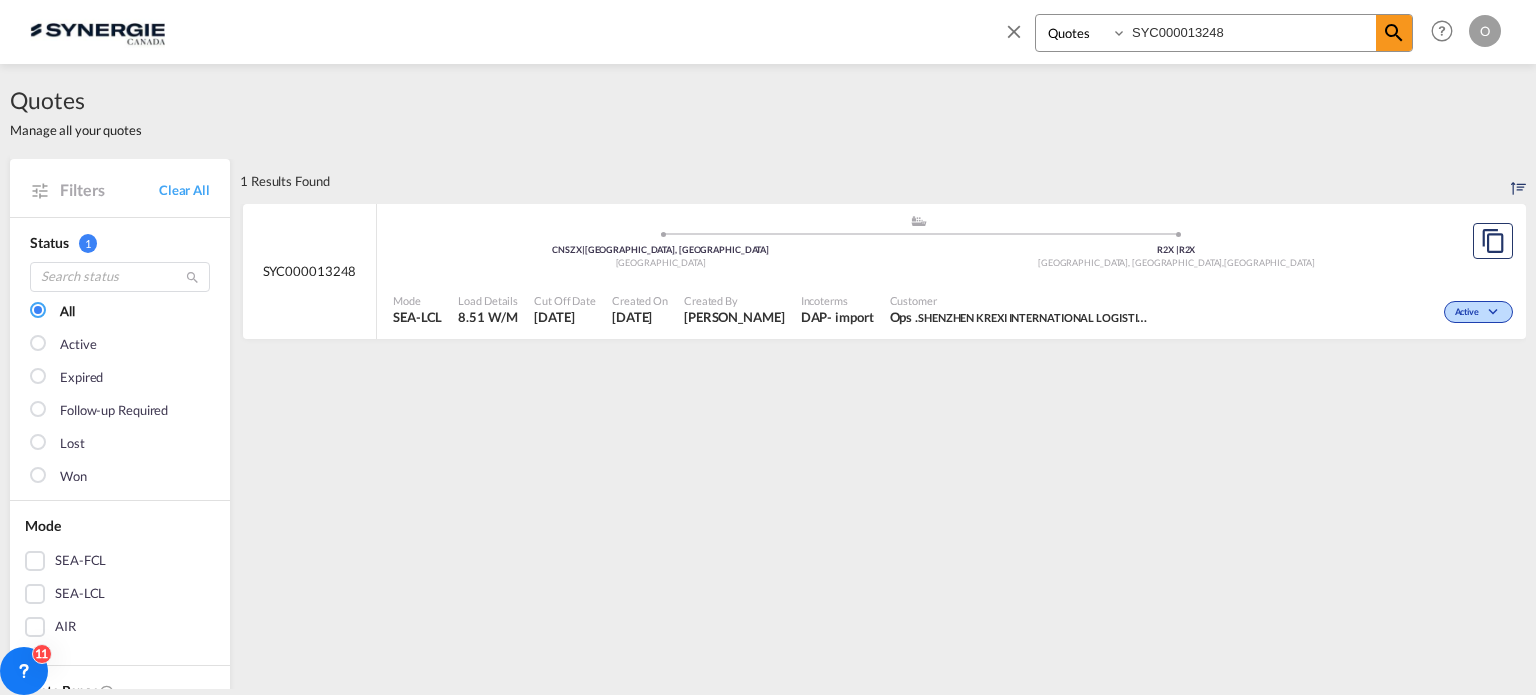 scroll, scrollTop: 0, scrollLeft: 0, axis: both 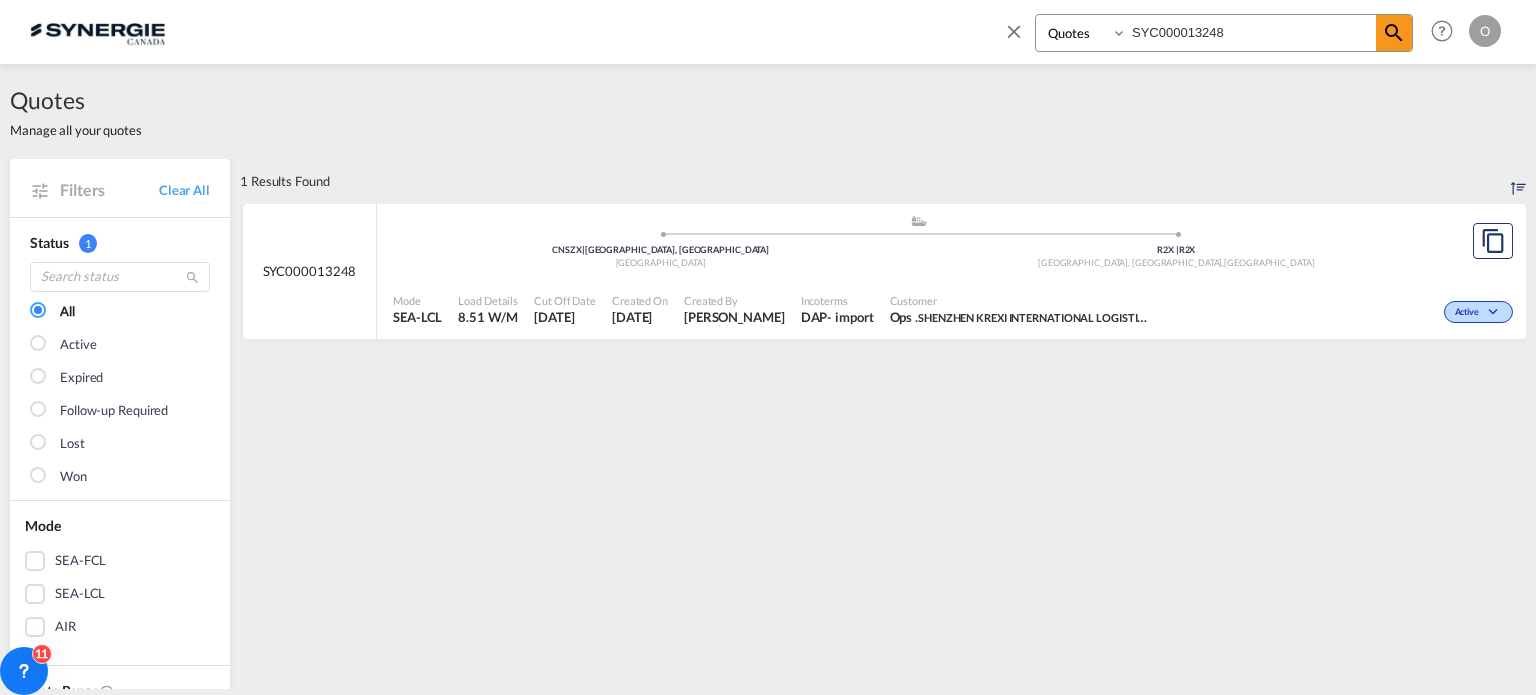 drag, startPoint x: 1256, startPoint y: 35, endPoint x: 838, endPoint y: 0, distance: 419.46274 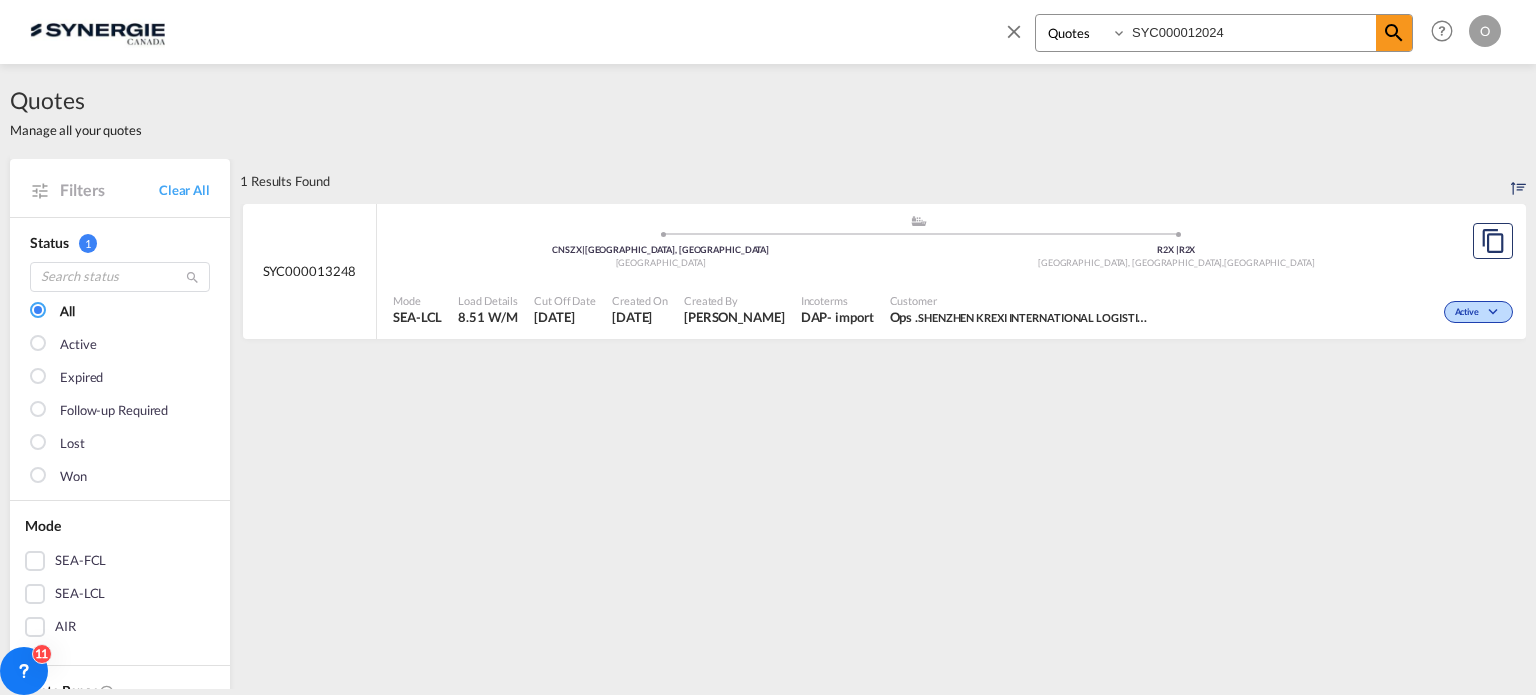 type on "SYC000012024" 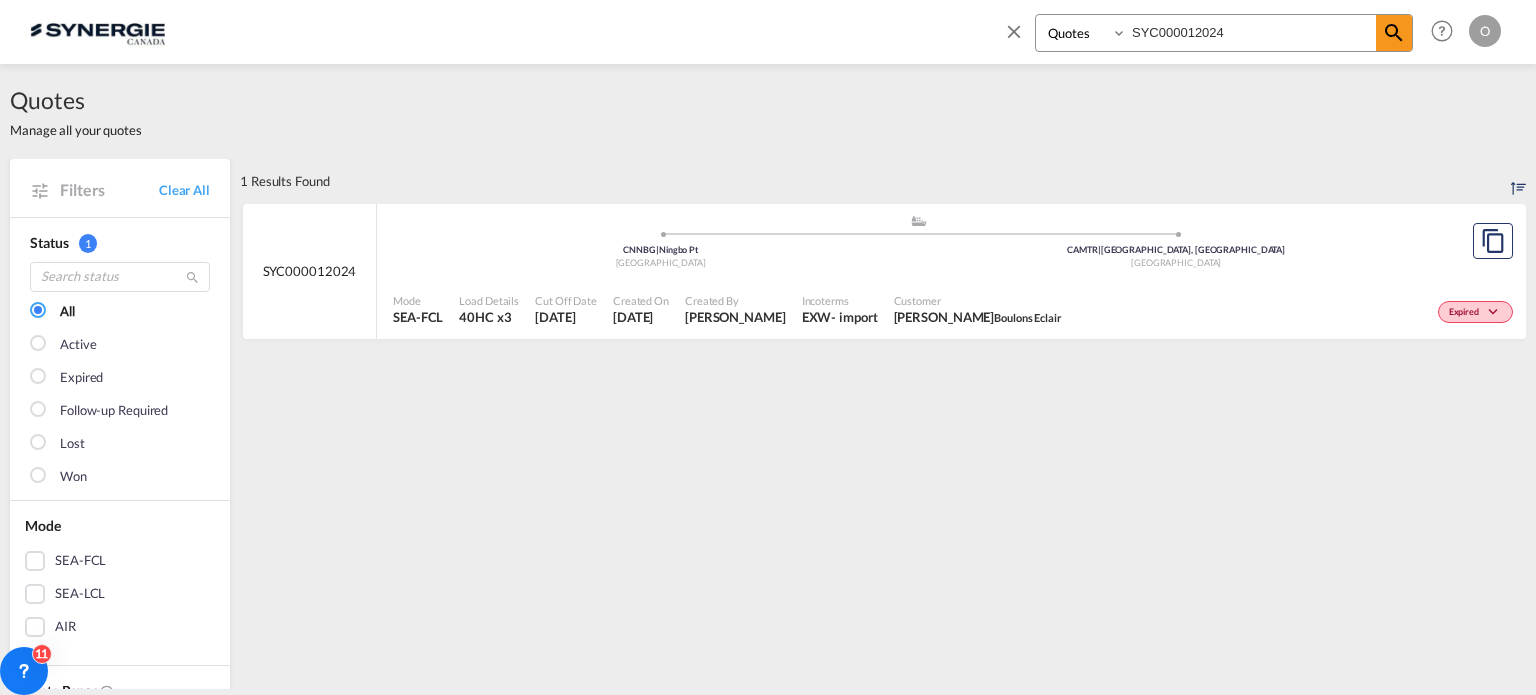 click on "Boulons Eclair" at bounding box center (1028, 317) 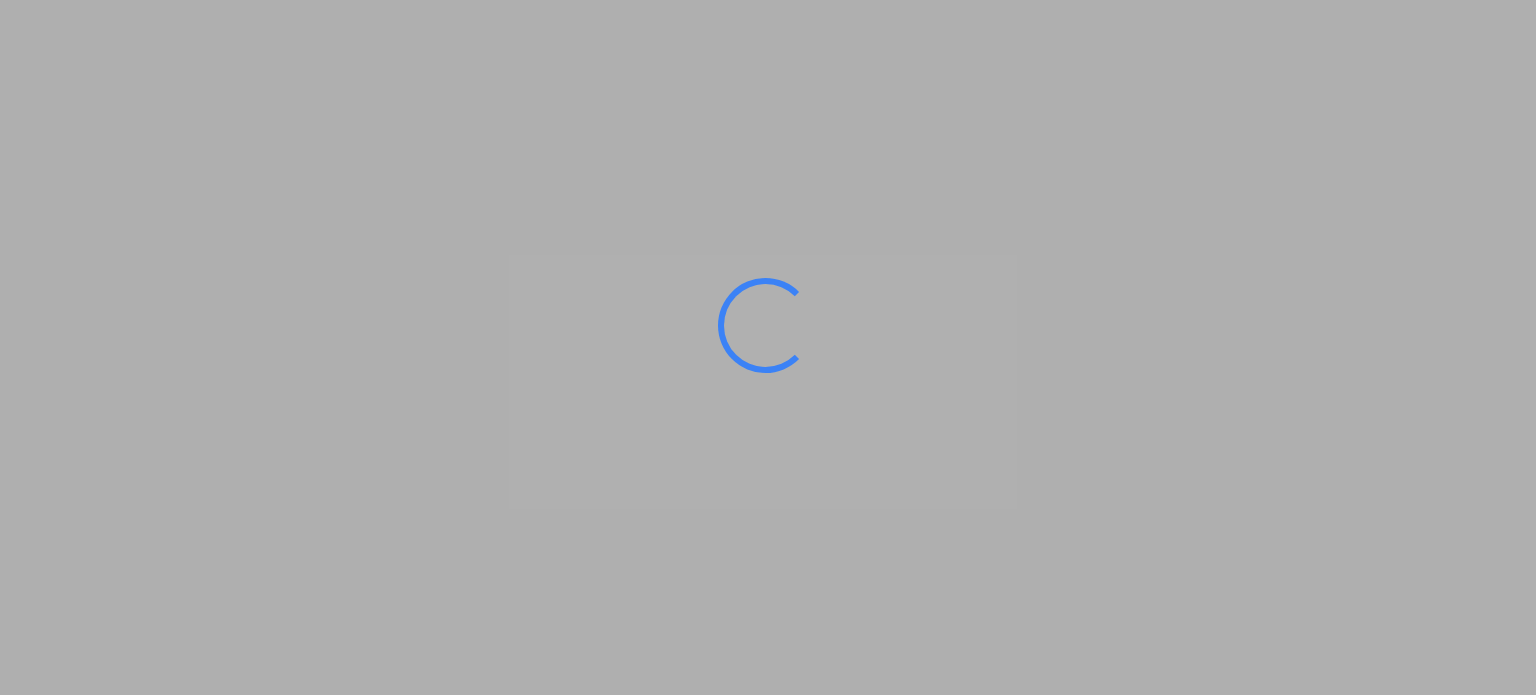 scroll, scrollTop: 0, scrollLeft: 0, axis: both 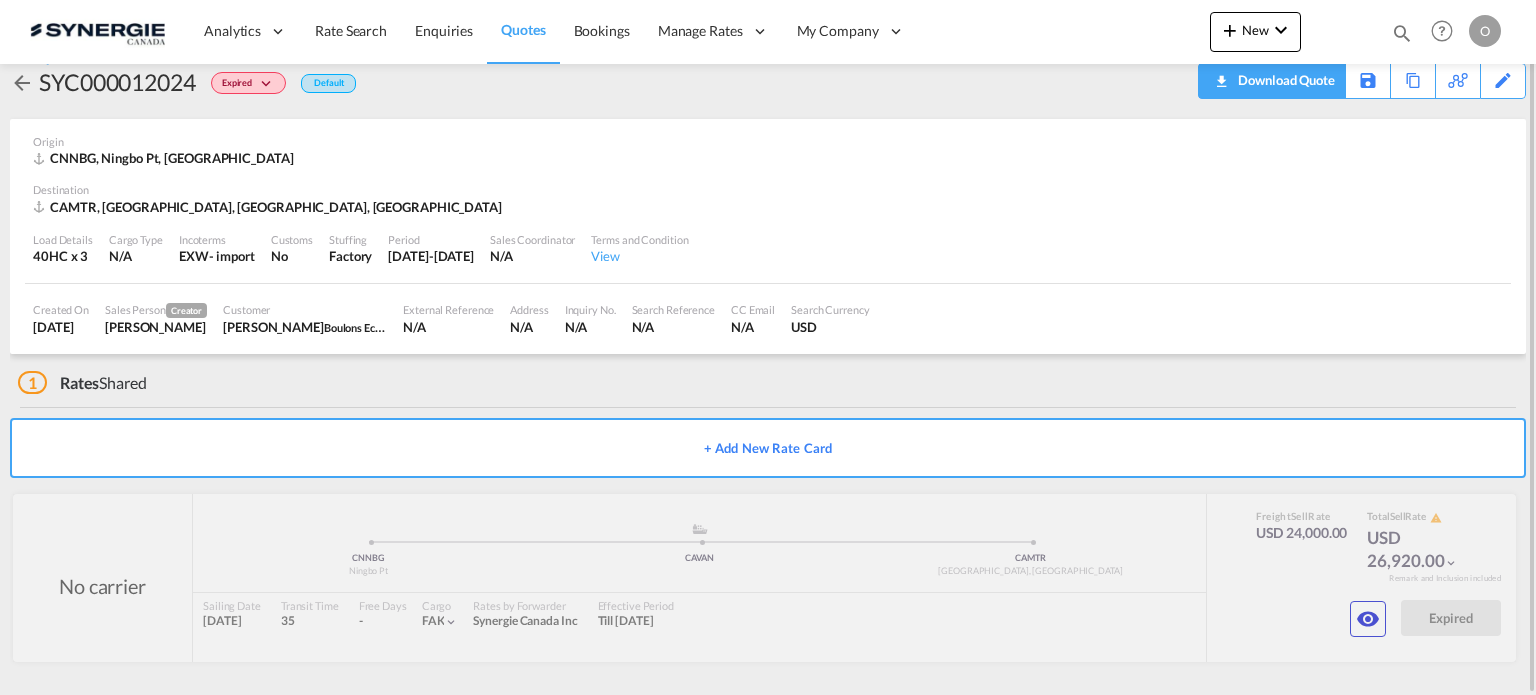 click on "Download Quote" at bounding box center (1284, 80) 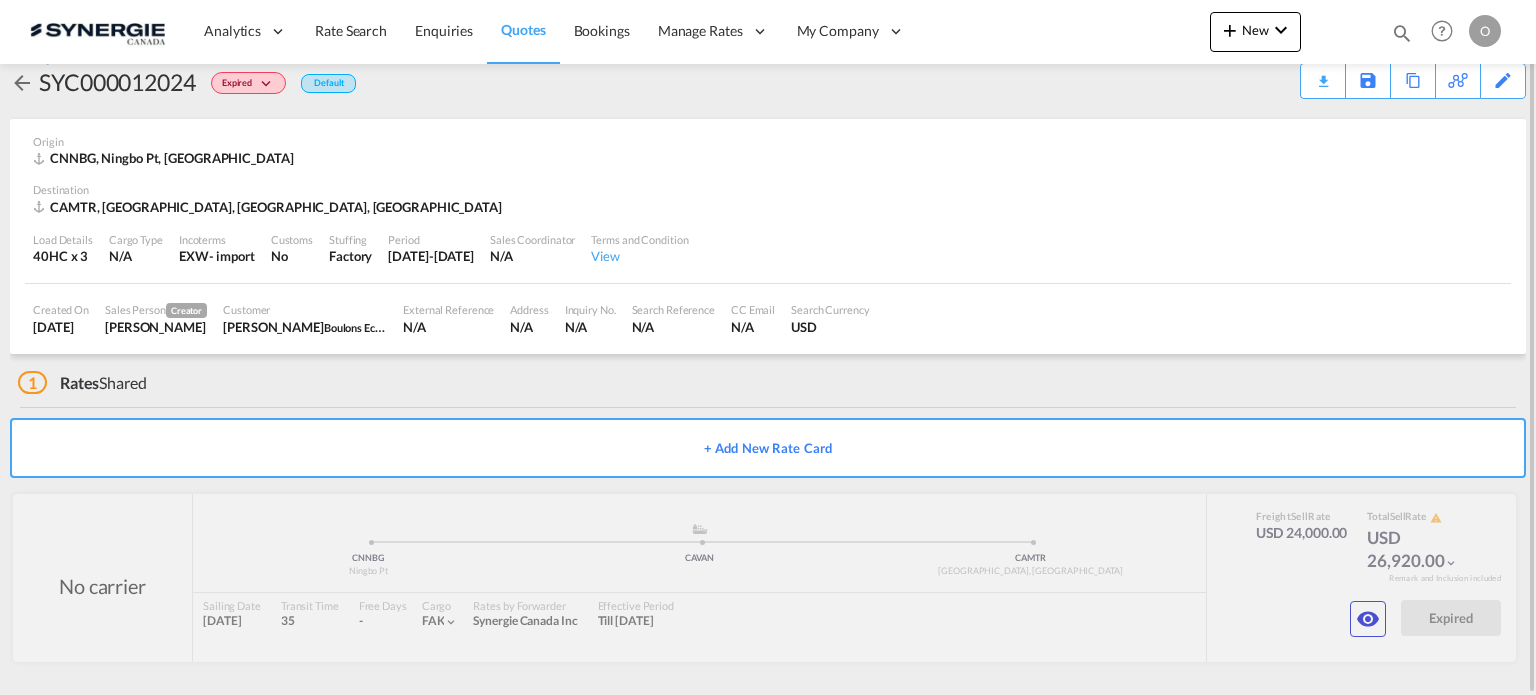 click on "Created On
4 Jun 2025
Sales Person  Creator
Pablo Gomez Saldarriaga
Customer
Nicolas Desjardins
Boulons Eclair External Reference N/A Address N/A Inquiry No. N/A Search Reference N/A
CC Email
N/A Search Currency
USD" at bounding box center (768, 319) 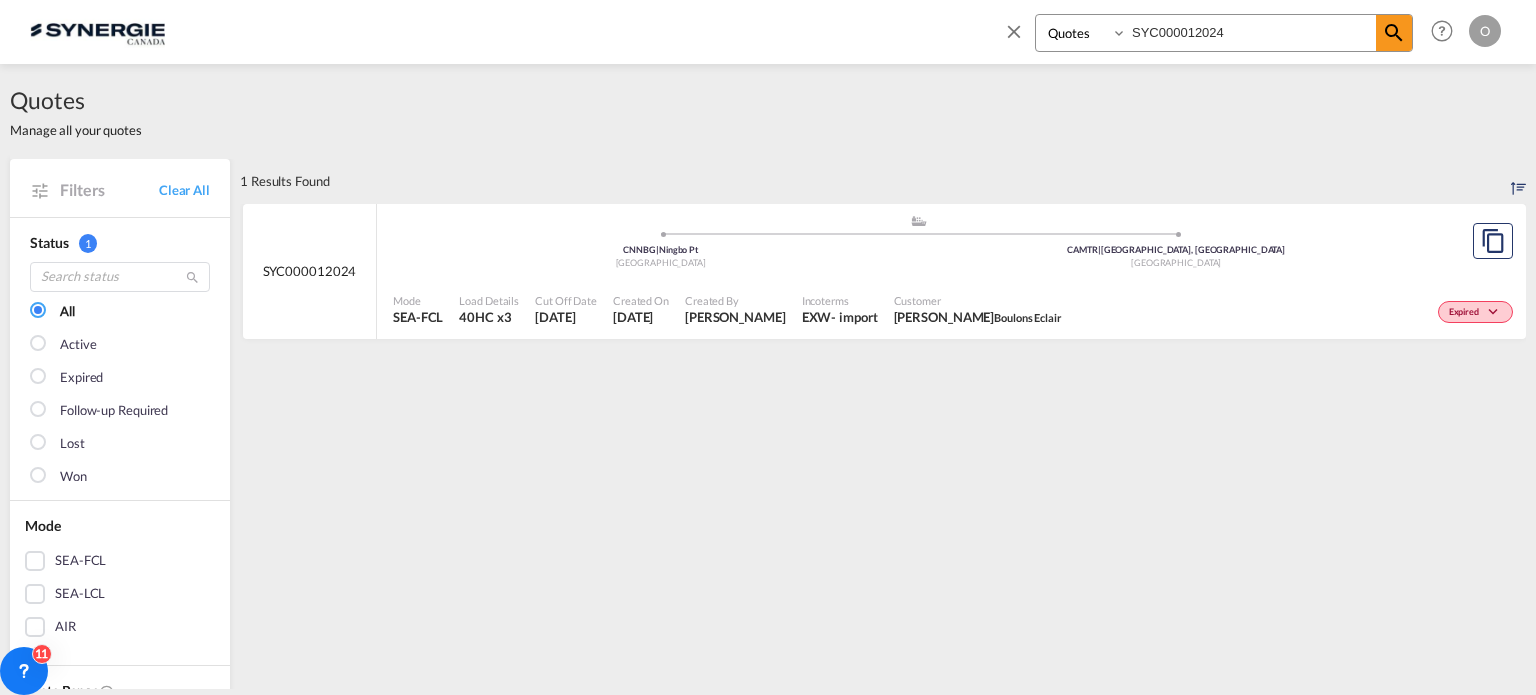 select on "Quotes" 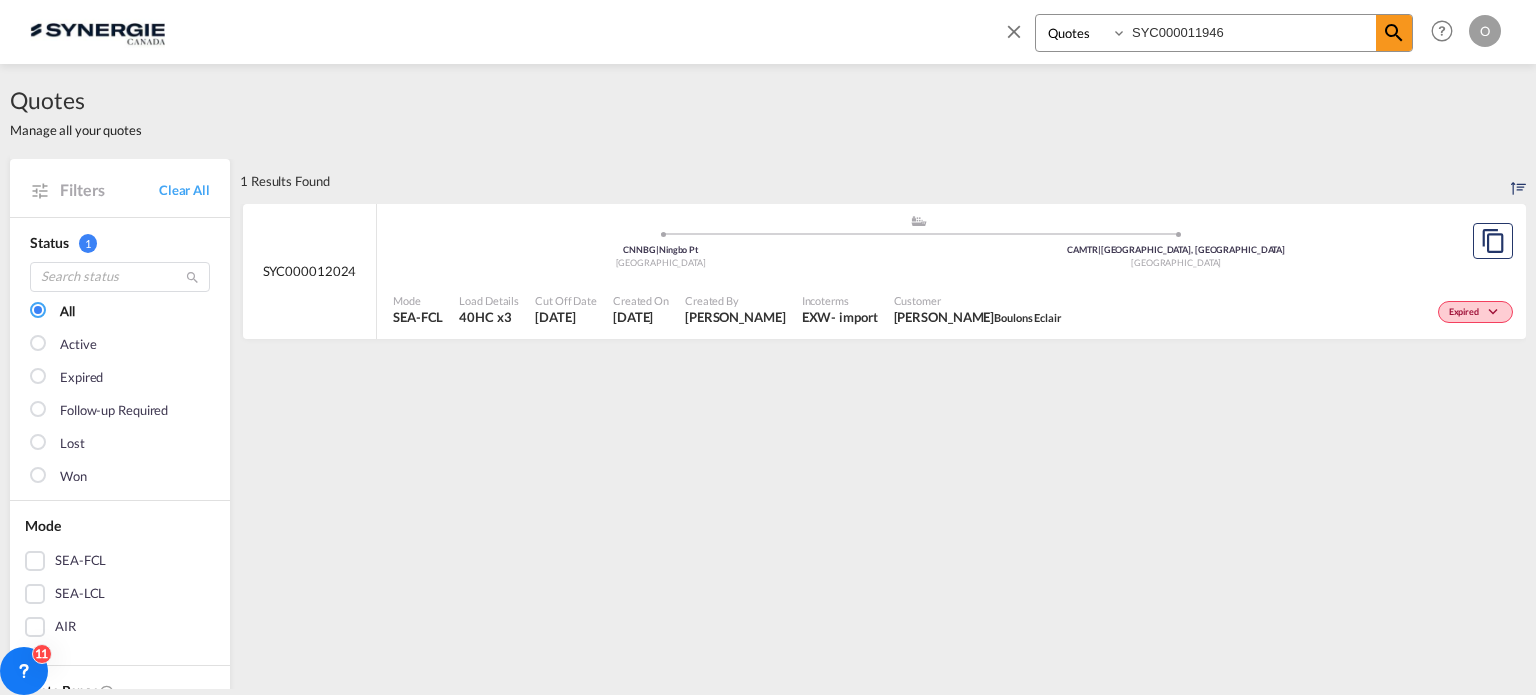 type on "SYC000011946" 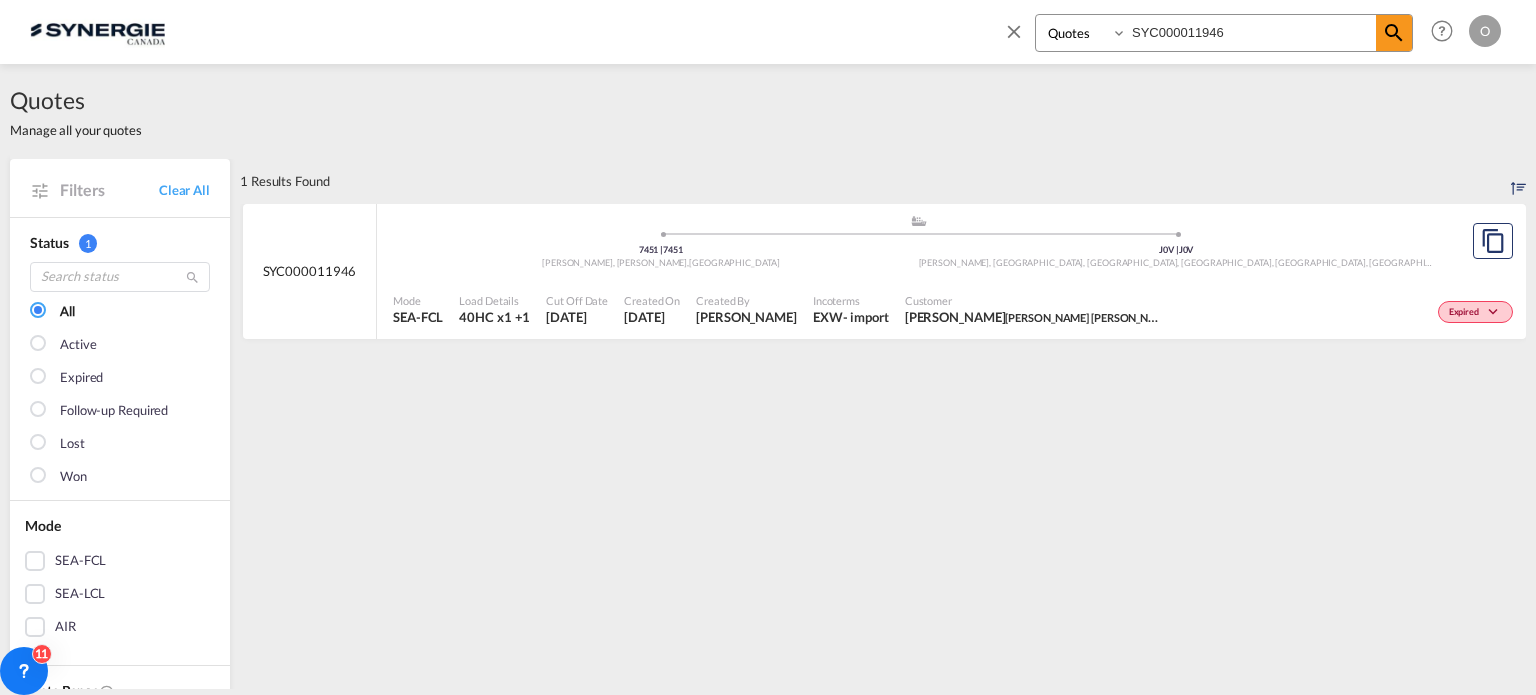 click on "AEBI SCHMIDT" at bounding box center (1089, 317) 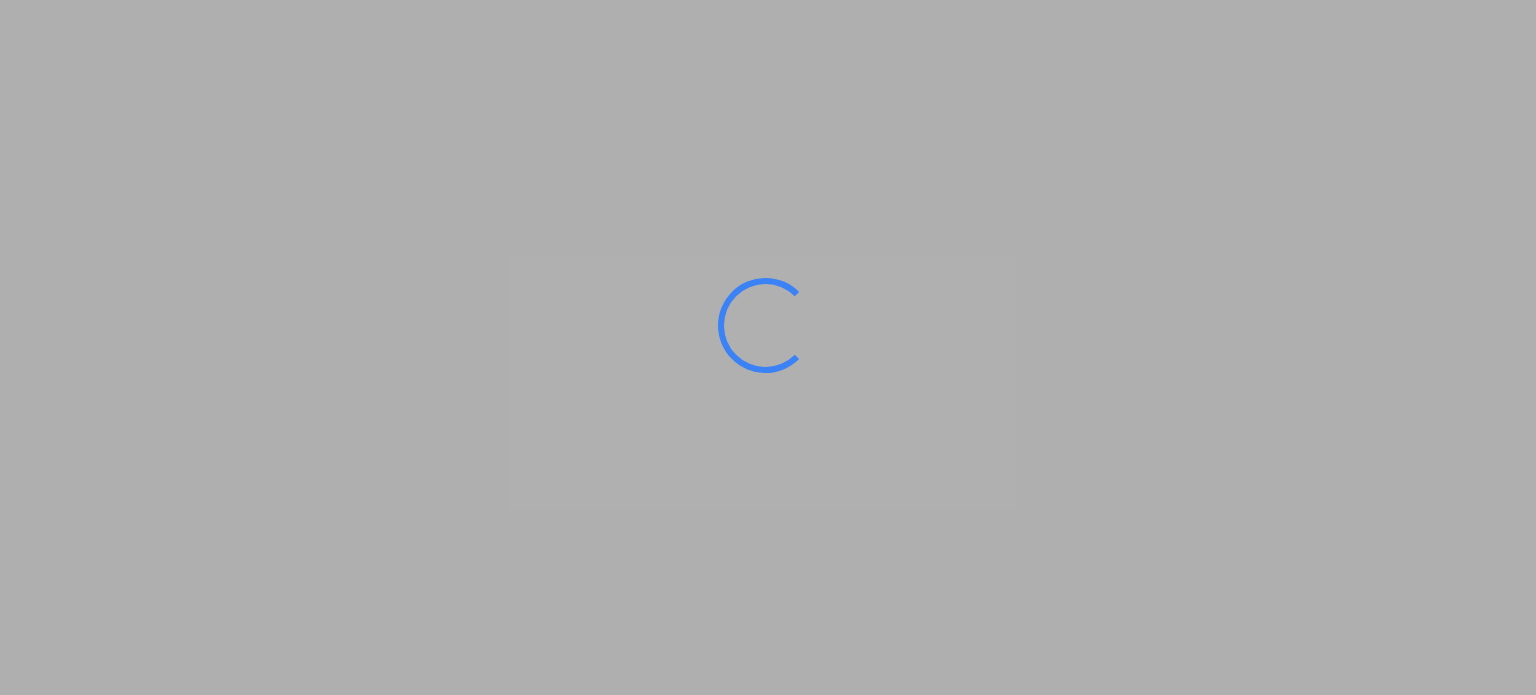 scroll, scrollTop: 0, scrollLeft: 0, axis: both 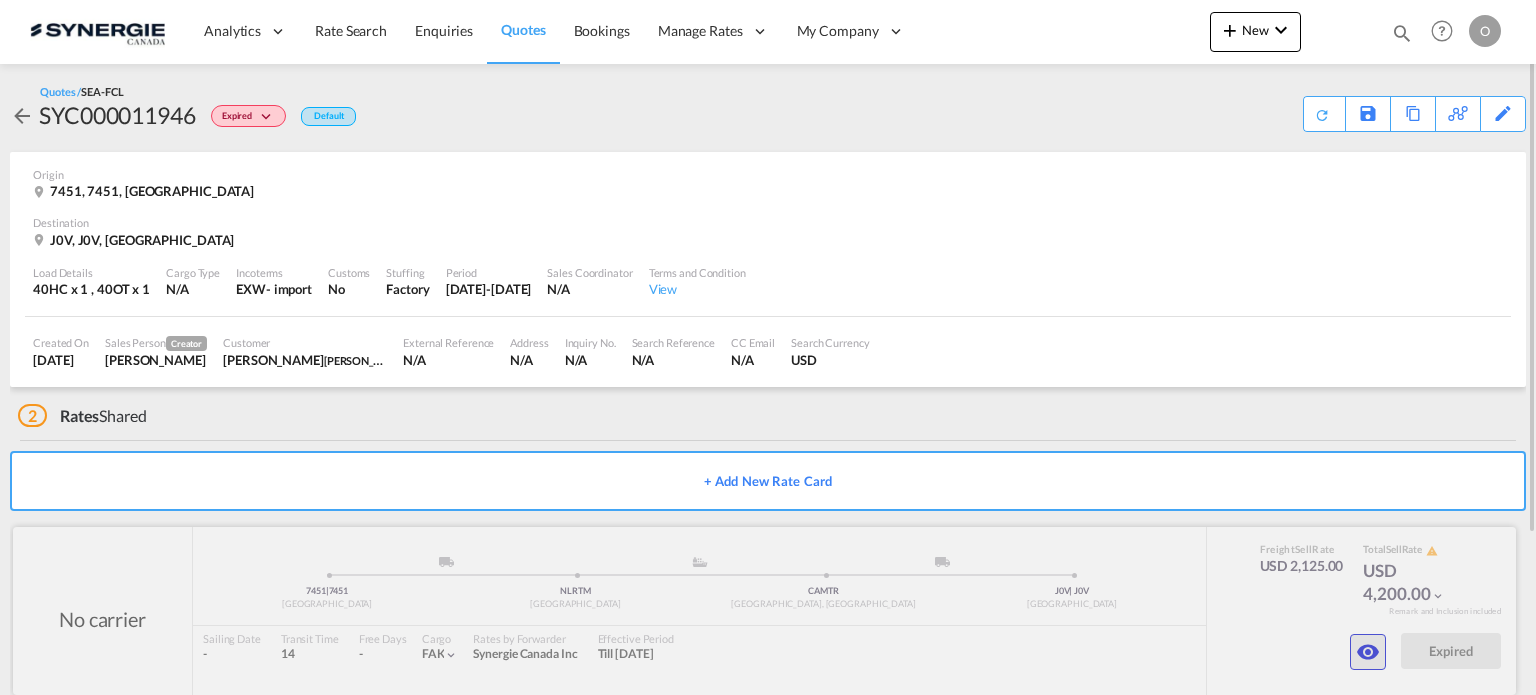 click at bounding box center (1368, 652) 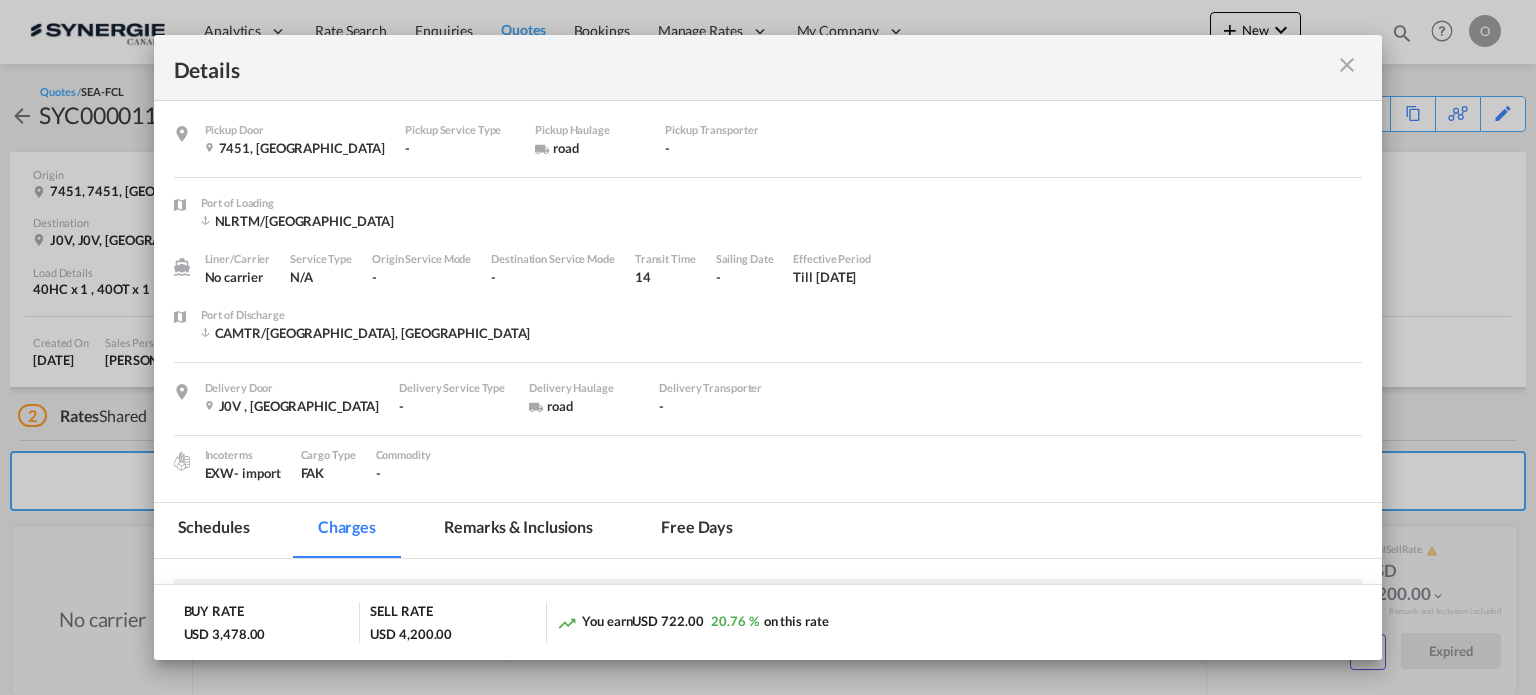 click on "Port of Discharge
CAMTR/Montreal, QC" at bounding box center (782, 334) 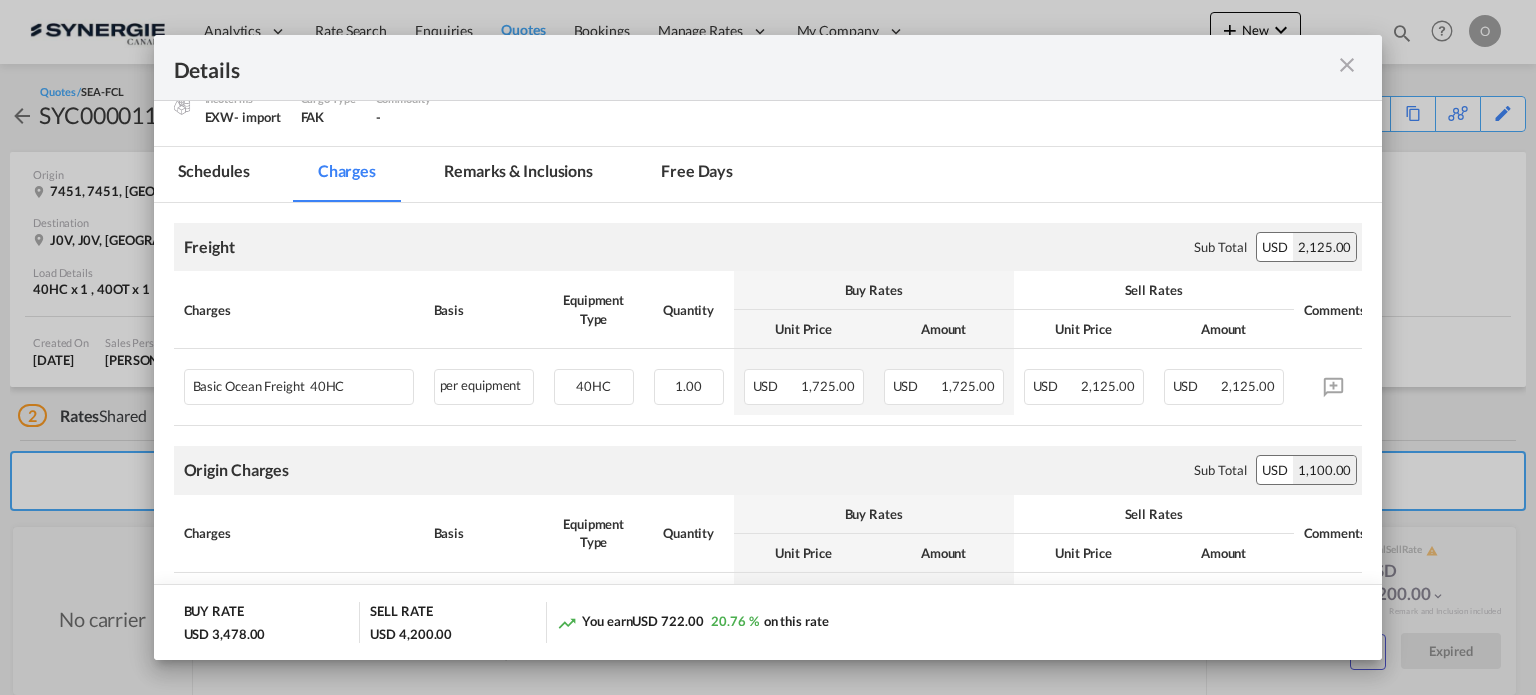 scroll, scrollTop: 456, scrollLeft: 0, axis: vertical 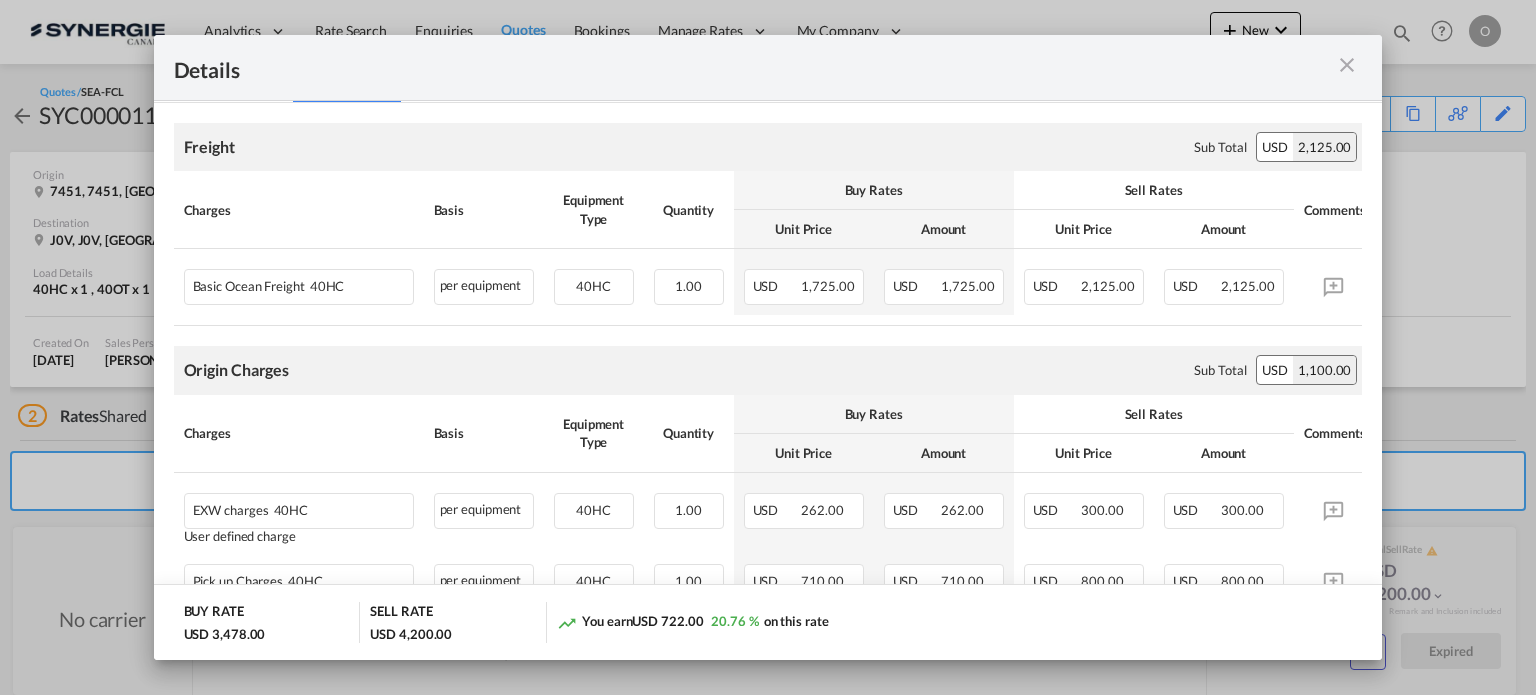 click at bounding box center [1347, 65] 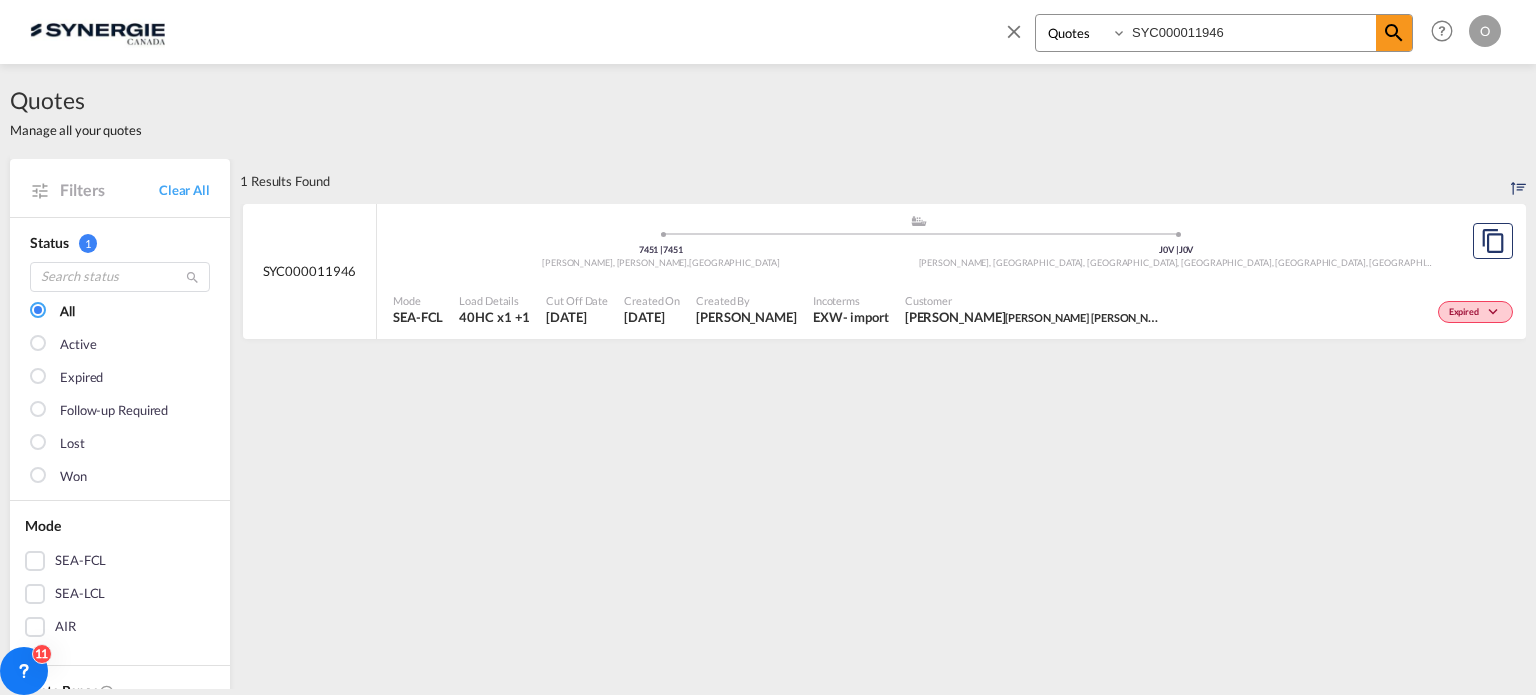 select on "Quotes" 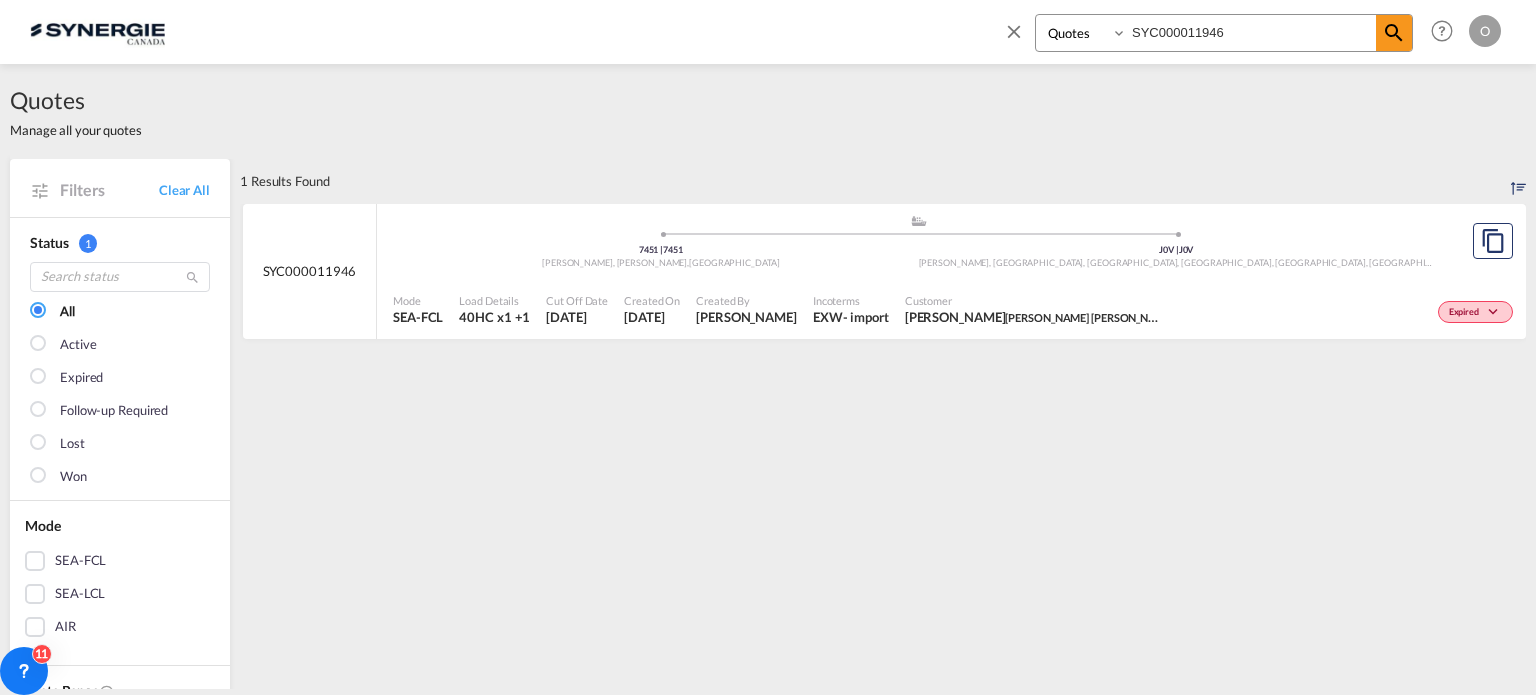 drag, startPoint x: 1257, startPoint y: 31, endPoint x: 981, endPoint y: 34, distance: 276.0163 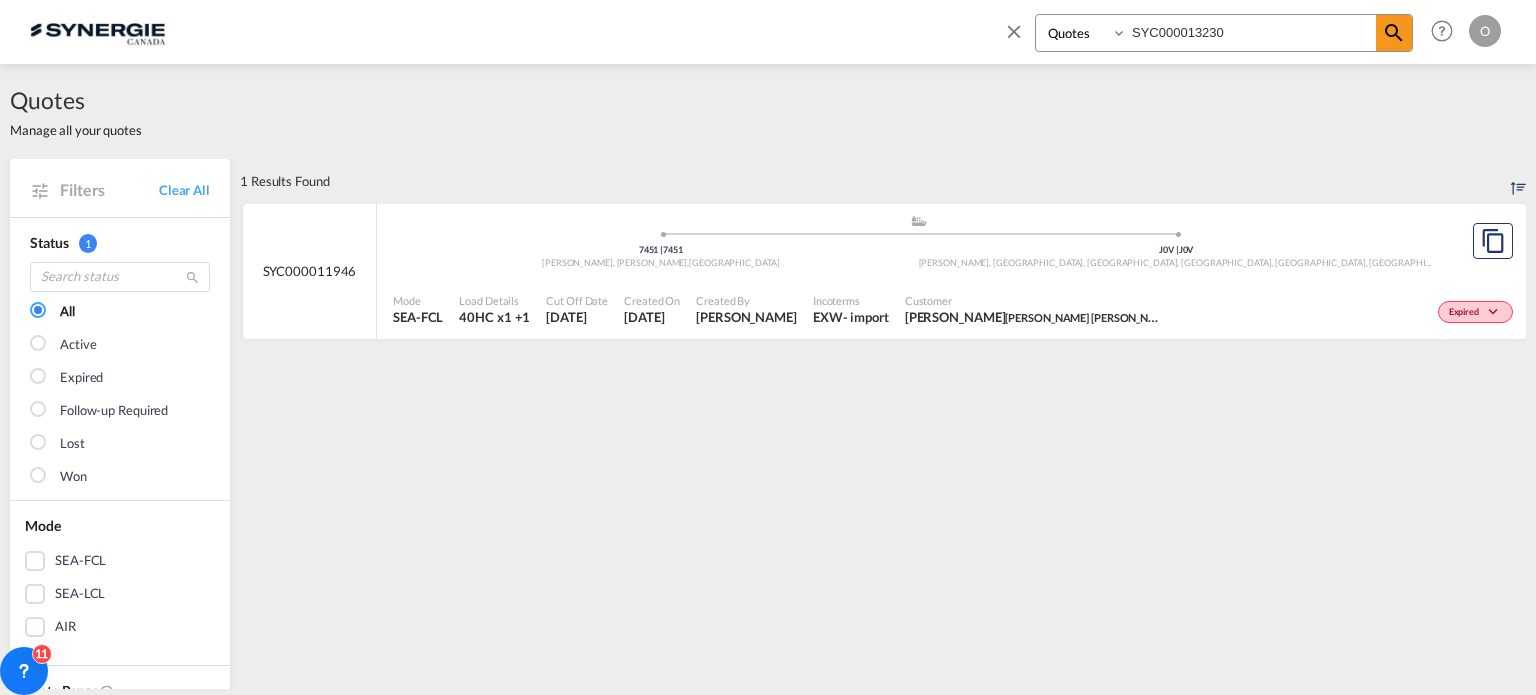 type on "SYC000013230" 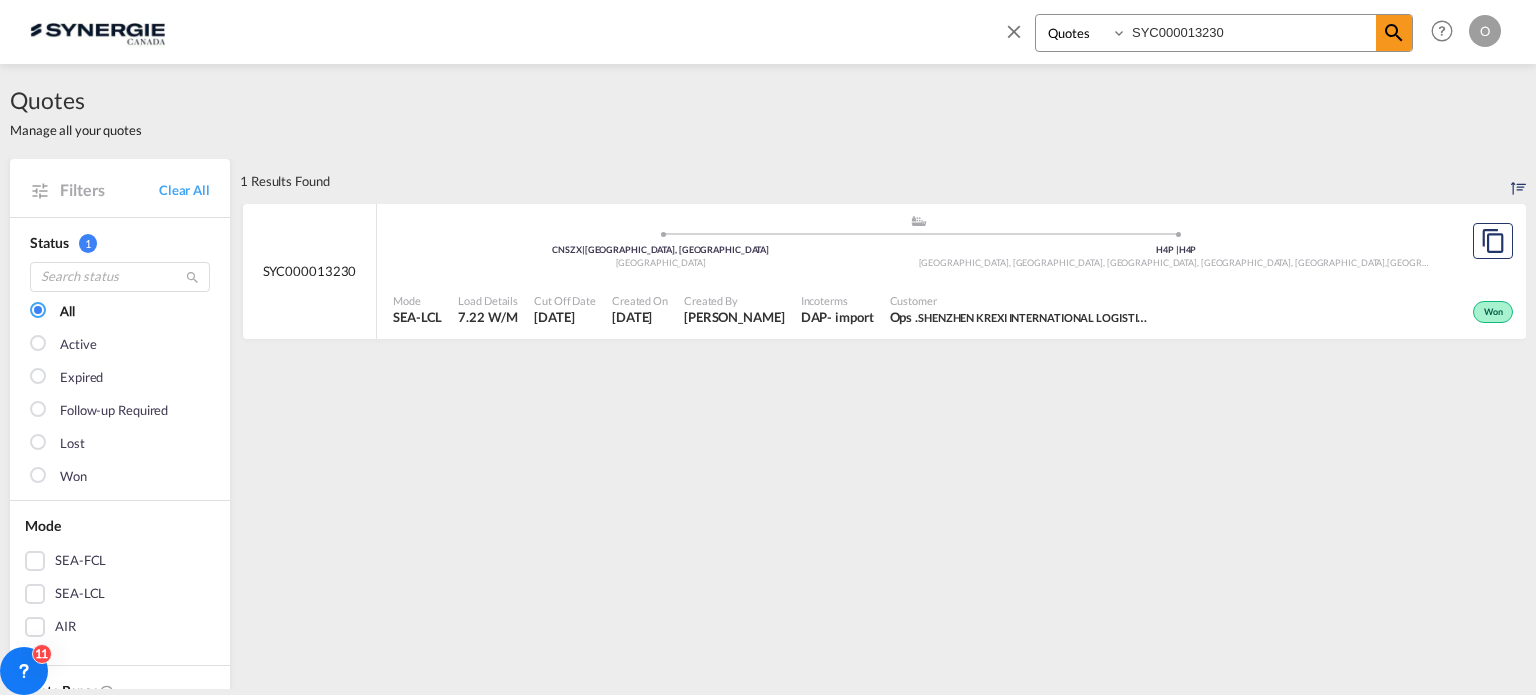 click on "Ops .
SHENZHEN KREXI INTERNATIONAL LOGISTICS" at bounding box center (1020, 317) 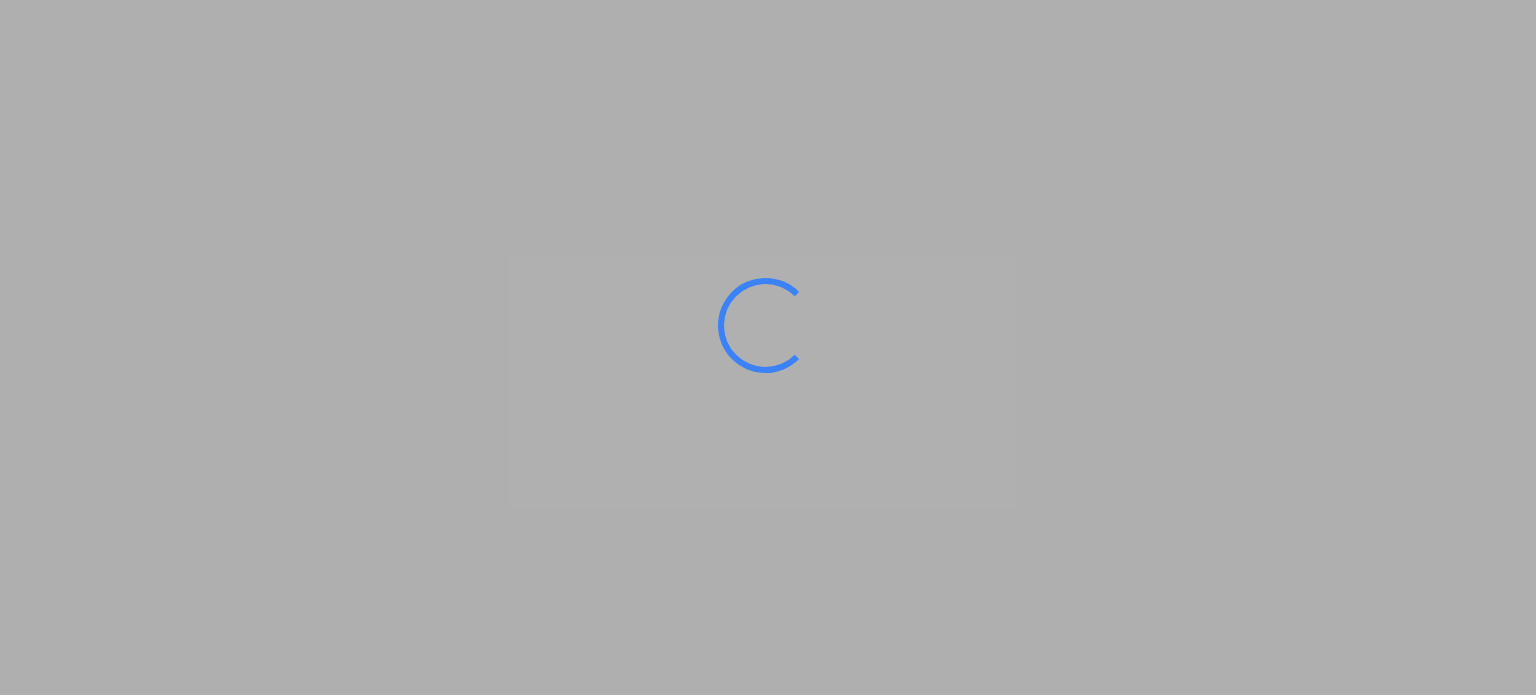 scroll, scrollTop: 0, scrollLeft: 0, axis: both 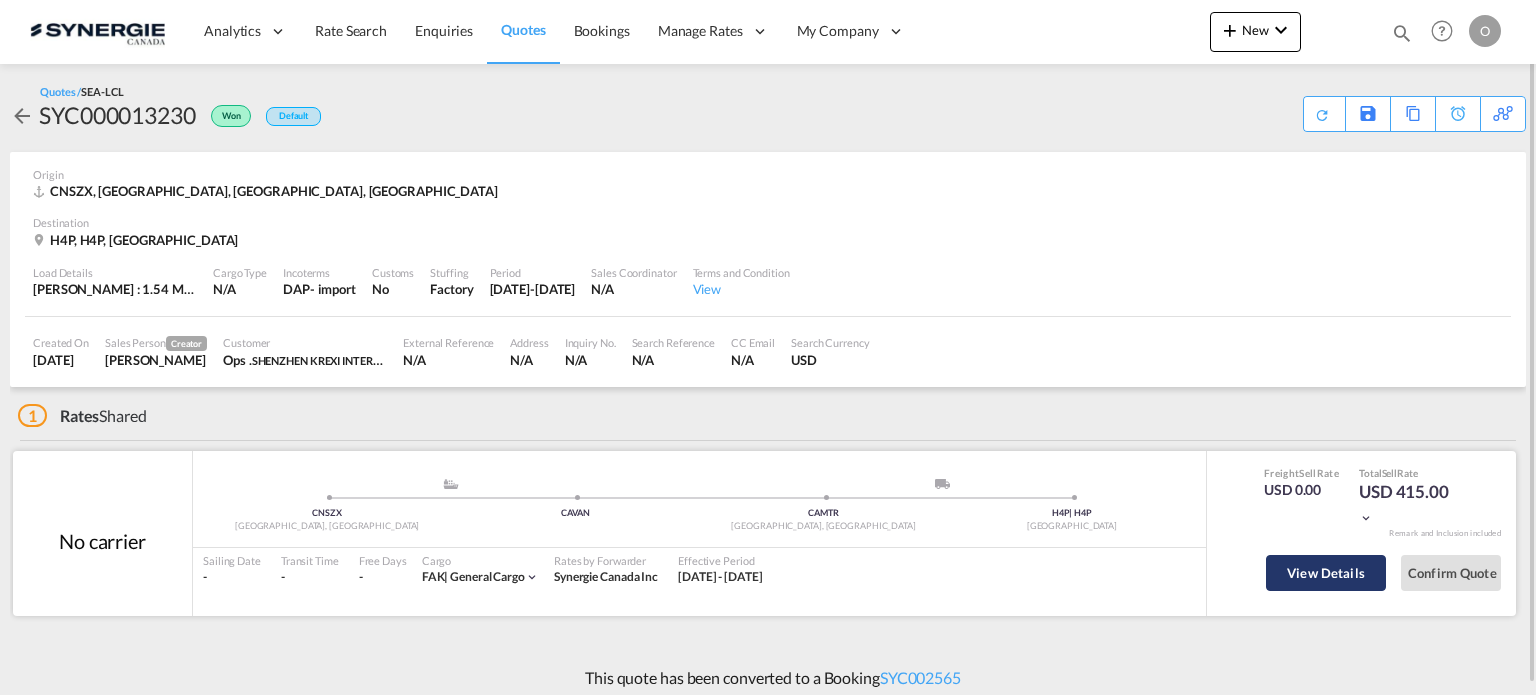 click on "View Details" at bounding box center (1326, 573) 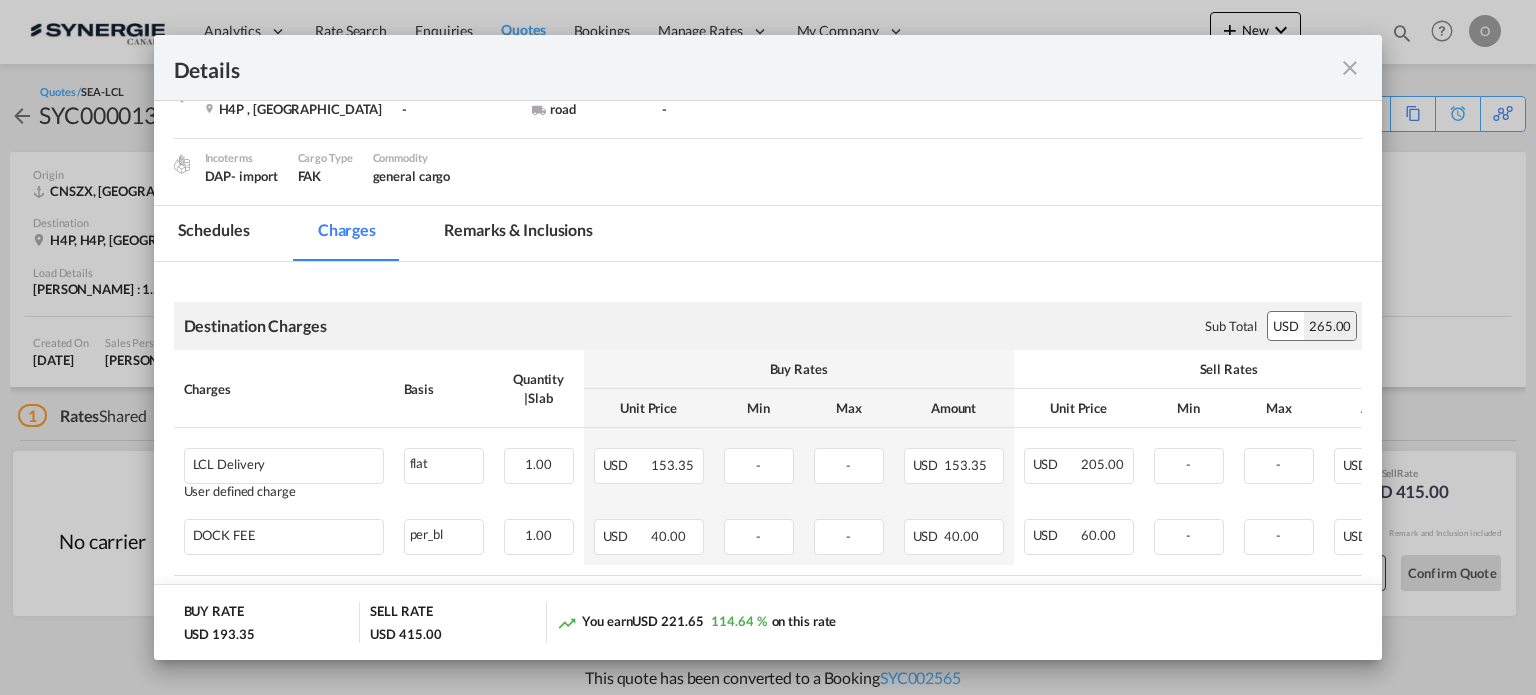 scroll, scrollTop: 100, scrollLeft: 0, axis: vertical 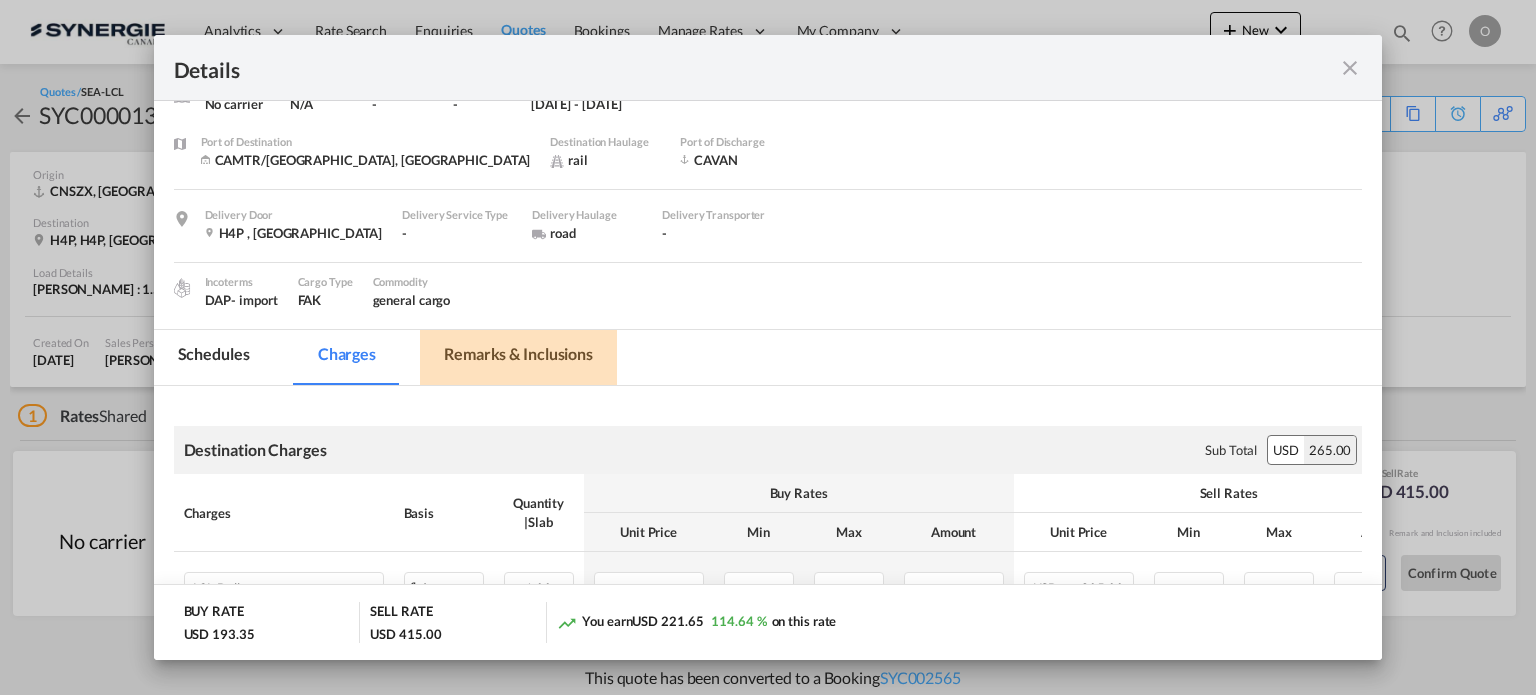 click on "Remarks & Inclusions" at bounding box center (518, 357) 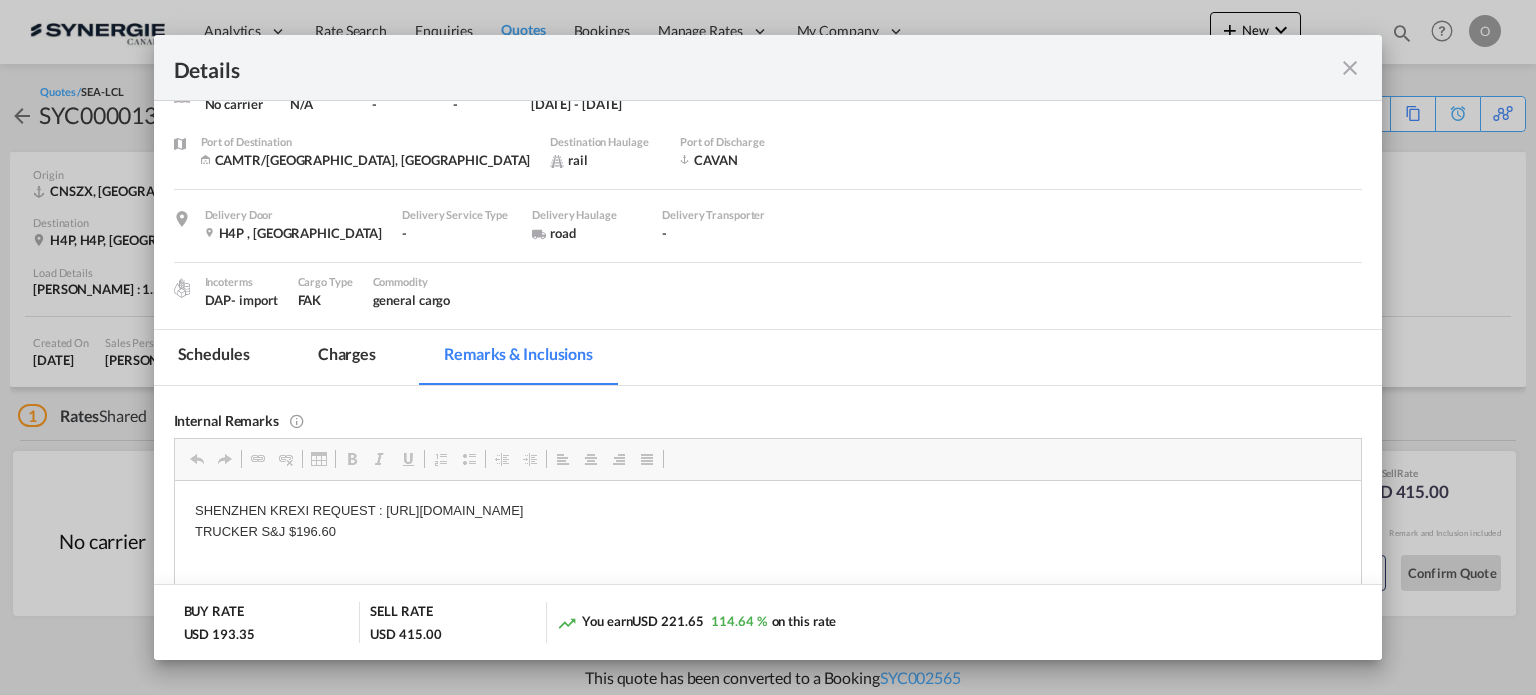 scroll, scrollTop: 0, scrollLeft: 0, axis: both 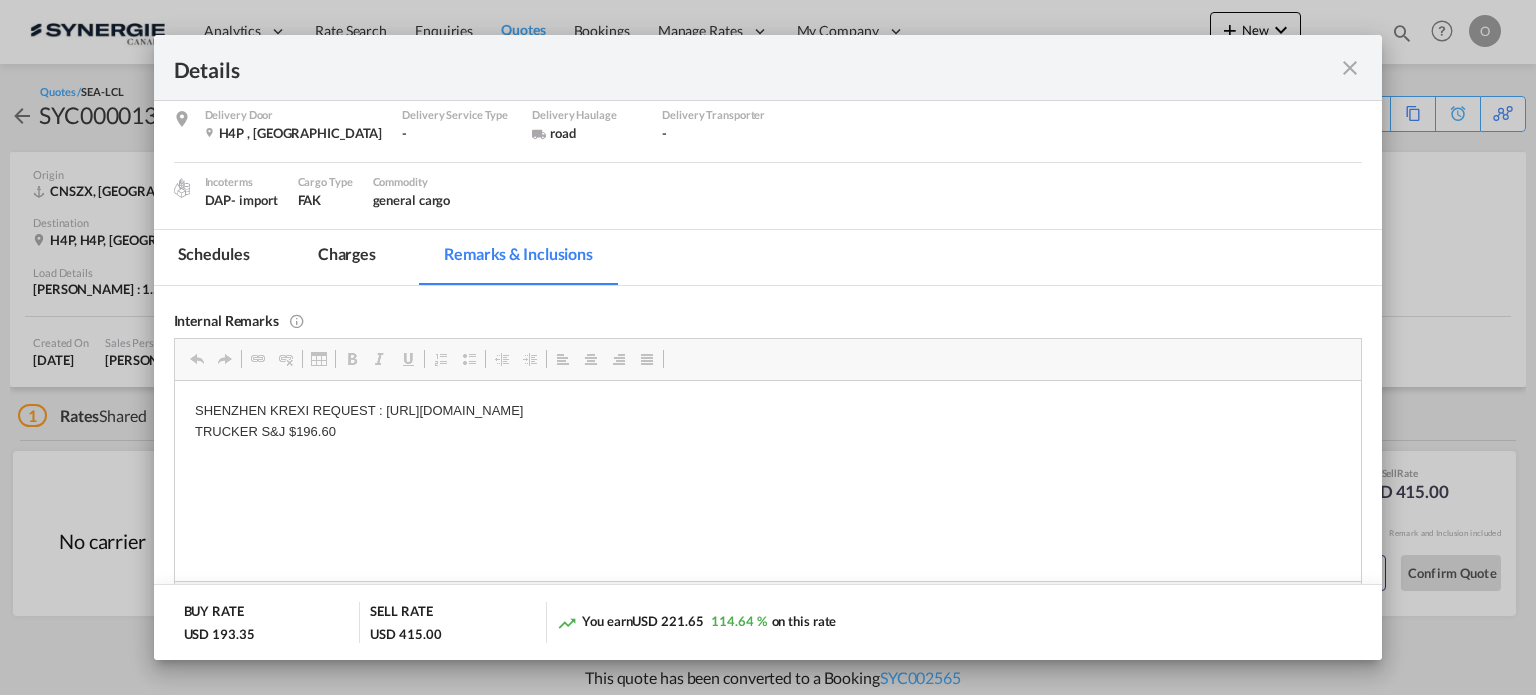 click at bounding box center (1350, 68) 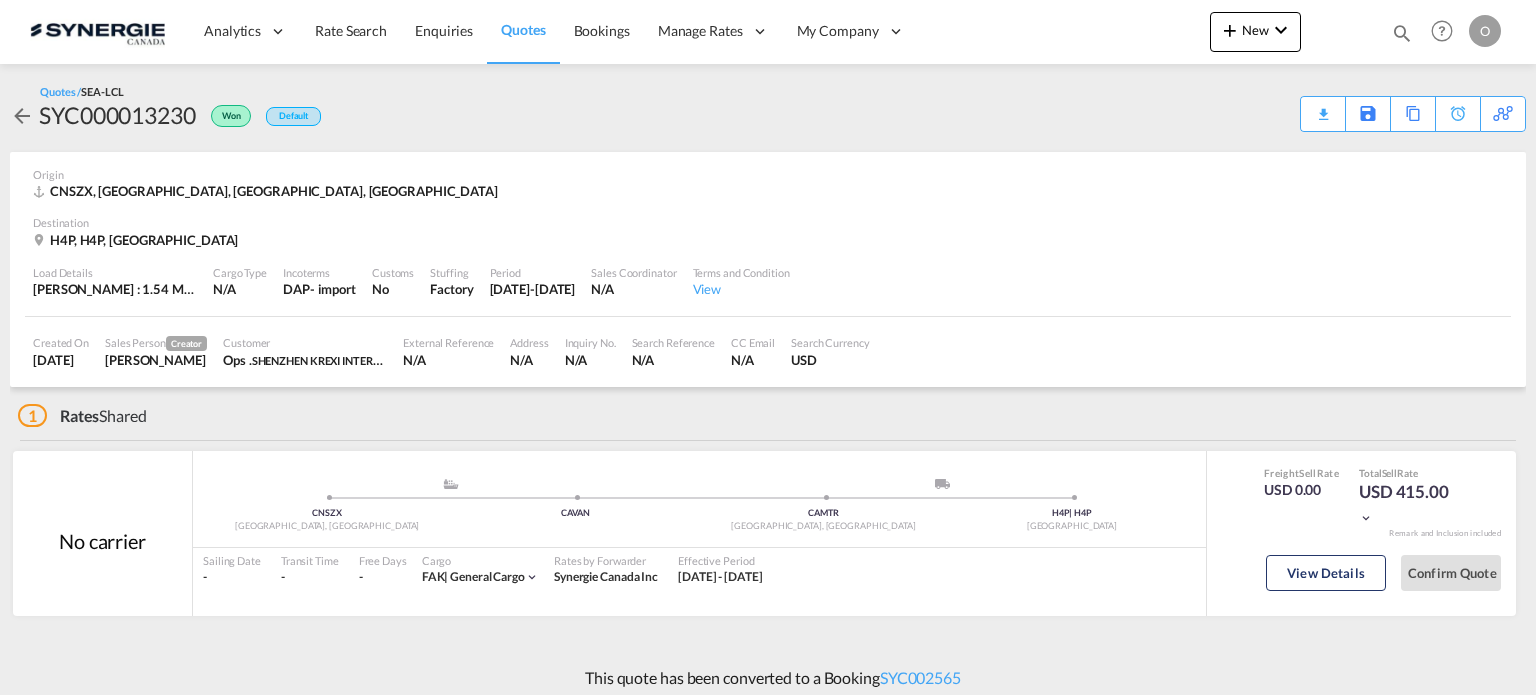 scroll, scrollTop: 146, scrollLeft: 0, axis: vertical 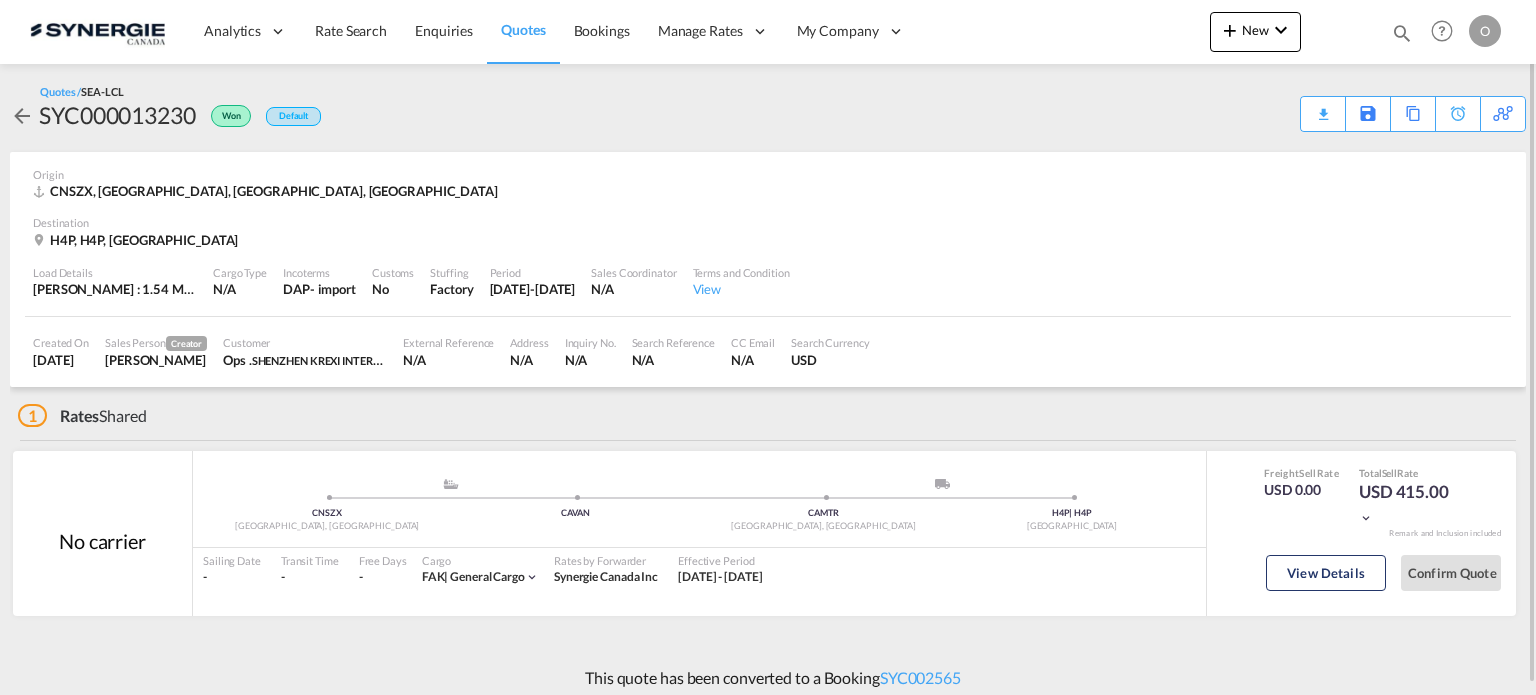 click at bounding box center [1402, 33] 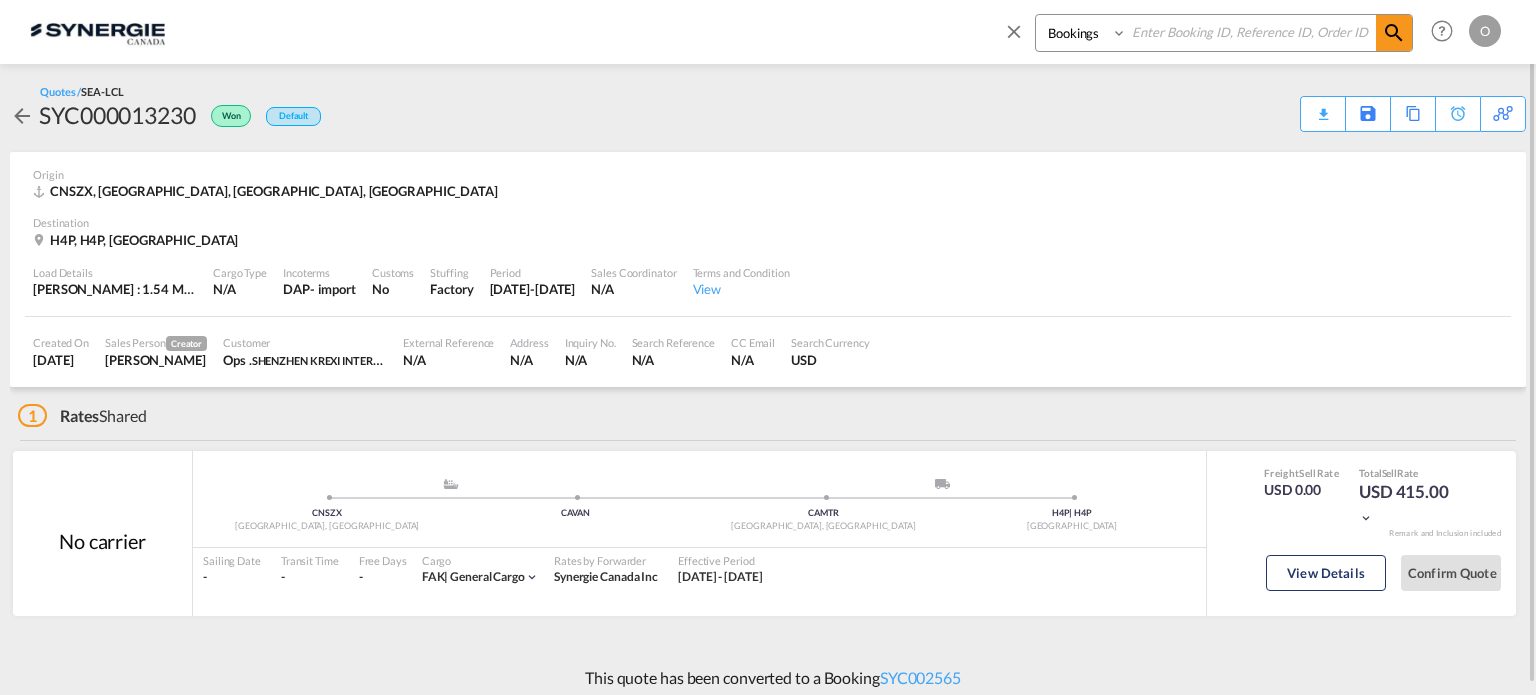 click on "Bookings Quotes Enquiries" at bounding box center (1083, 33) 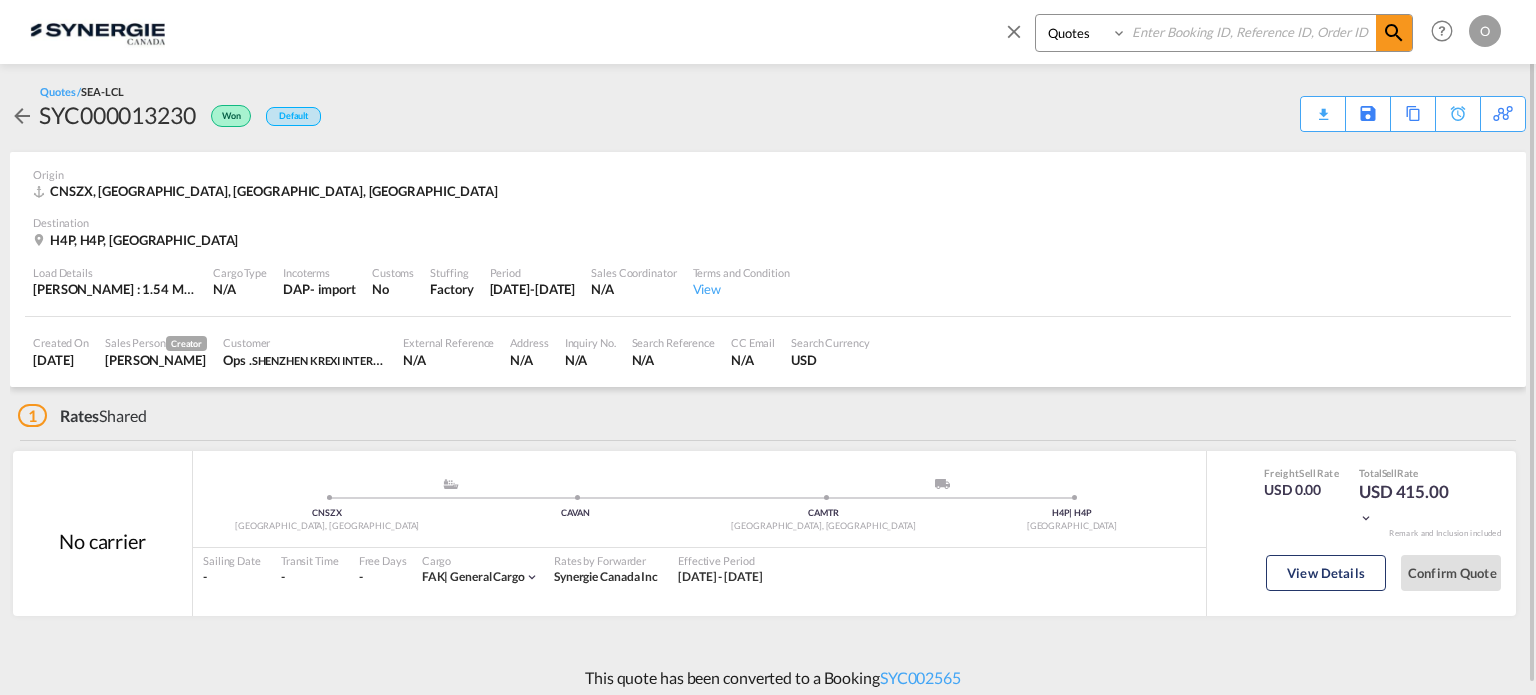 click on "Bookings Quotes Enquiries" at bounding box center [1083, 33] 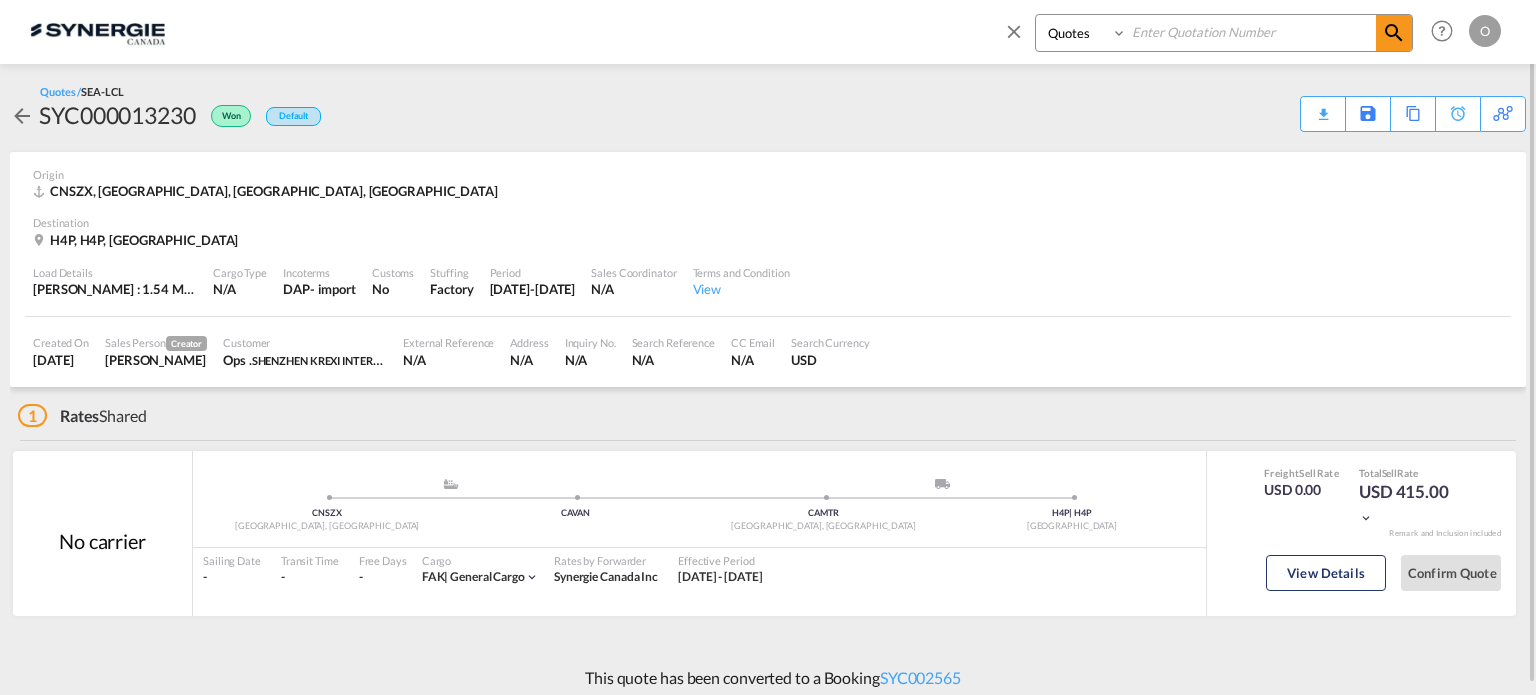 click at bounding box center (1251, 32) 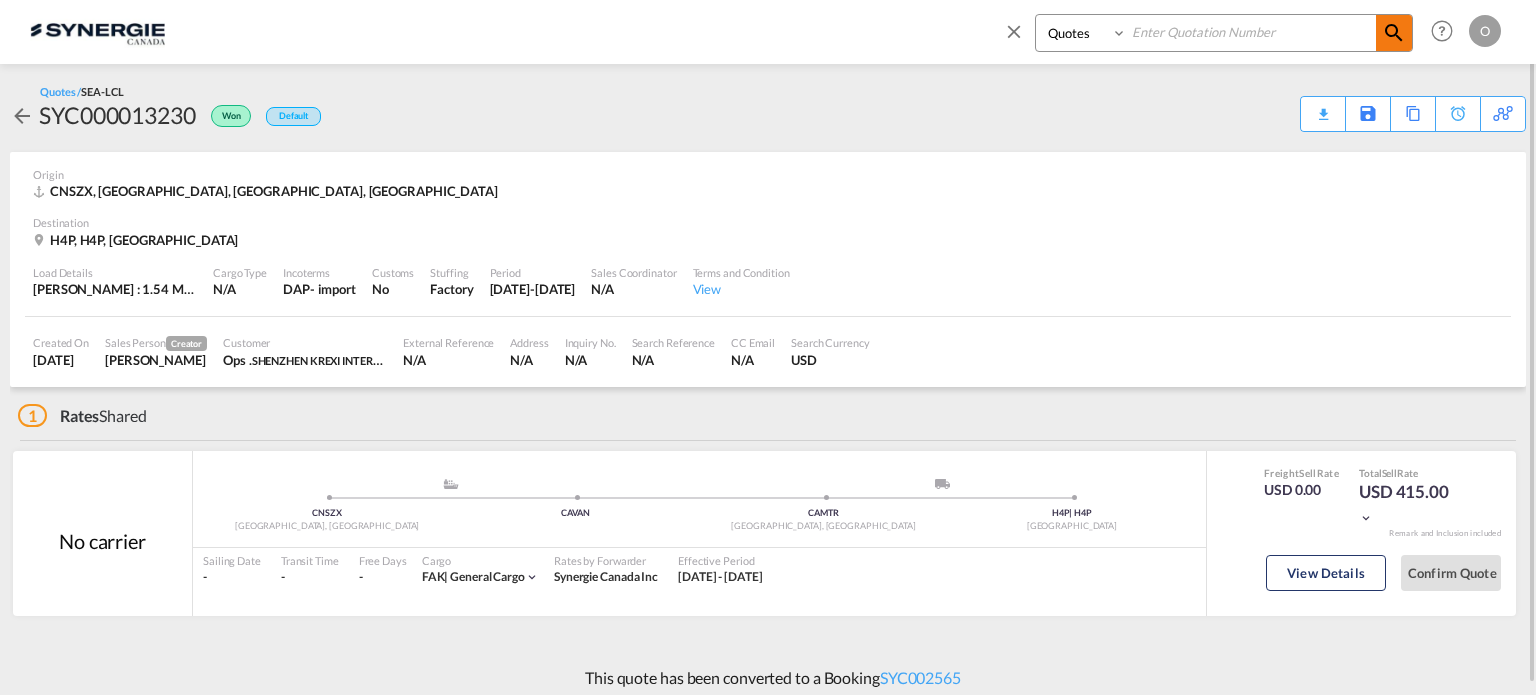 paste on "SYC000011918" 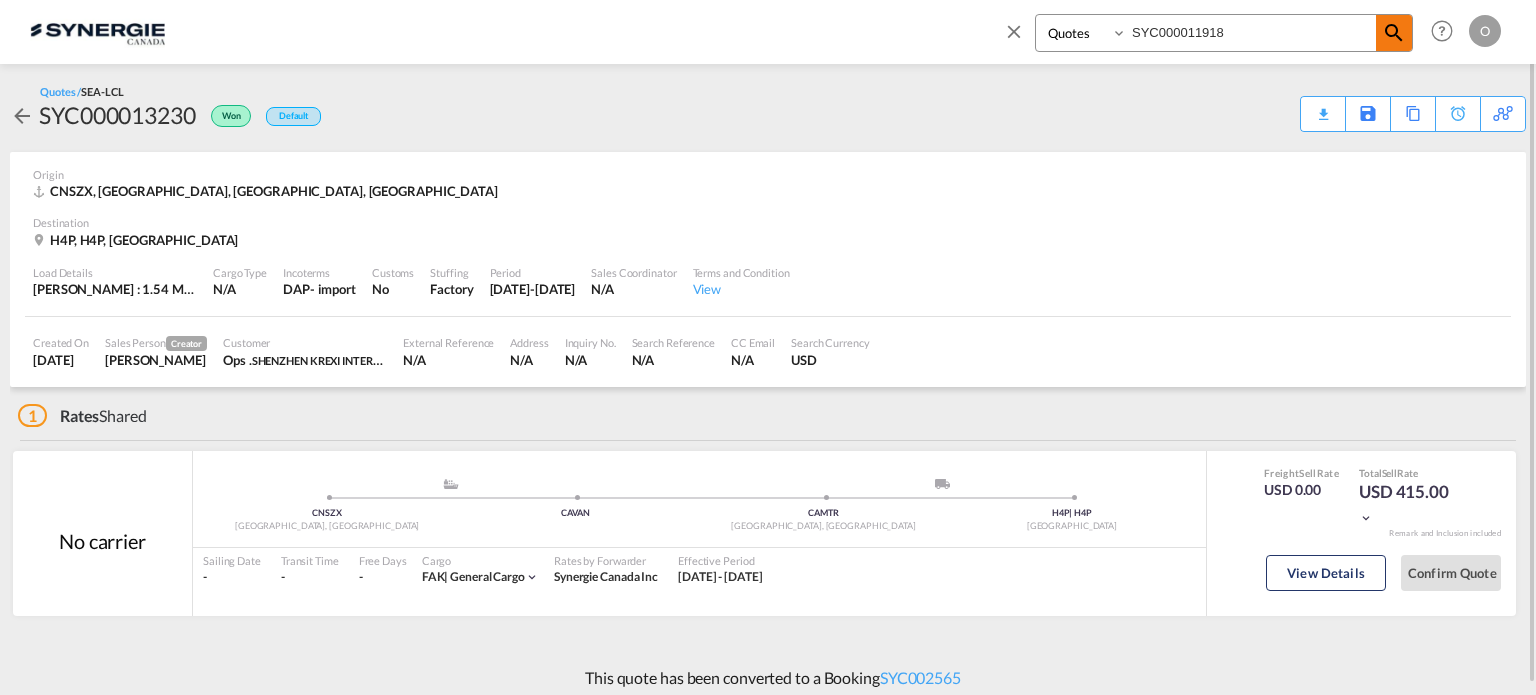 click at bounding box center (1394, 33) 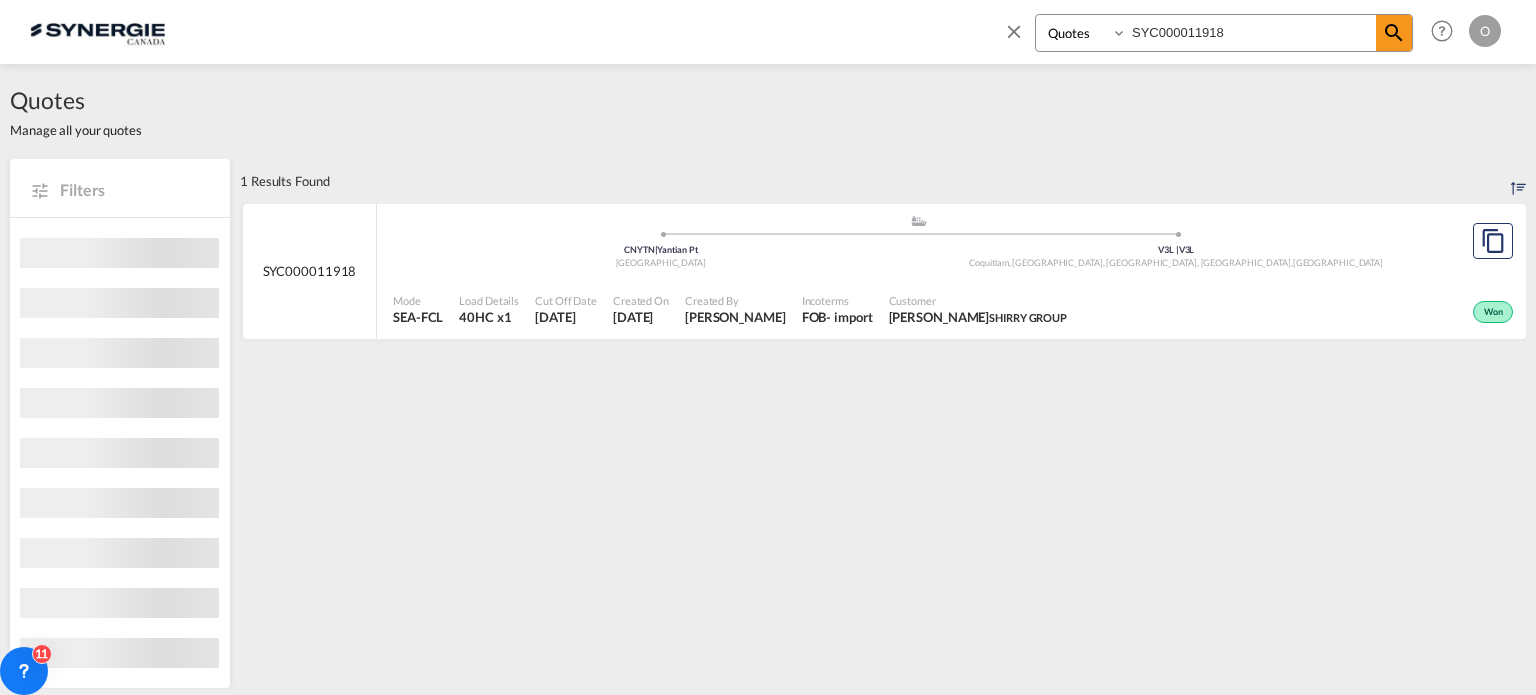 click on "Customer" at bounding box center (978, 300) 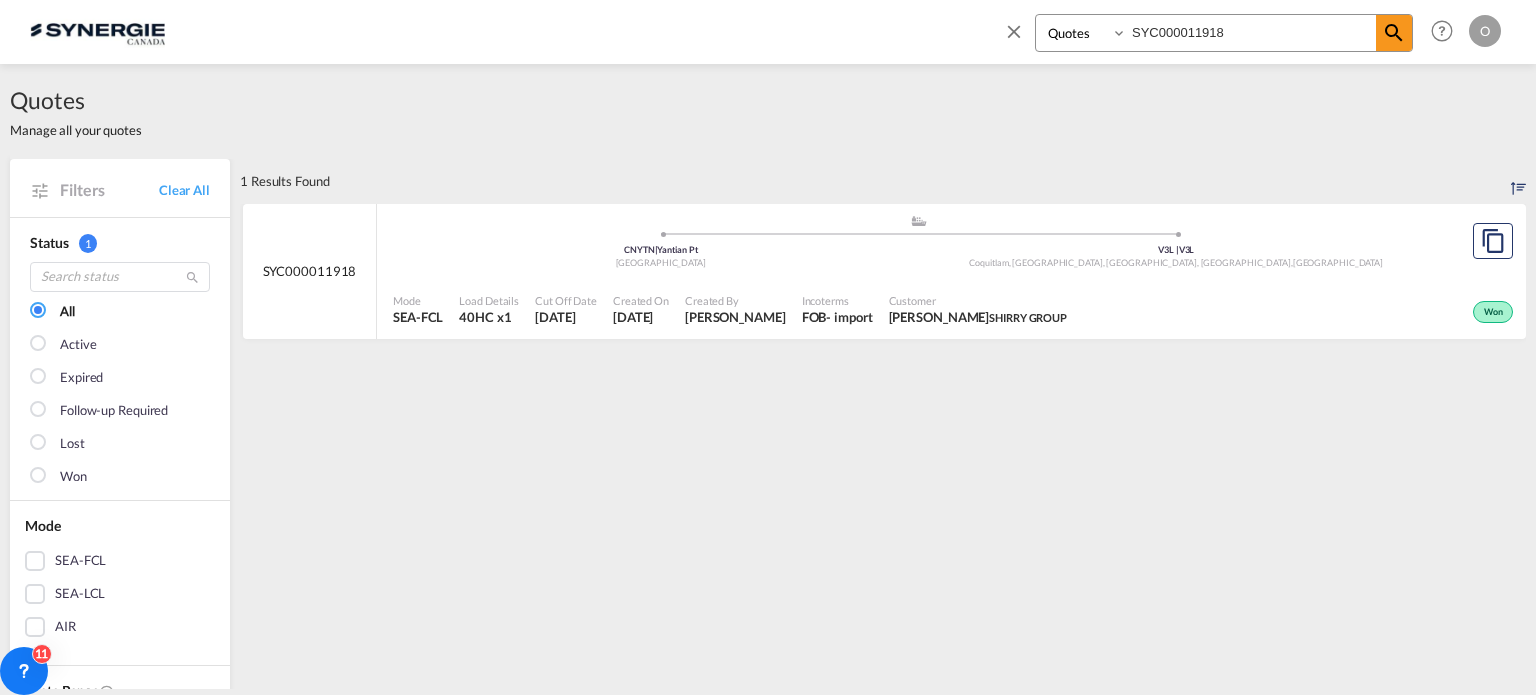drag, startPoint x: 1240, startPoint y: 36, endPoint x: 1039, endPoint y: 34, distance: 201.00995 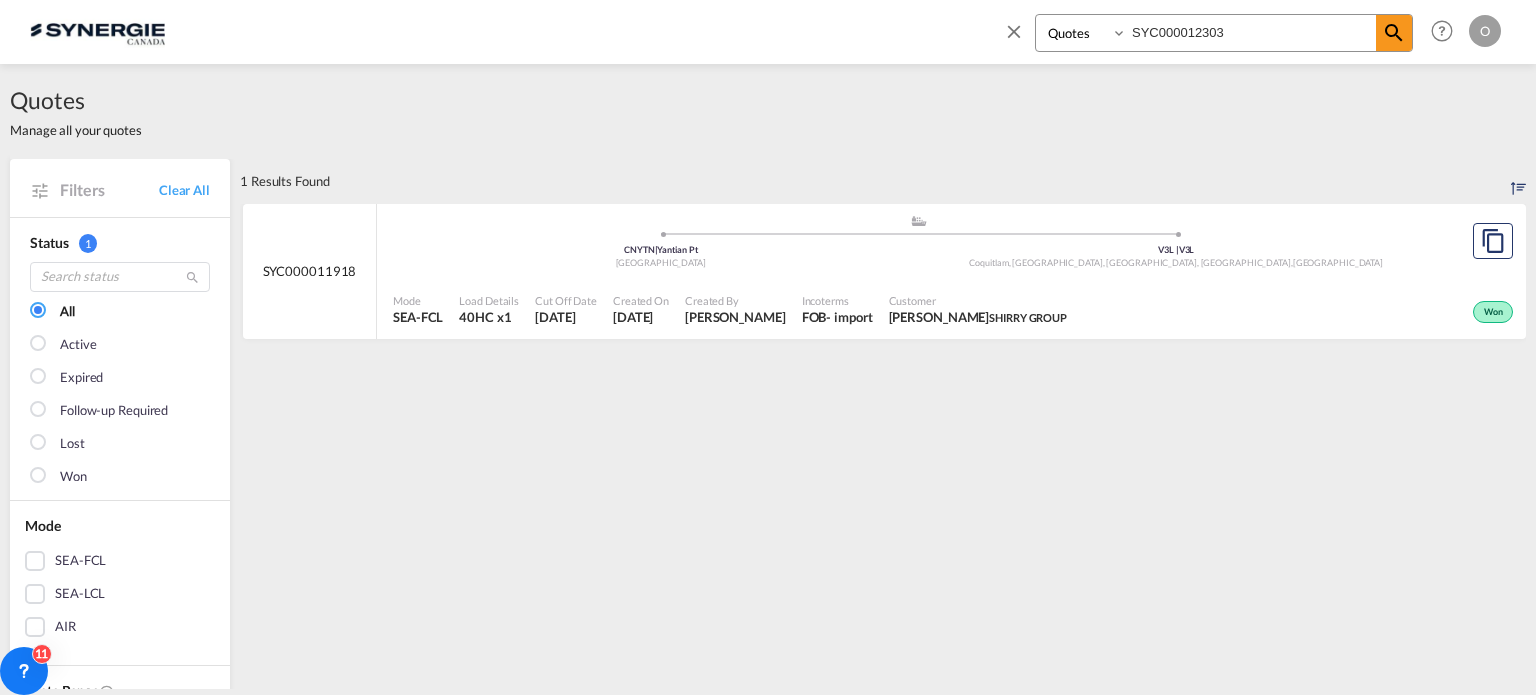 type on "SYC000012303" 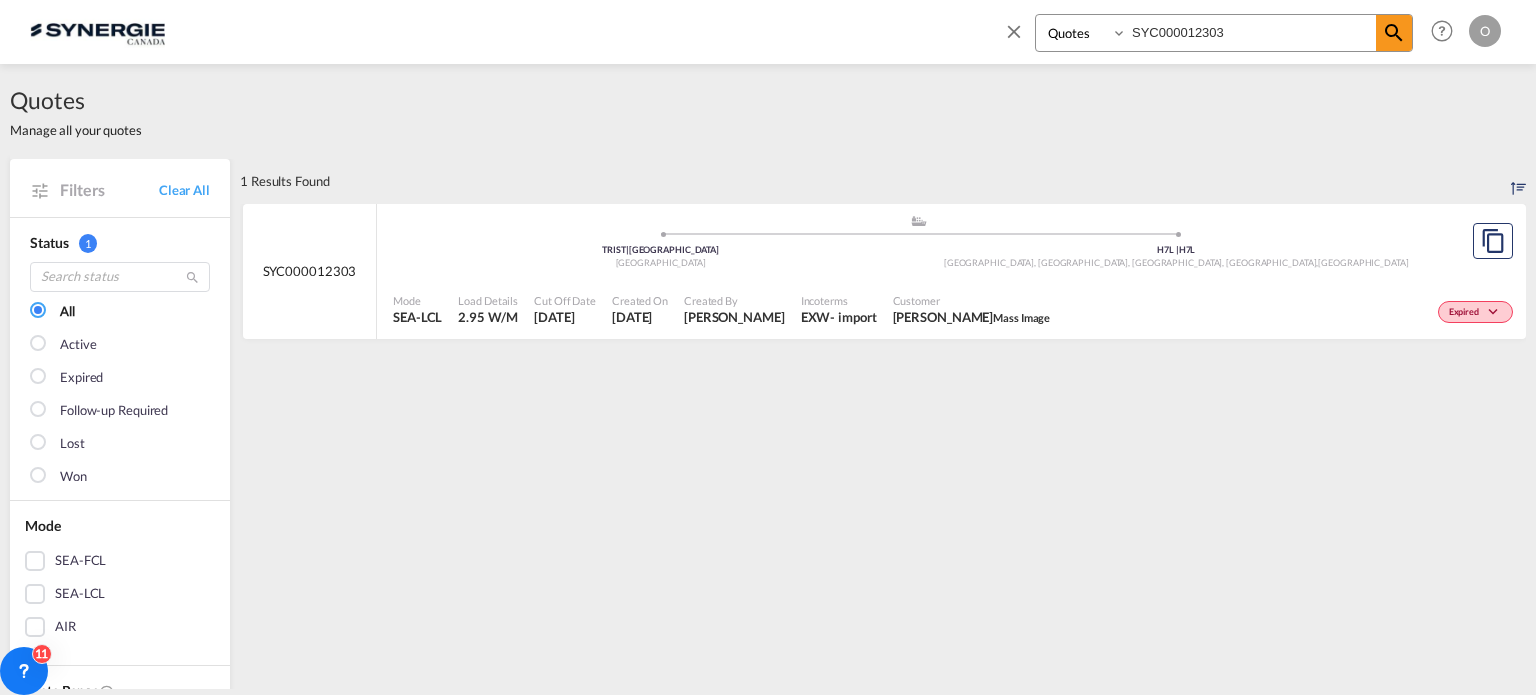 click on "Christian Serra
Mass Image" at bounding box center [972, 317] 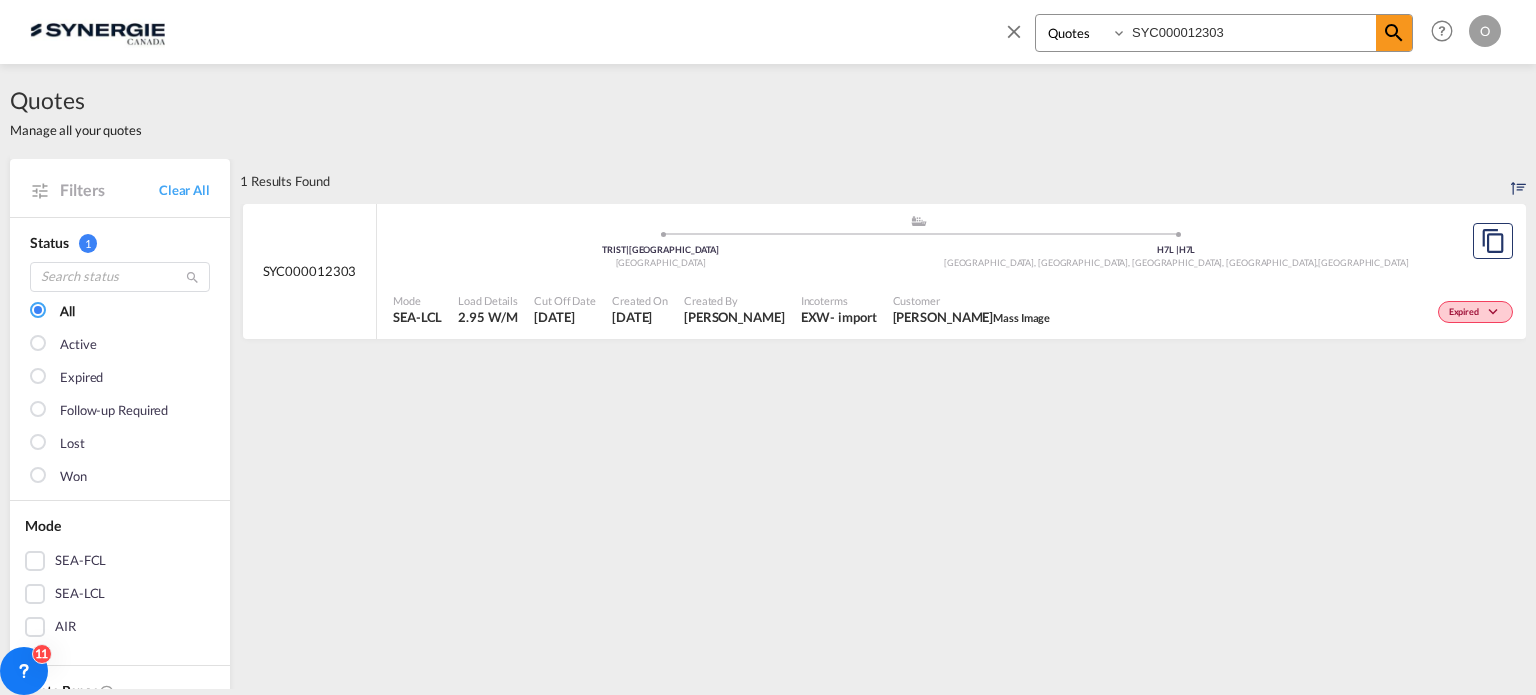 click on "- import" at bounding box center [853, 317] 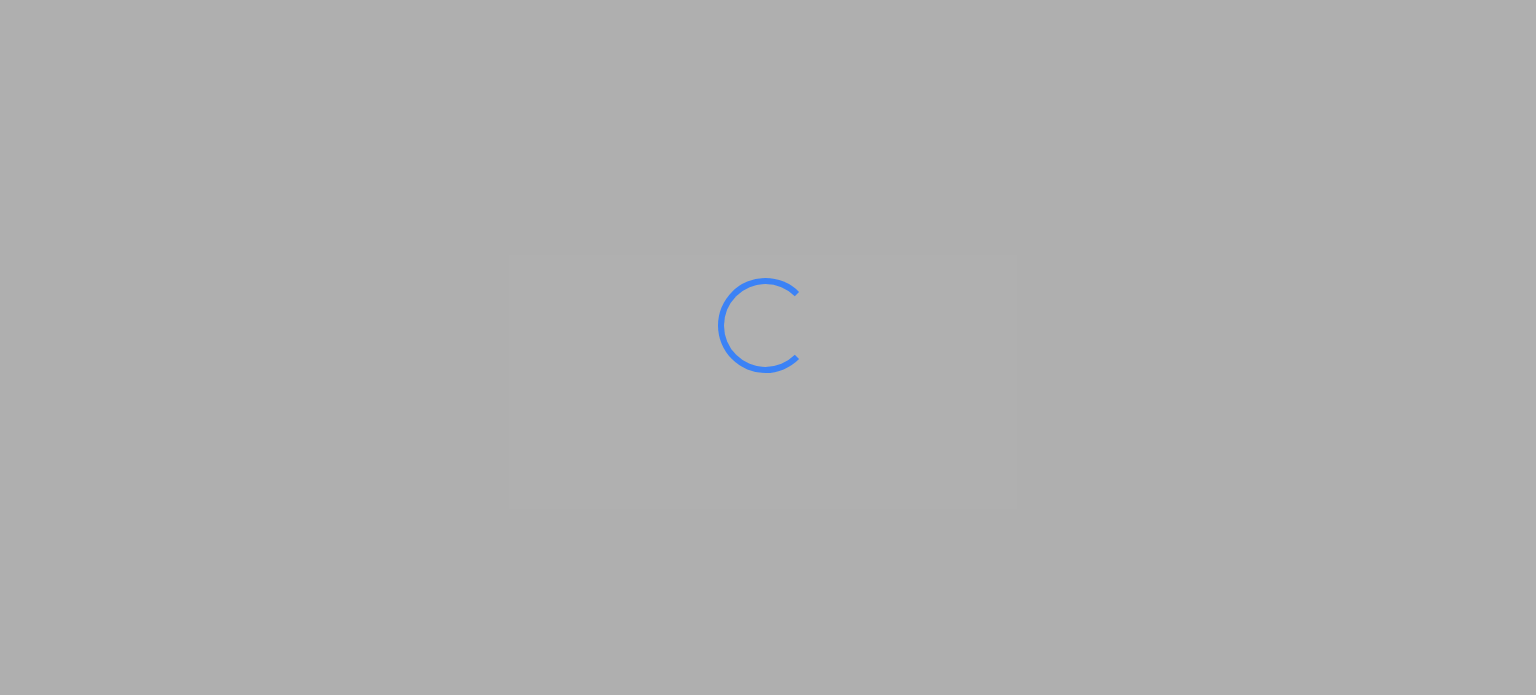 scroll, scrollTop: 0, scrollLeft: 0, axis: both 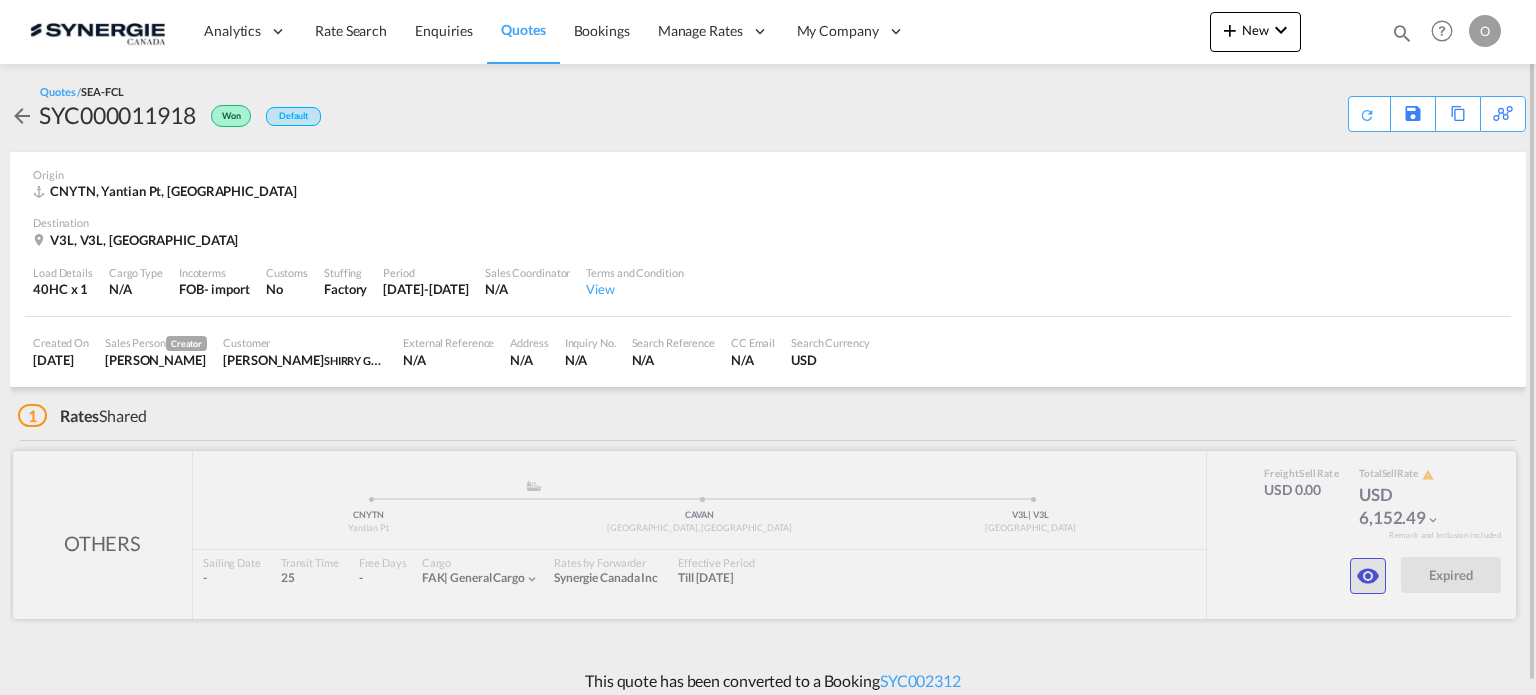 click at bounding box center (1368, 576) 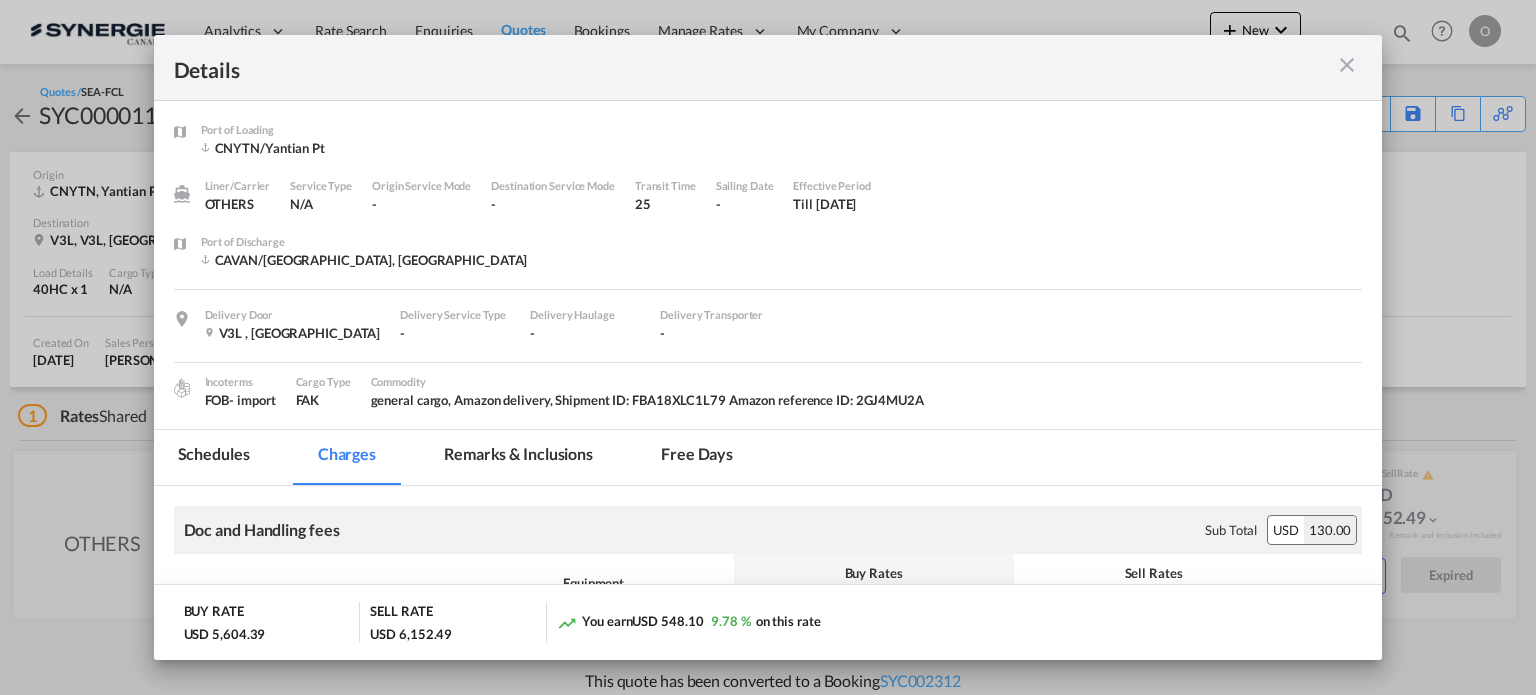 click at bounding box center (1347, 65) 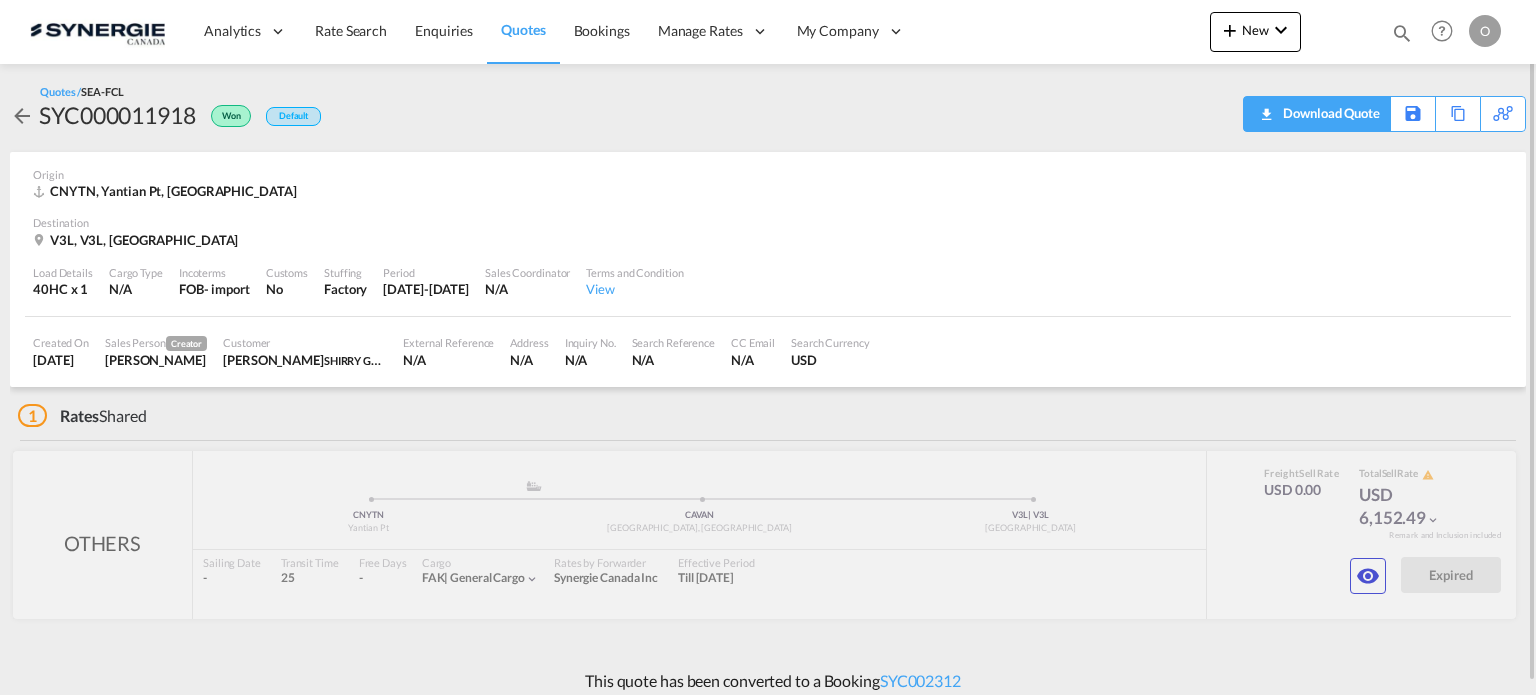click on "Download Quote" at bounding box center (1329, 113) 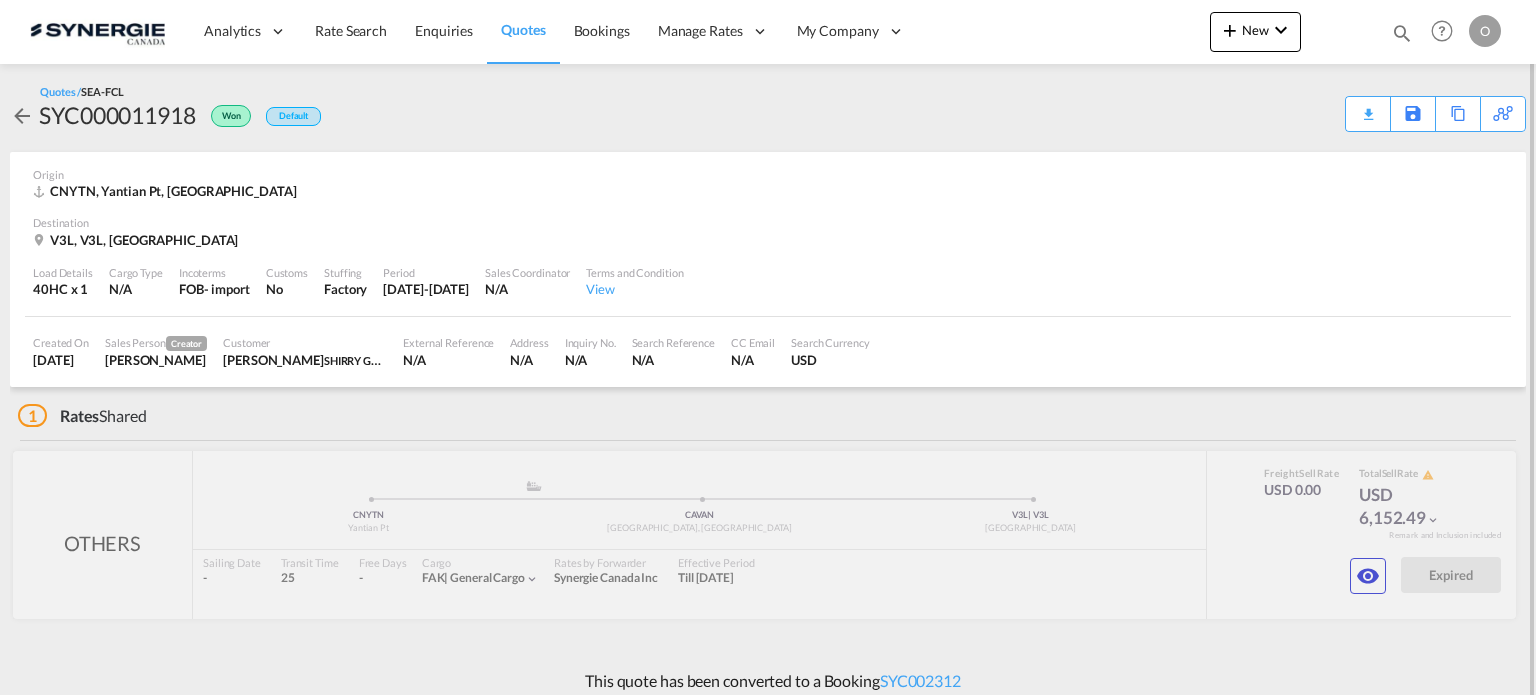 scroll, scrollTop: 12, scrollLeft: 0, axis: vertical 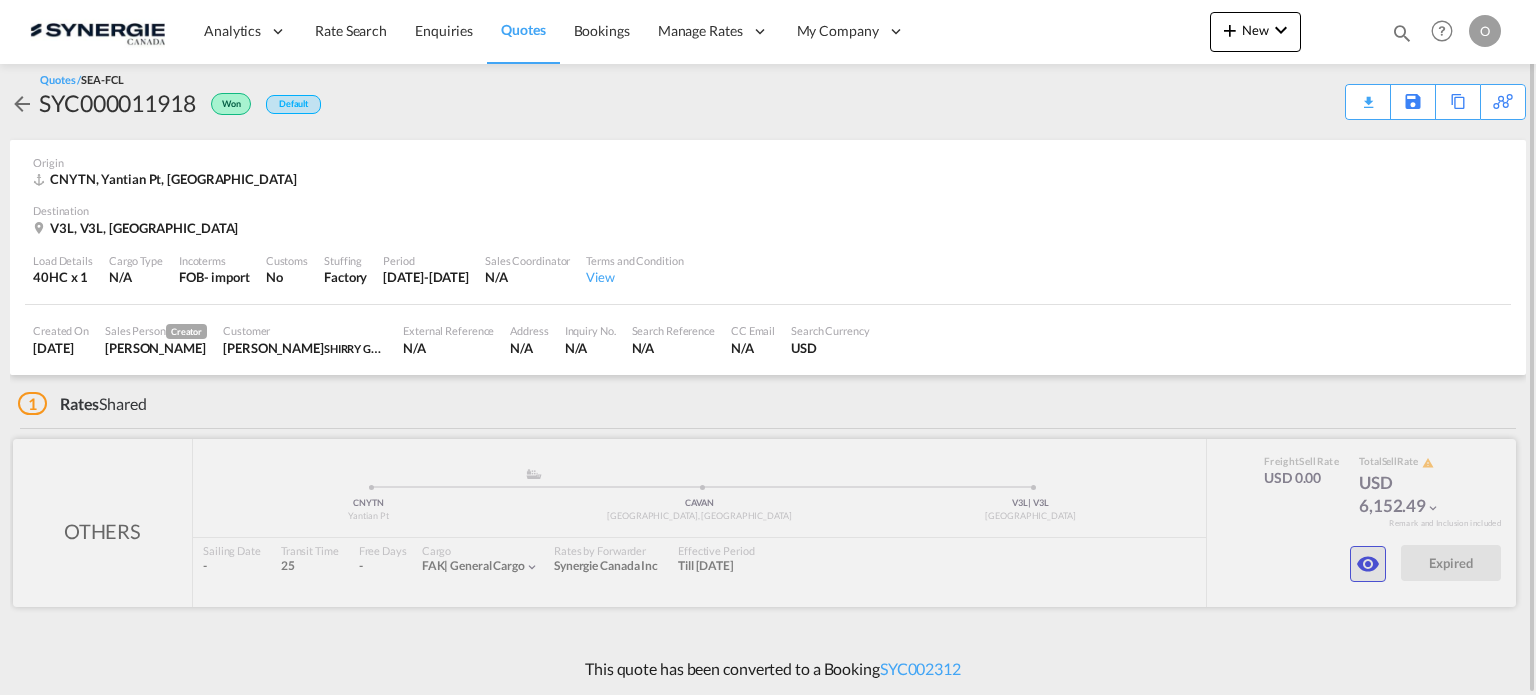 click at bounding box center (1368, 564) 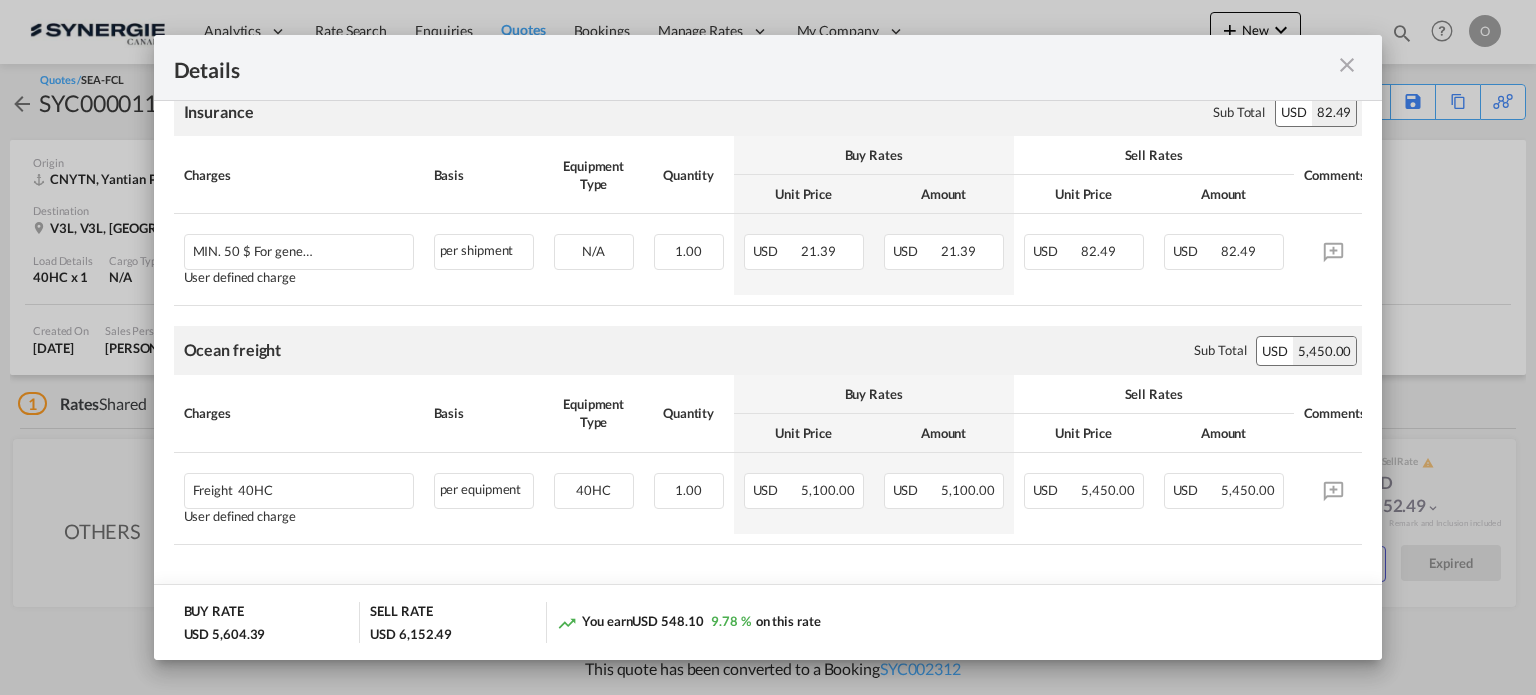 scroll, scrollTop: 1254, scrollLeft: 0, axis: vertical 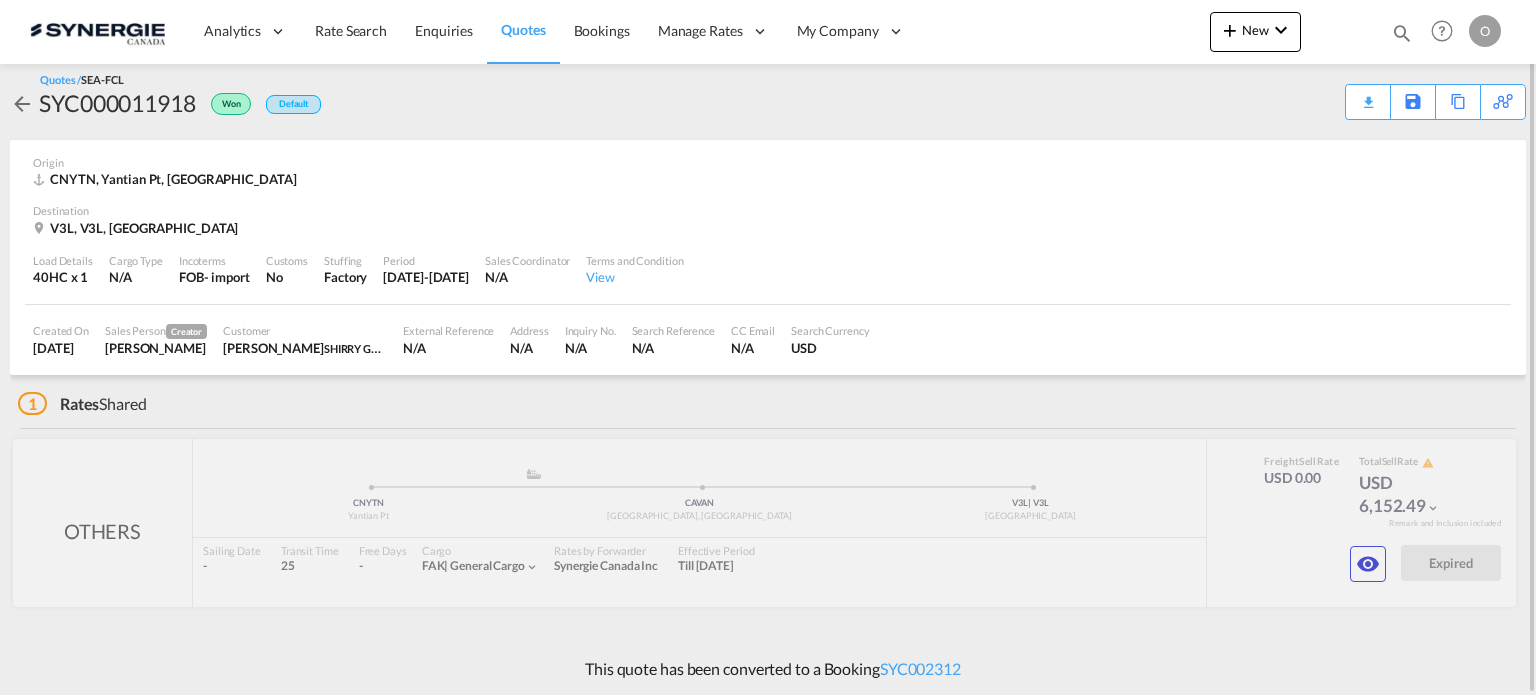 click at bounding box center [1402, 33] 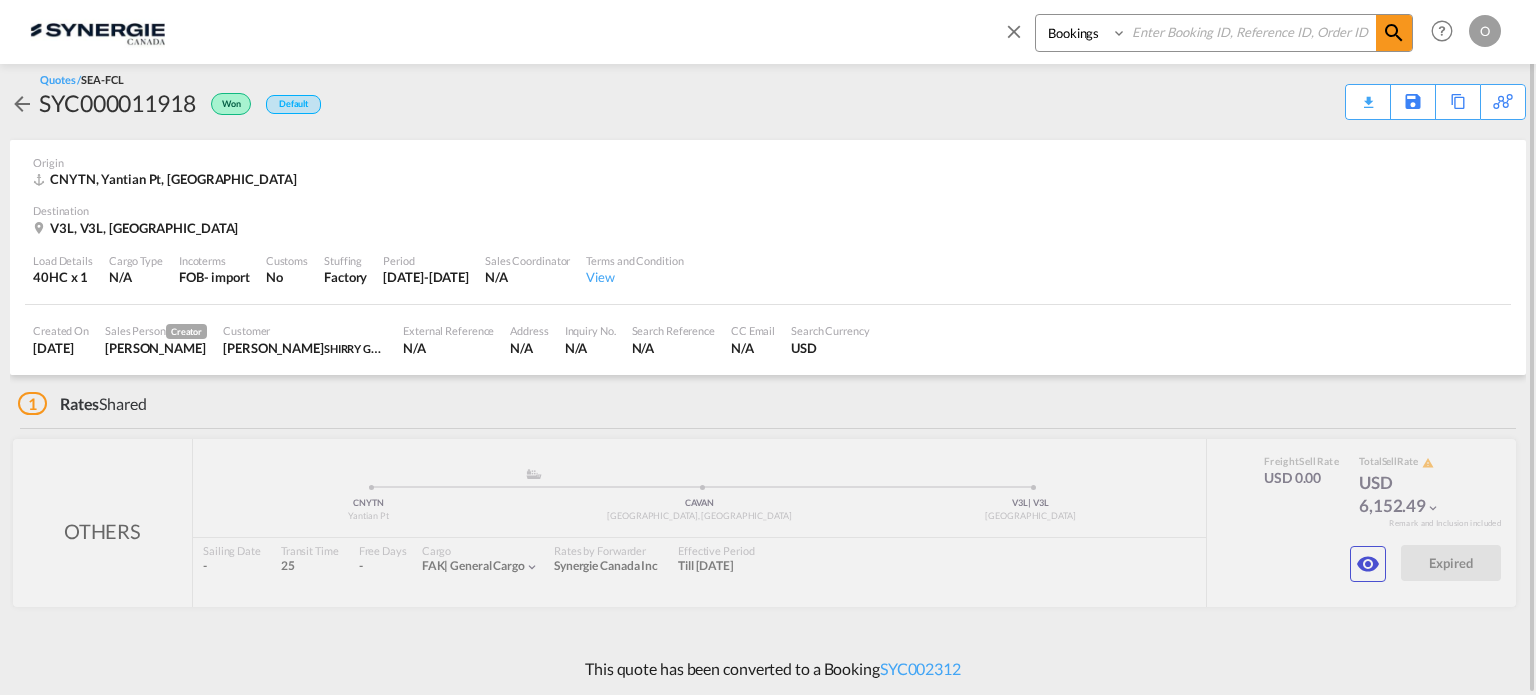 click on "Bookings Quotes Enquiries" at bounding box center (1083, 33) 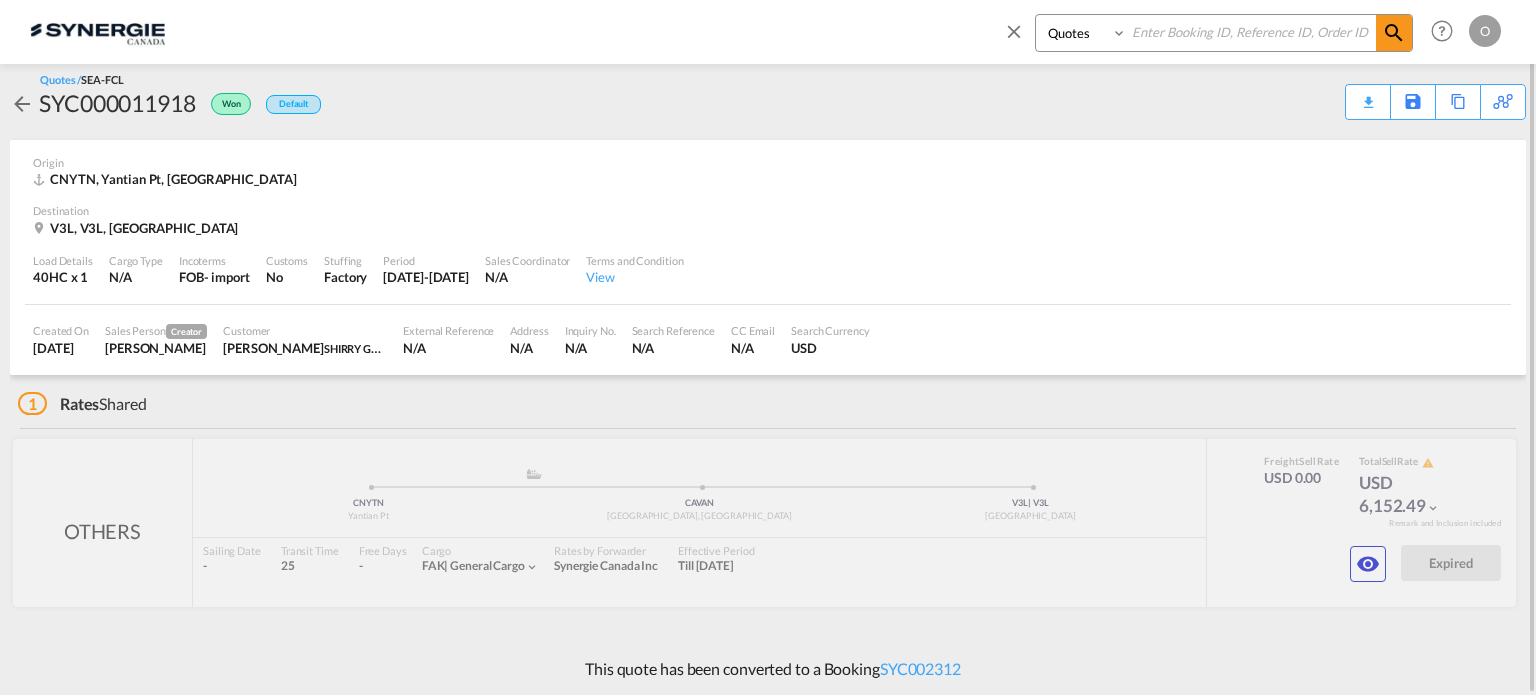 click on "Bookings Quotes Enquiries" at bounding box center (1083, 33) 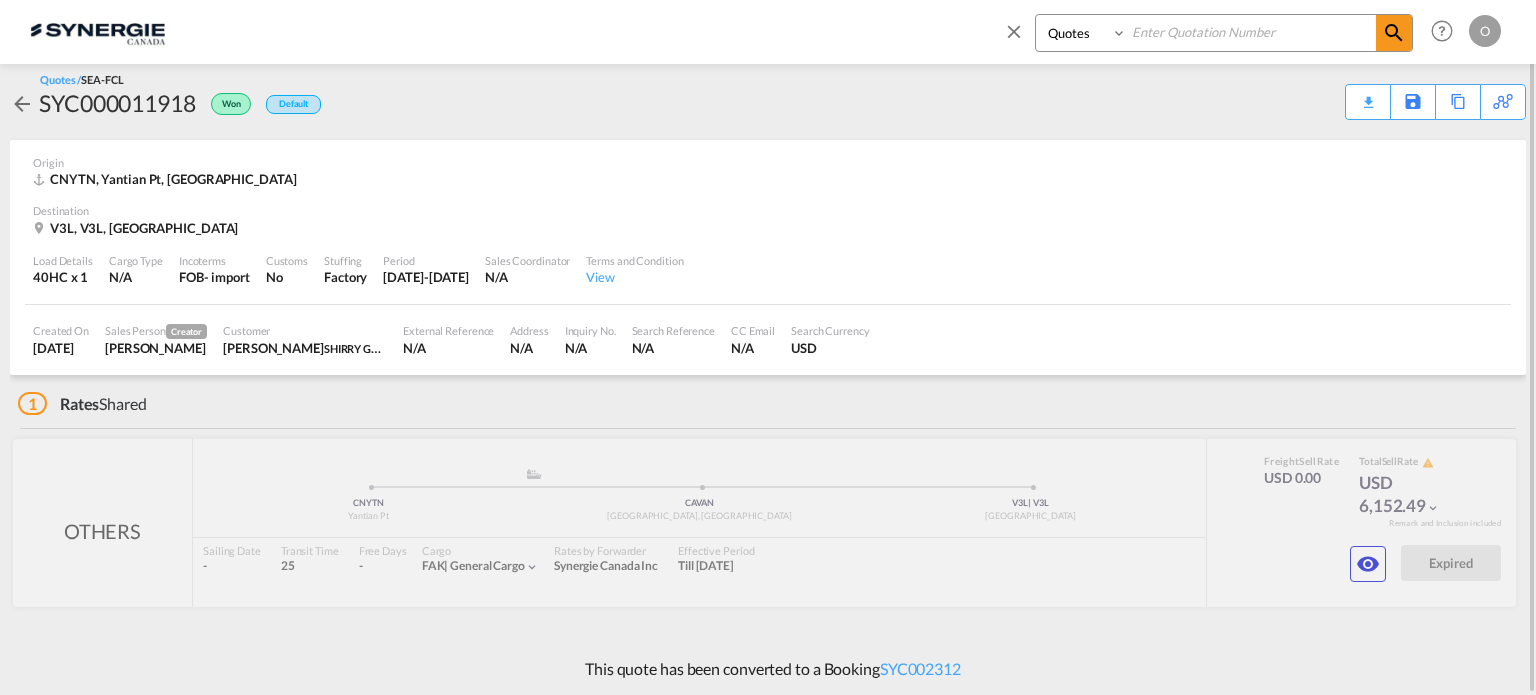 drag, startPoint x: 1184, startPoint y: 42, endPoint x: 1222, endPoint y: 42, distance: 38 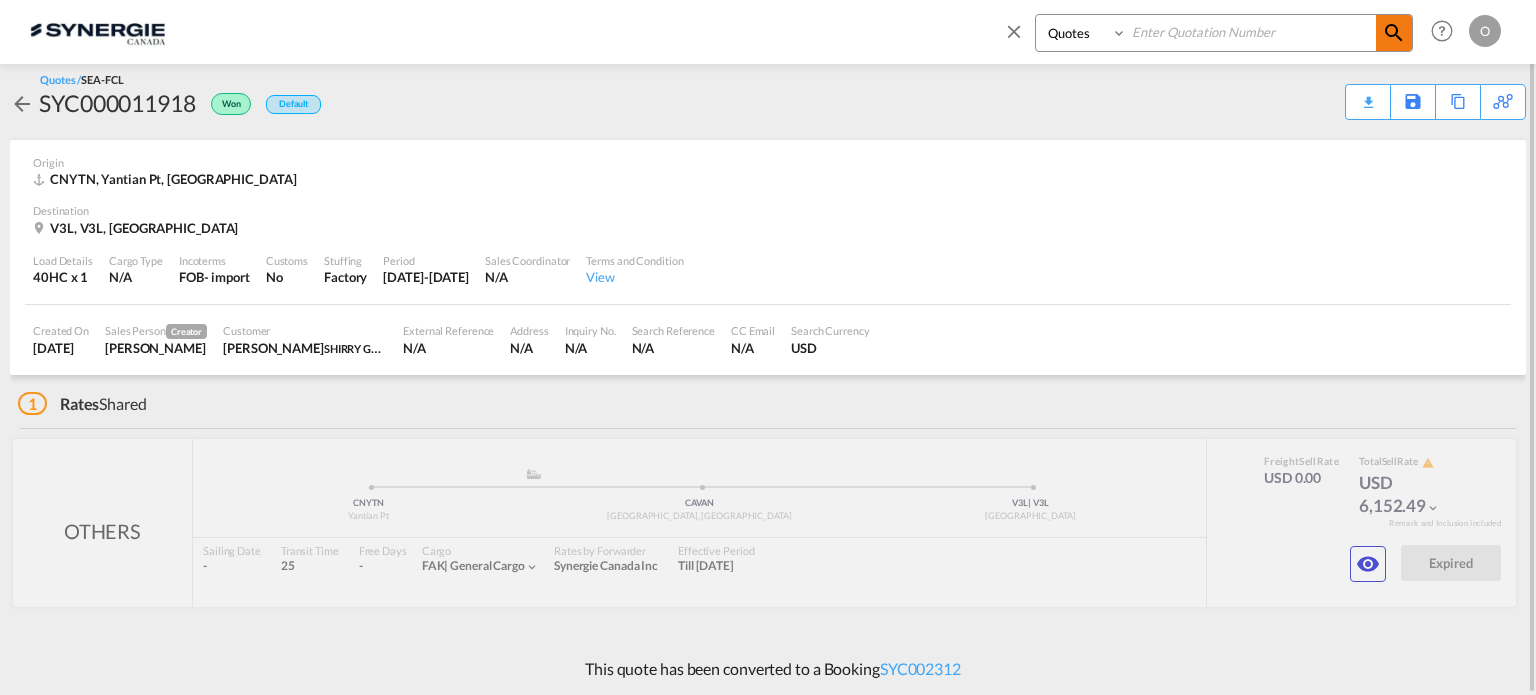 paste on "SYC000012325" 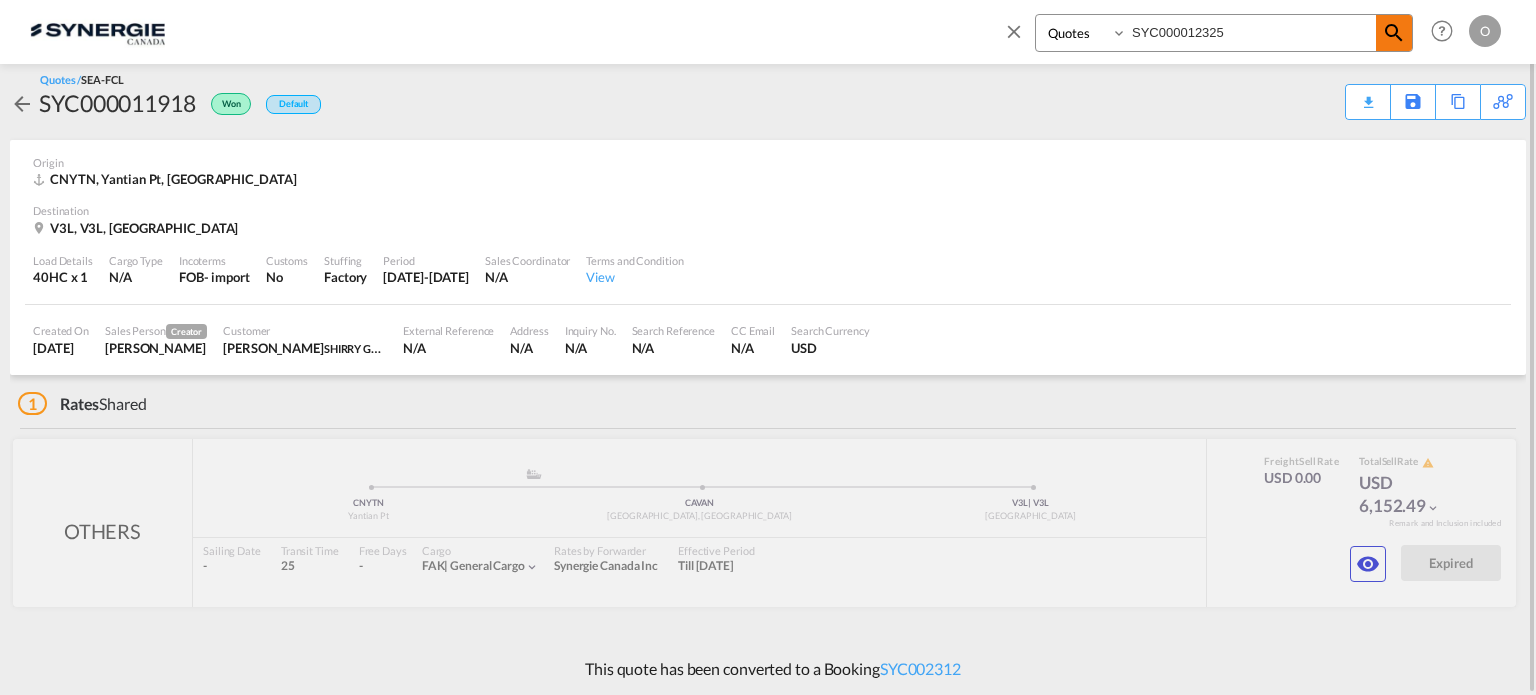 type on "SYC000012325" 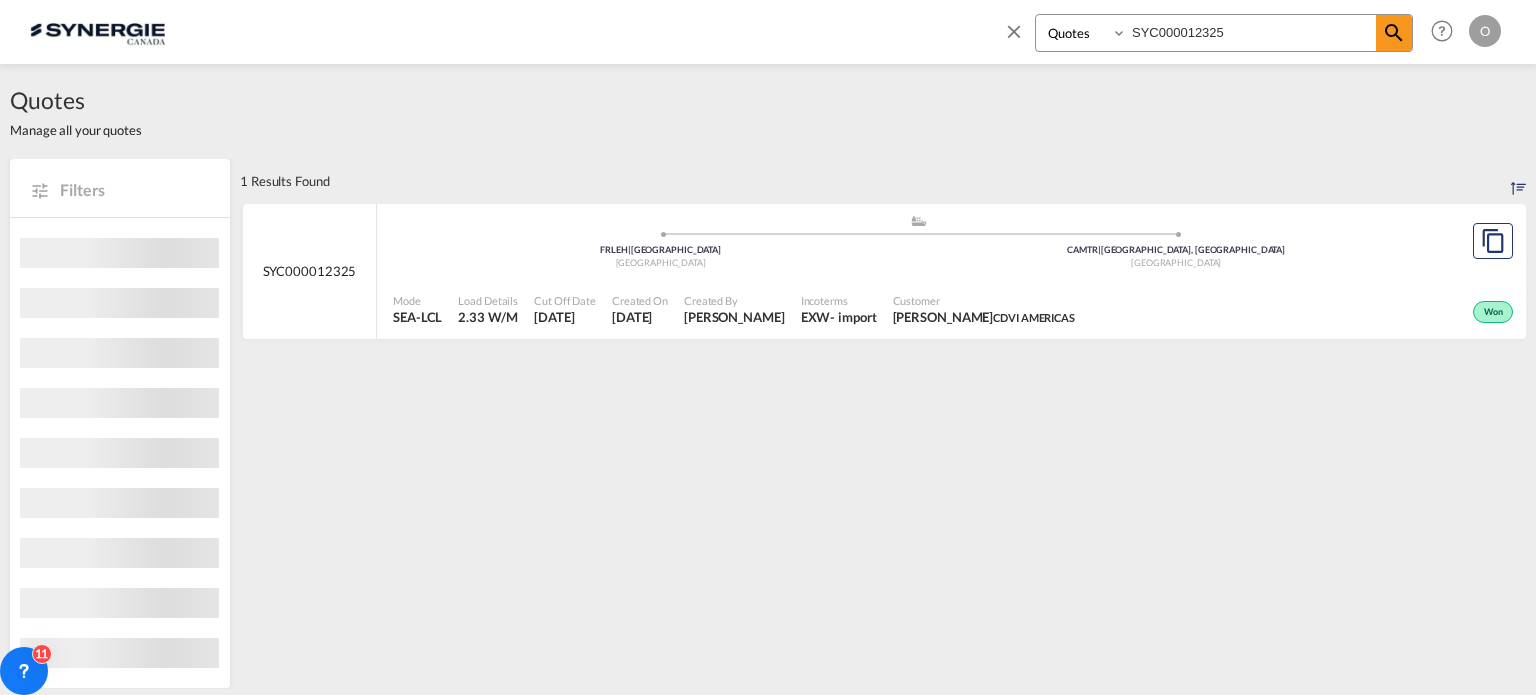 click on "Incoterms" at bounding box center [839, 300] 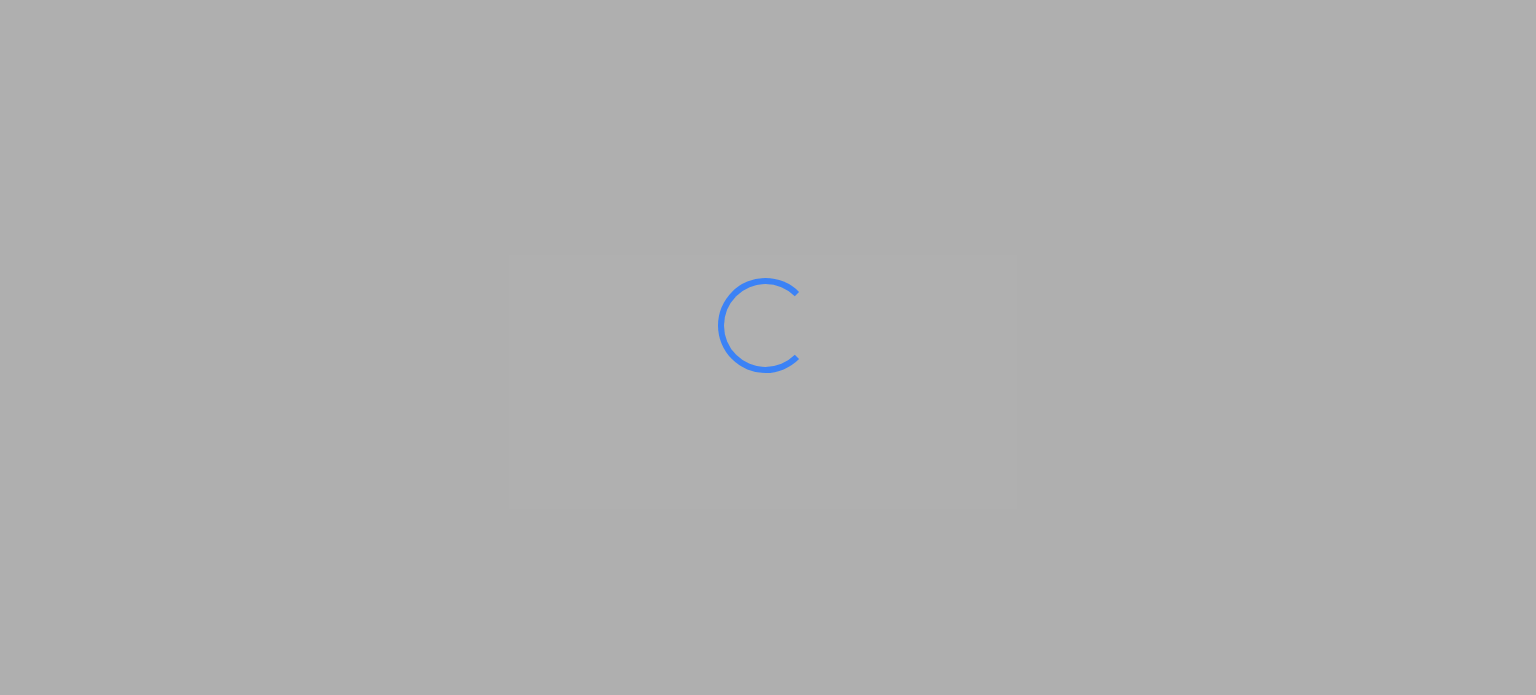 scroll, scrollTop: 0, scrollLeft: 0, axis: both 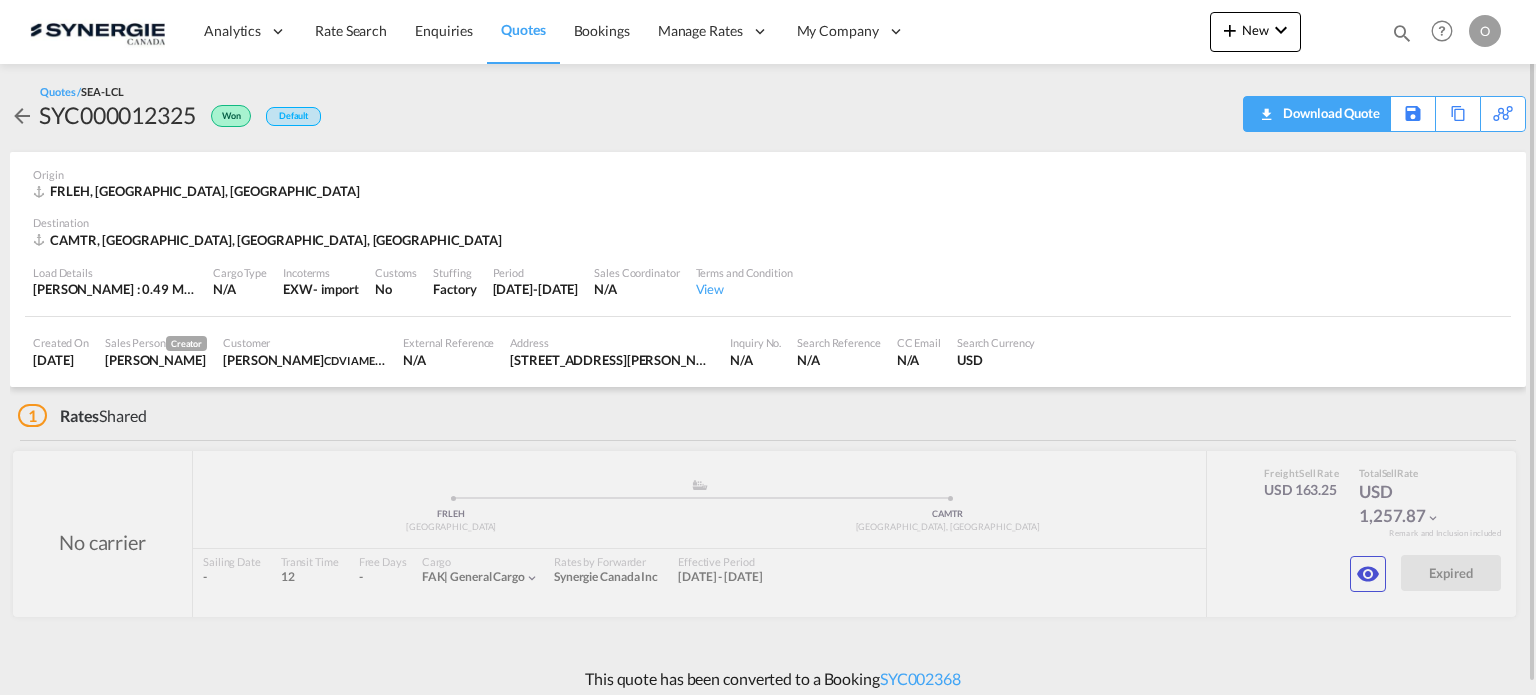 click on "Download Quote" at bounding box center [1329, 113] 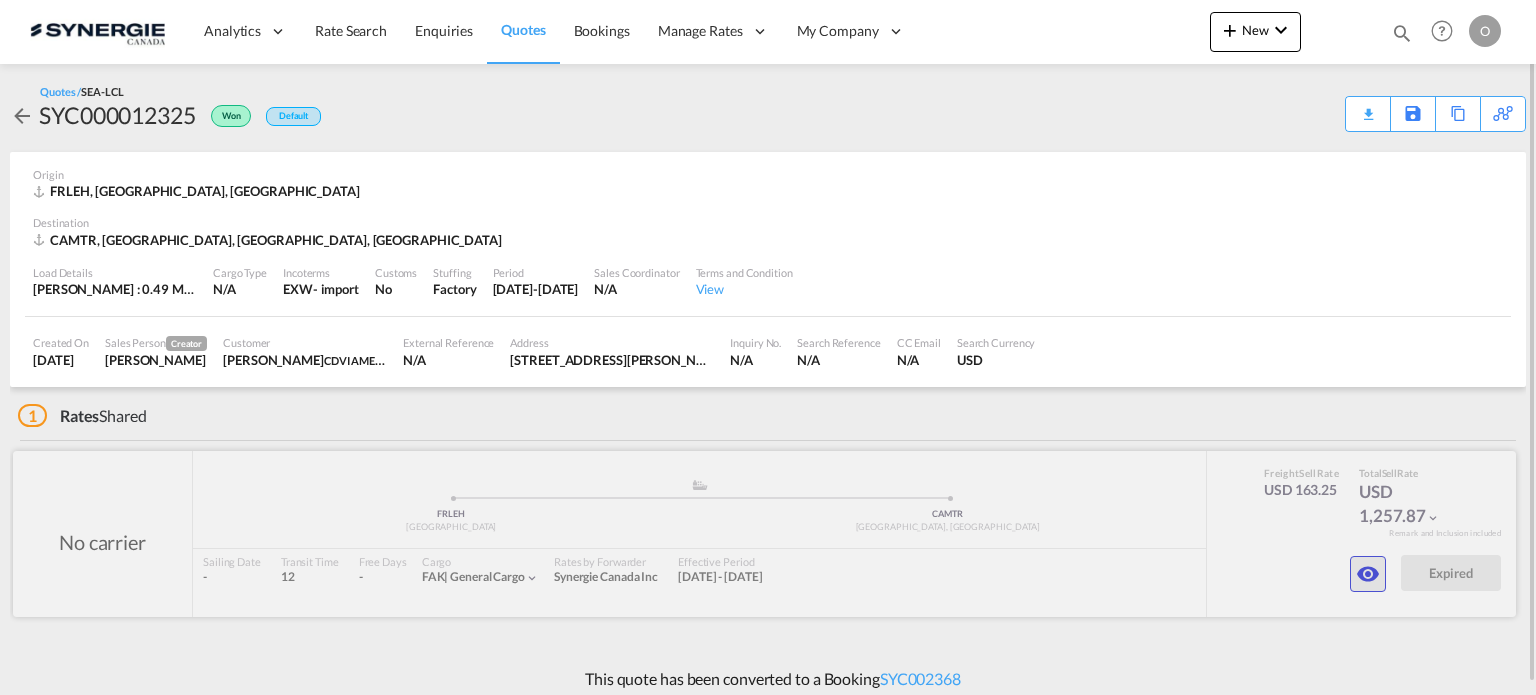 click at bounding box center (1368, 574) 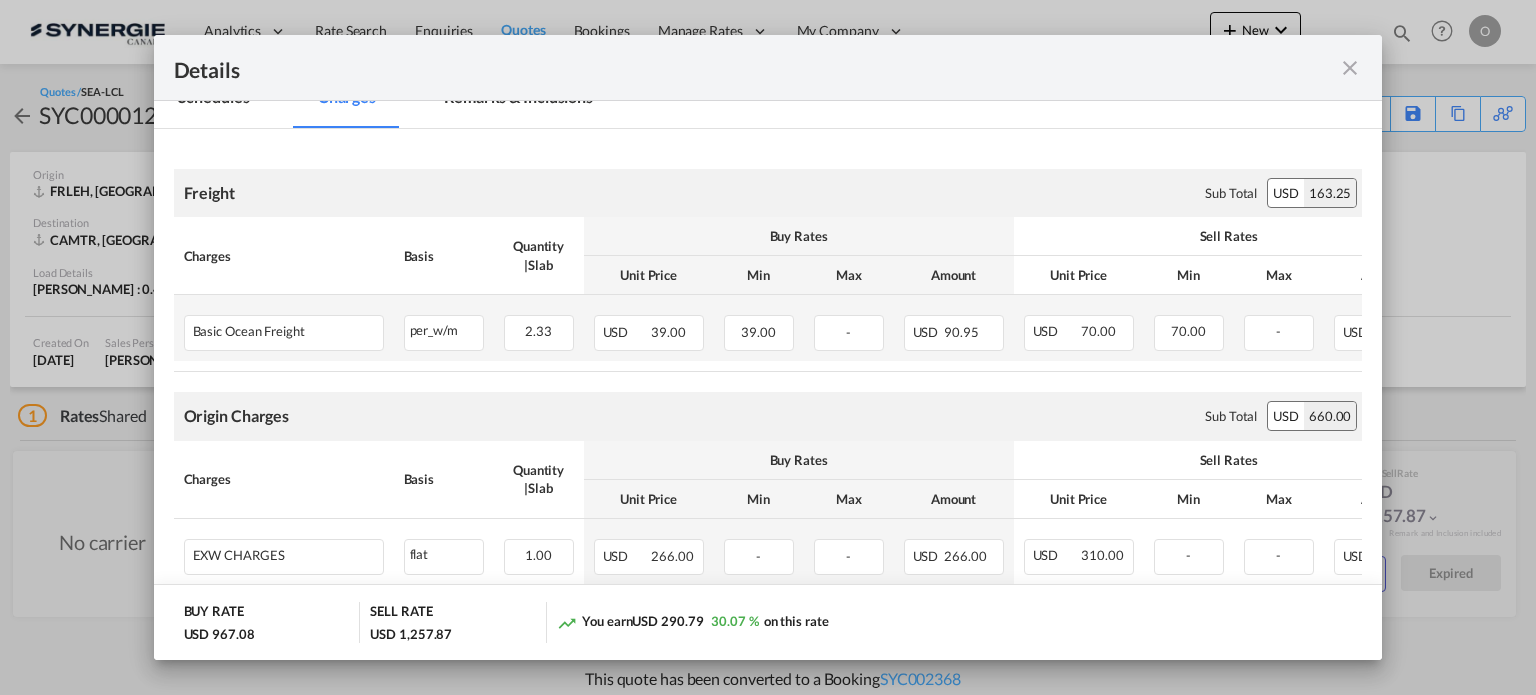 scroll, scrollTop: 0, scrollLeft: 0, axis: both 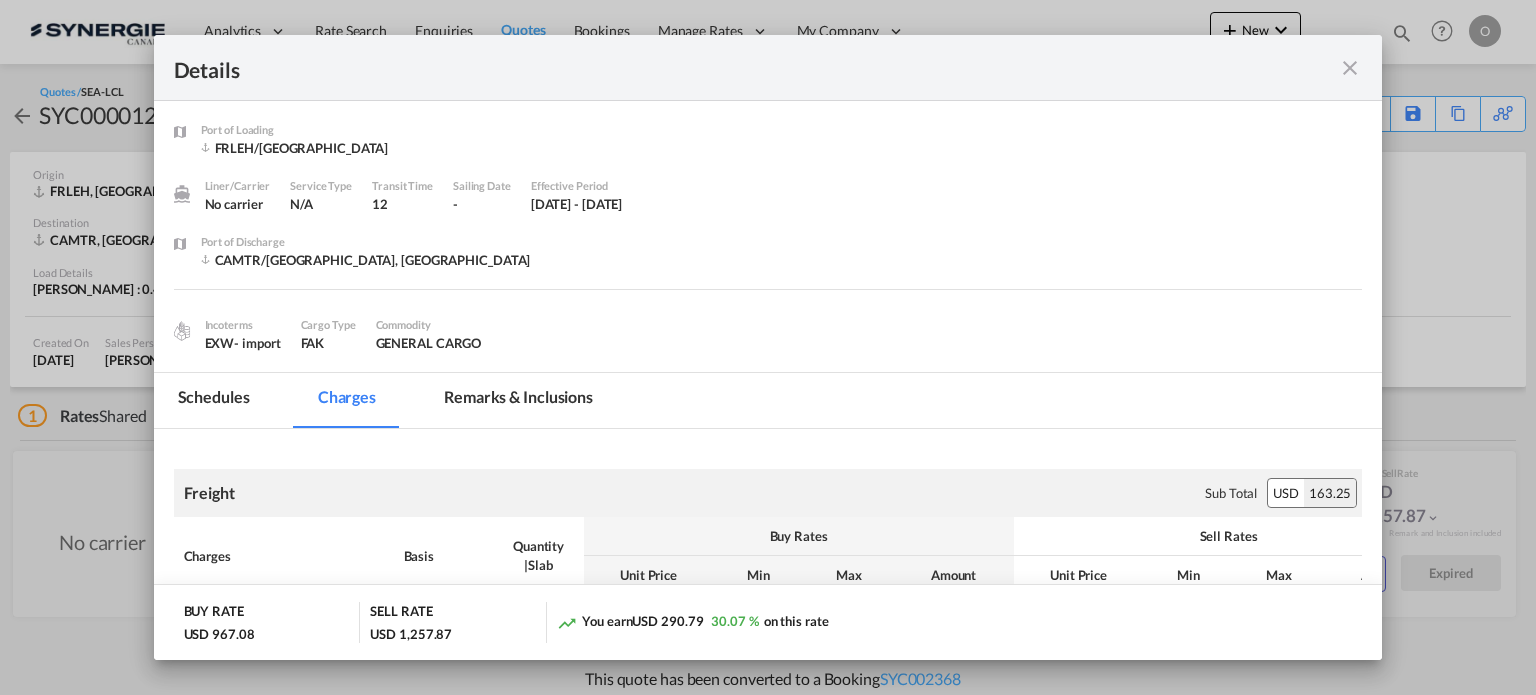 click on "Remarks & Inclusions" at bounding box center [518, 400] 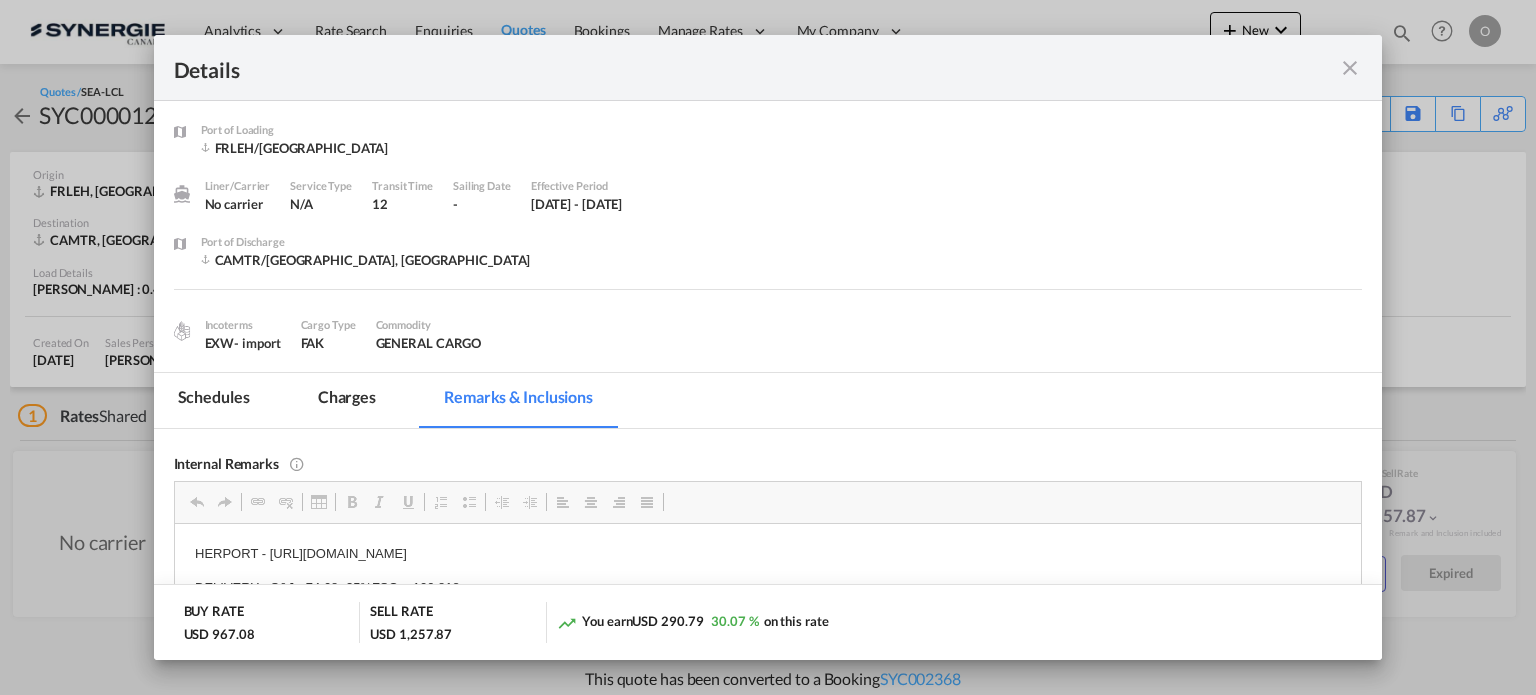 scroll, scrollTop: 0, scrollLeft: 0, axis: both 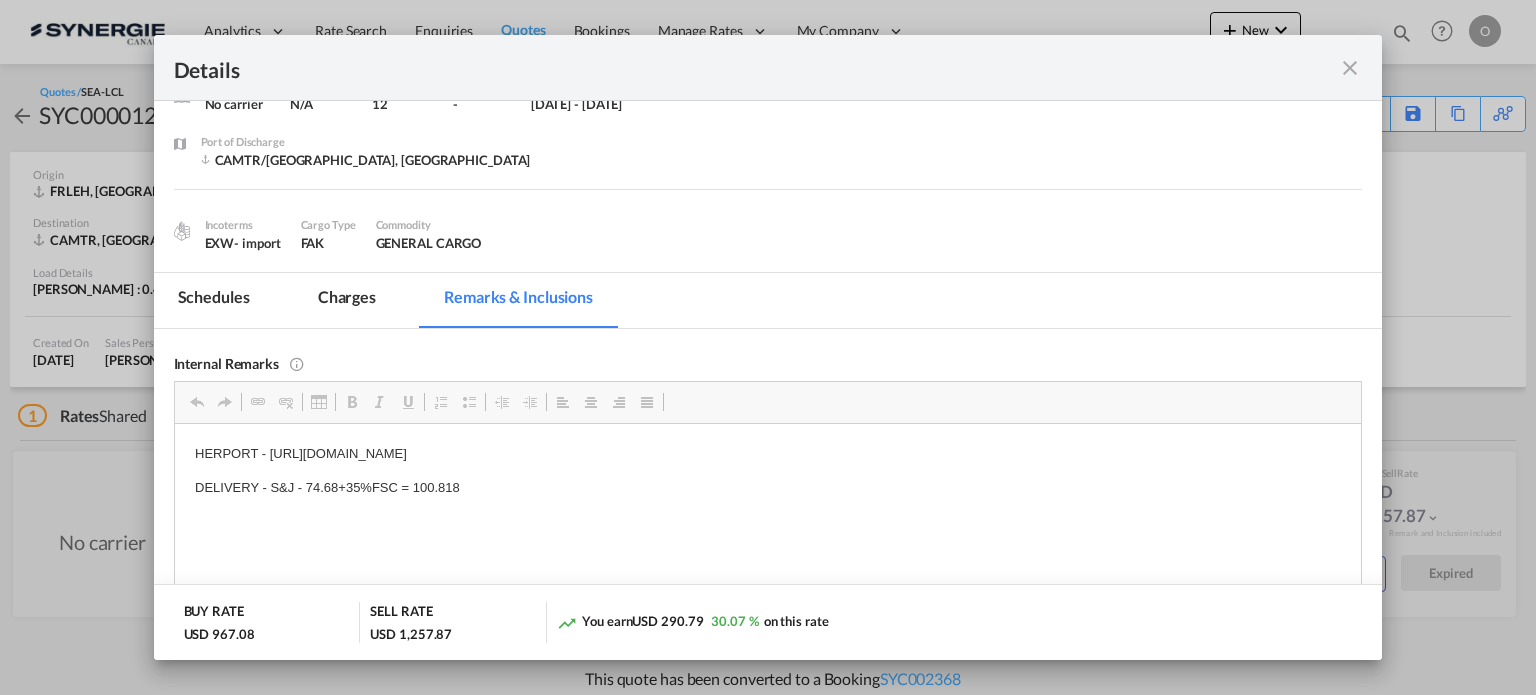 click on "Charges" at bounding box center (347, 300) 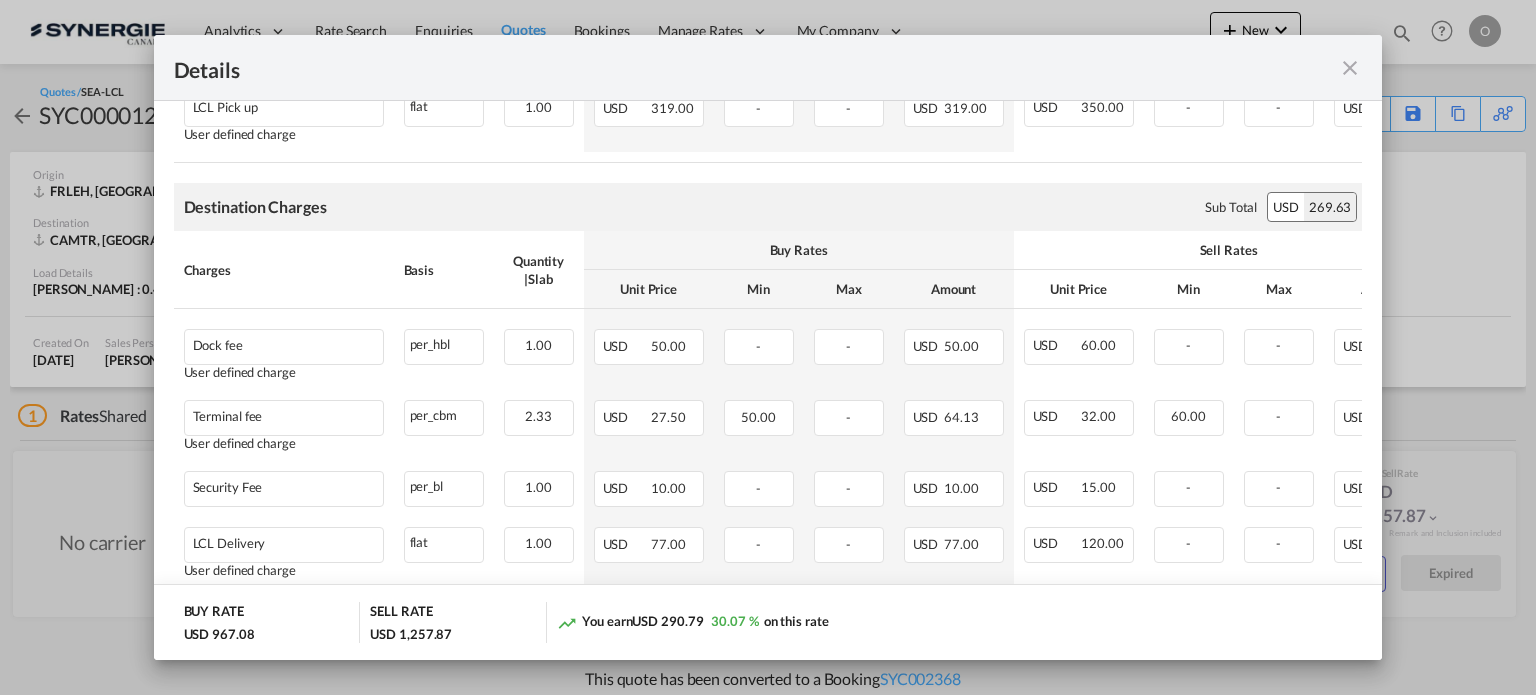 scroll, scrollTop: 758, scrollLeft: 0, axis: vertical 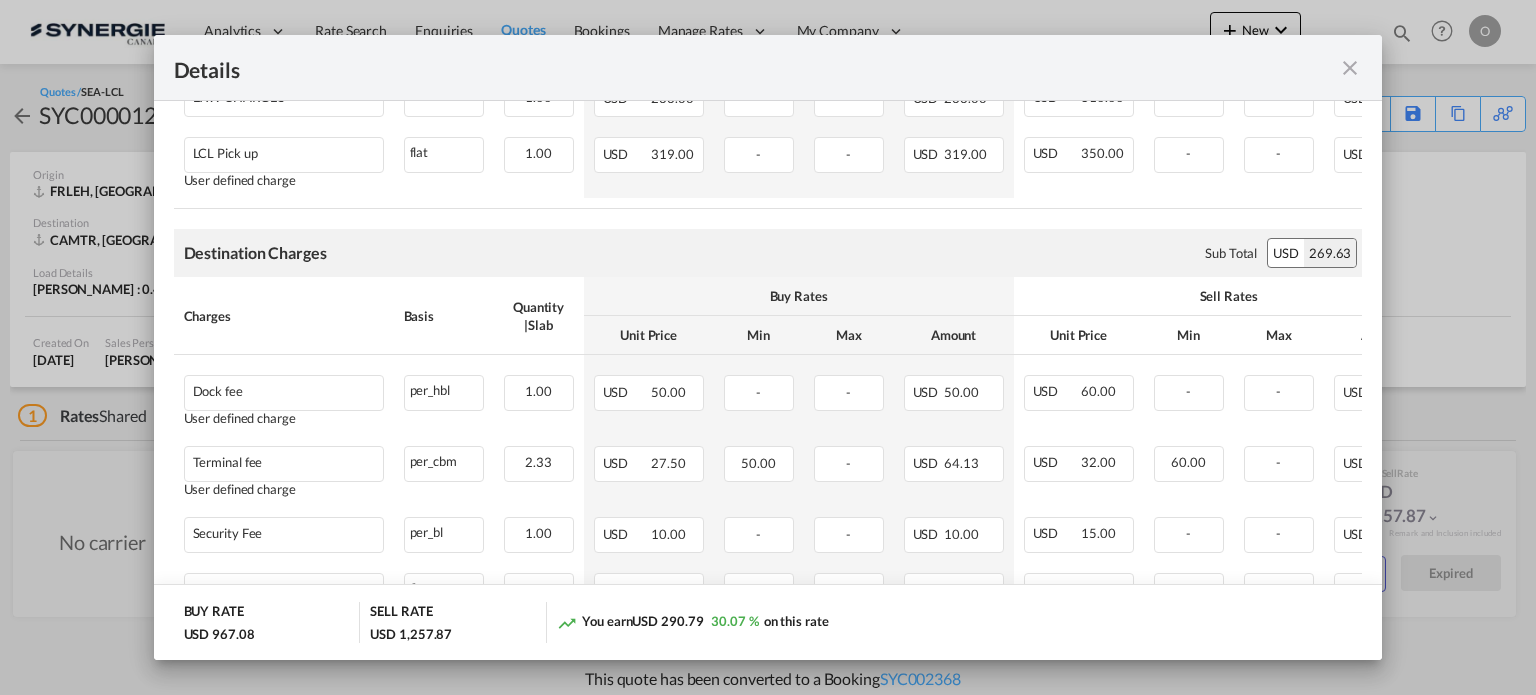 drag, startPoint x: 1355, startPoint y: 73, endPoint x: 1271, endPoint y: 60, distance: 85 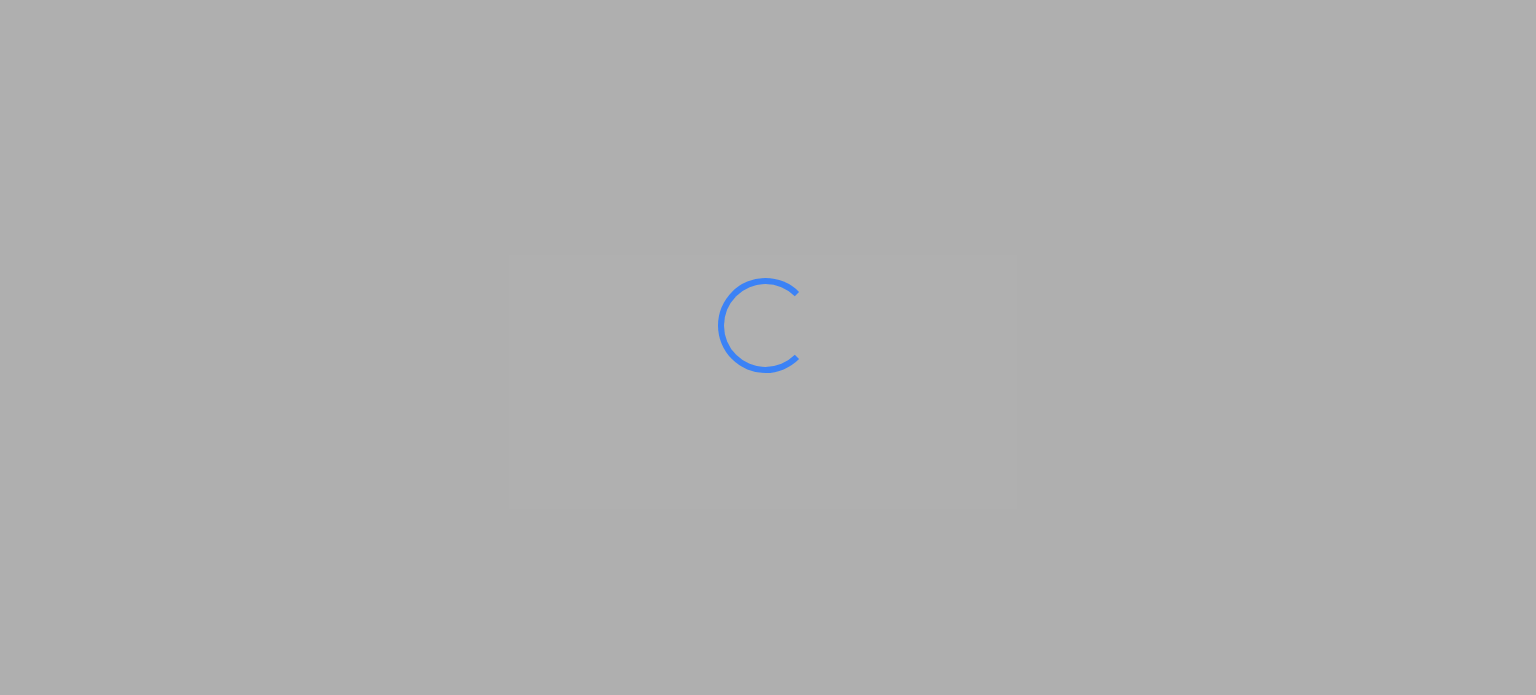 scroll, scrollTop: 0, scrollLeft: 0, axis: both 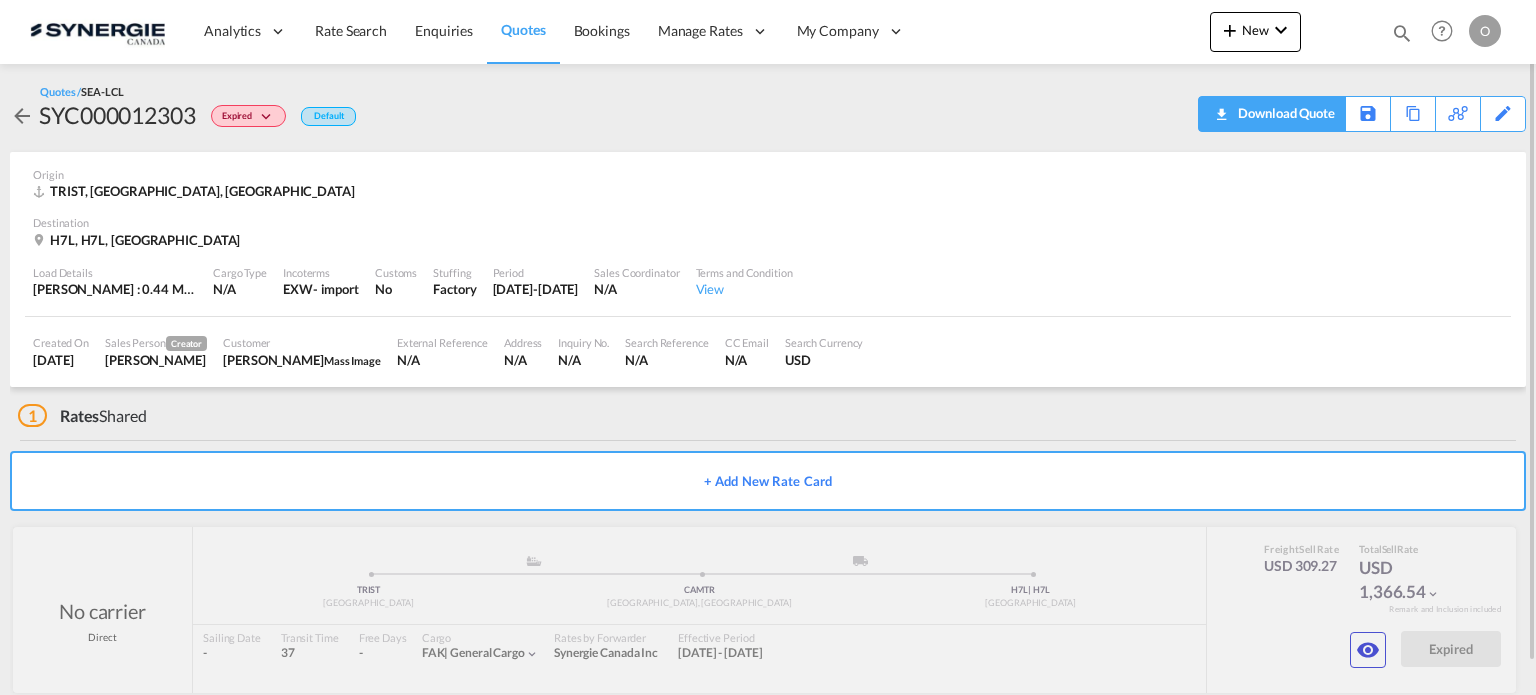 click on "Download Quote" at bounding box center (1284, 113) 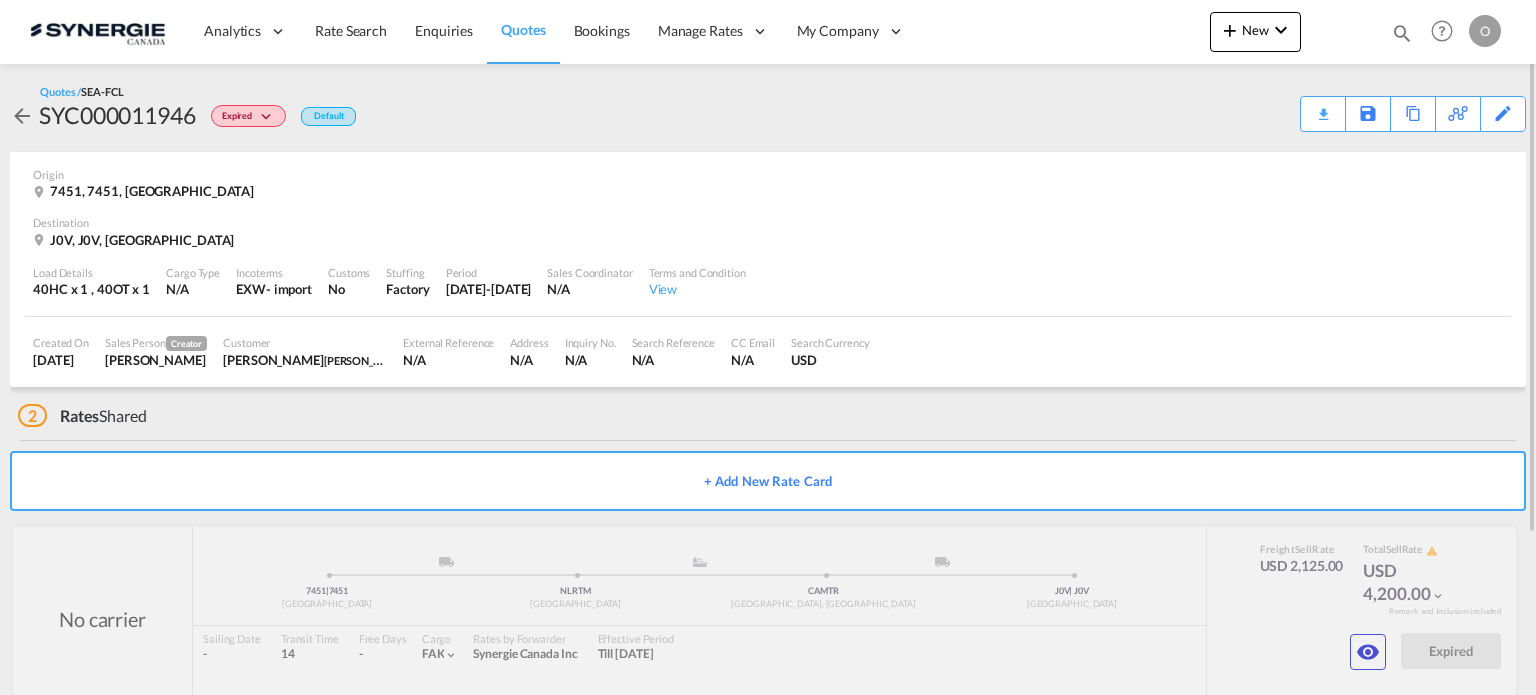 scroll, scrollTop: 0, scrollLeft: 0, axis: both 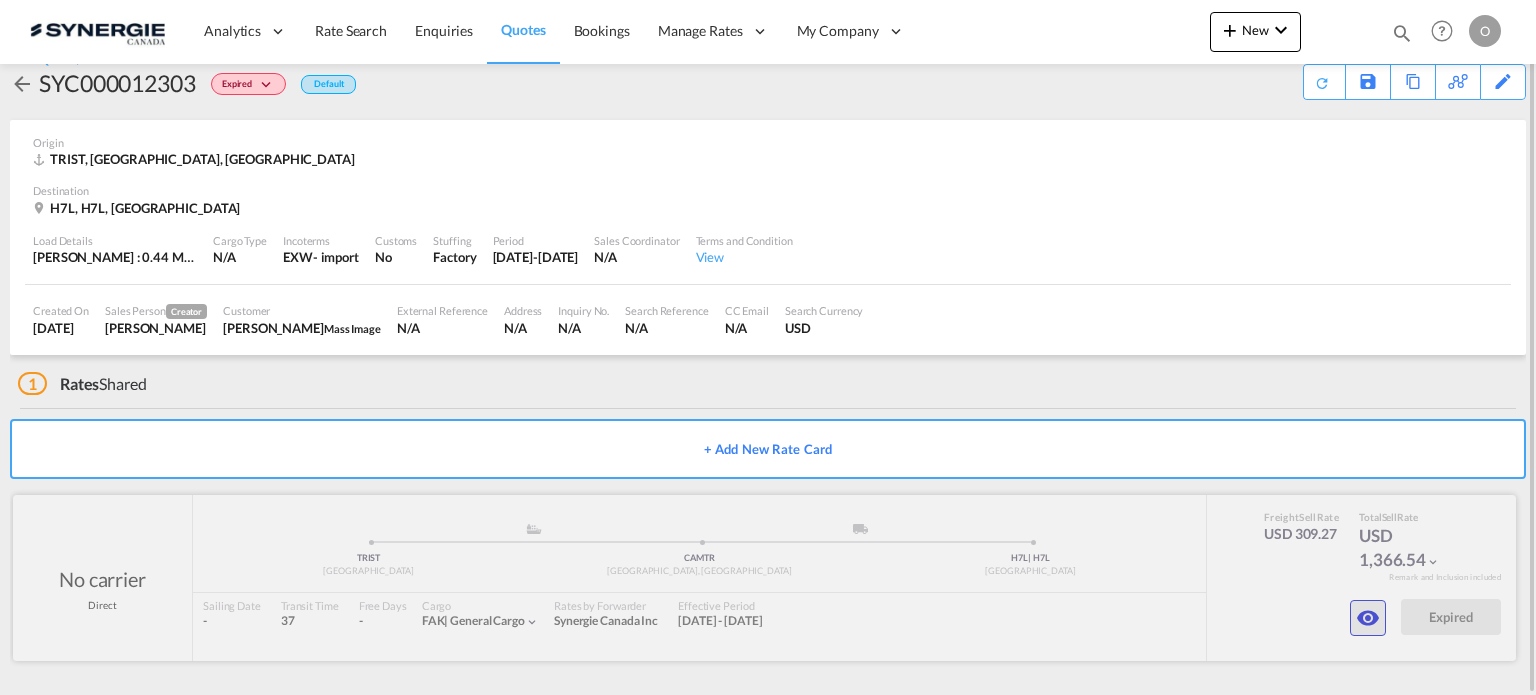click on "No carrier
Direct
added by you
.a{fill:#aaa8ad;} .a{fill:#aaa8ad;}
TRIST Istanbul
CAMTR [GEOGRAPHIC_DATA], [GEOGRAPHIC_DATA]
H7L  |
H7L
[GEOGRAPHIC_DATA]       Sailing Date
-
Transit Time
37
Free Days
View -
Cargo
FAK  |
general cargo
Rates by Forwarder
Synergie Canada Inc
Effective Period
[DATE] - [DATE]
Freight  Sell  Rate
USD 309.27
Total  Sell
Rate
USD 1,366.54
Remark and Inclusion included
Expired
Do you want to delete this rate card ?
Tap to Undo Delete" at bounding box center (764, 578) 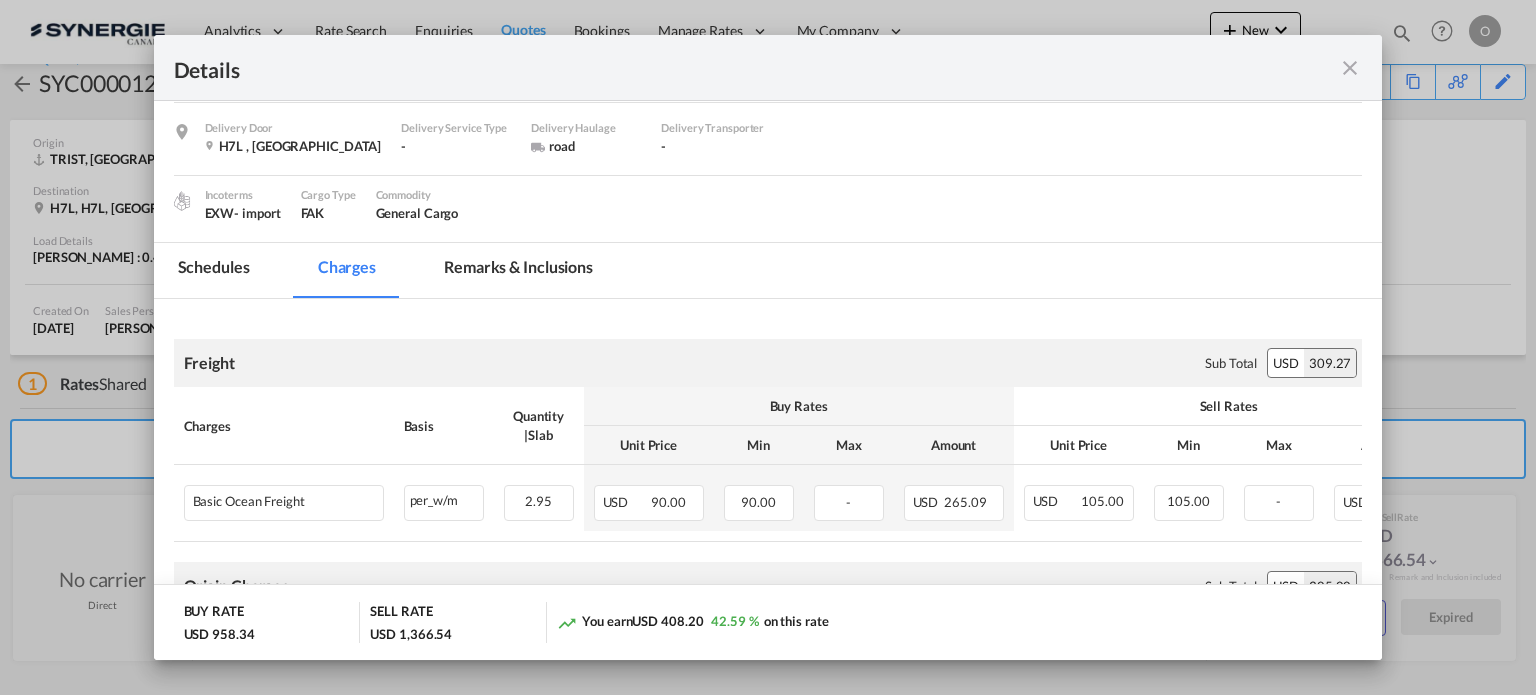 scroll, scrollTop: 0, scrollLeft: 0, axis: both 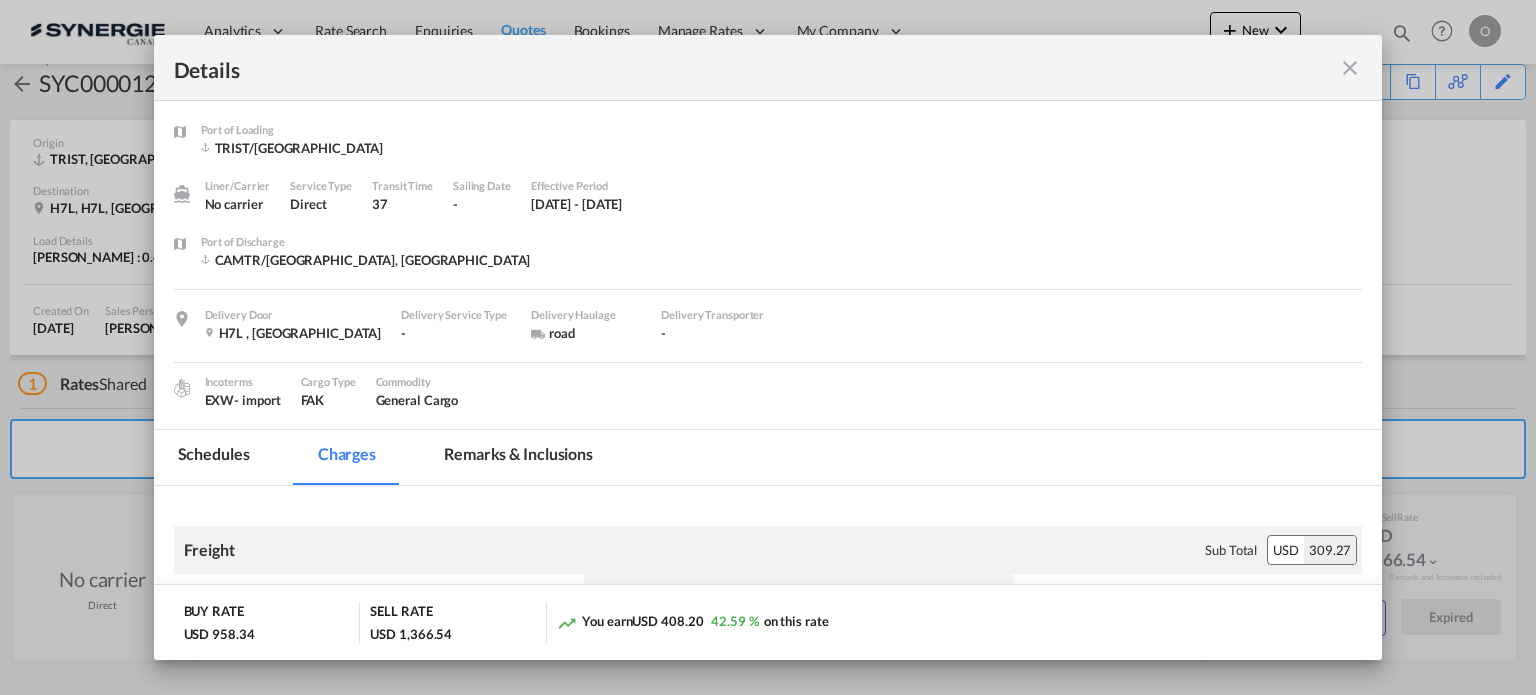 click on "Remarks & Inclusions" at bounding box center [518, 457] 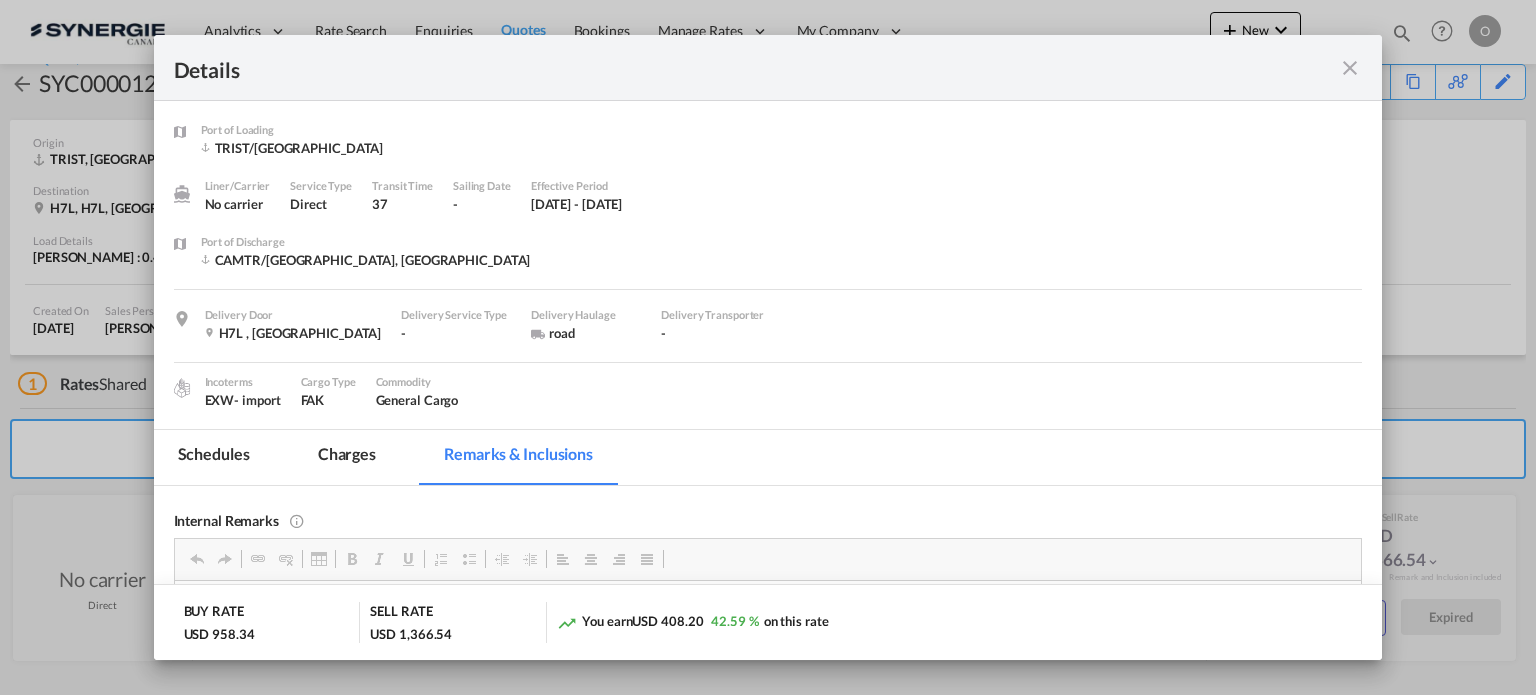 scroll, scrollTop: 0, scrollLeft: 0, axis: both 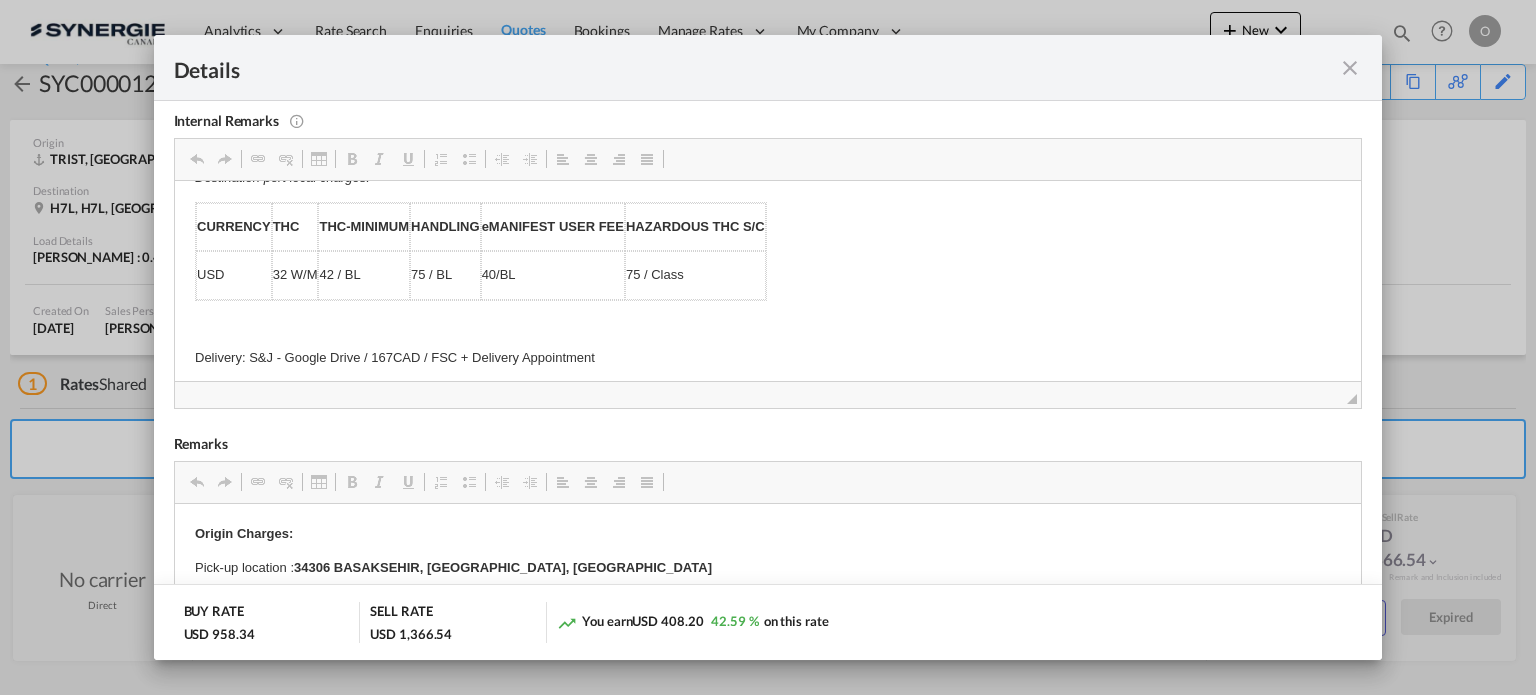 click at bounding box center [1350, 68] 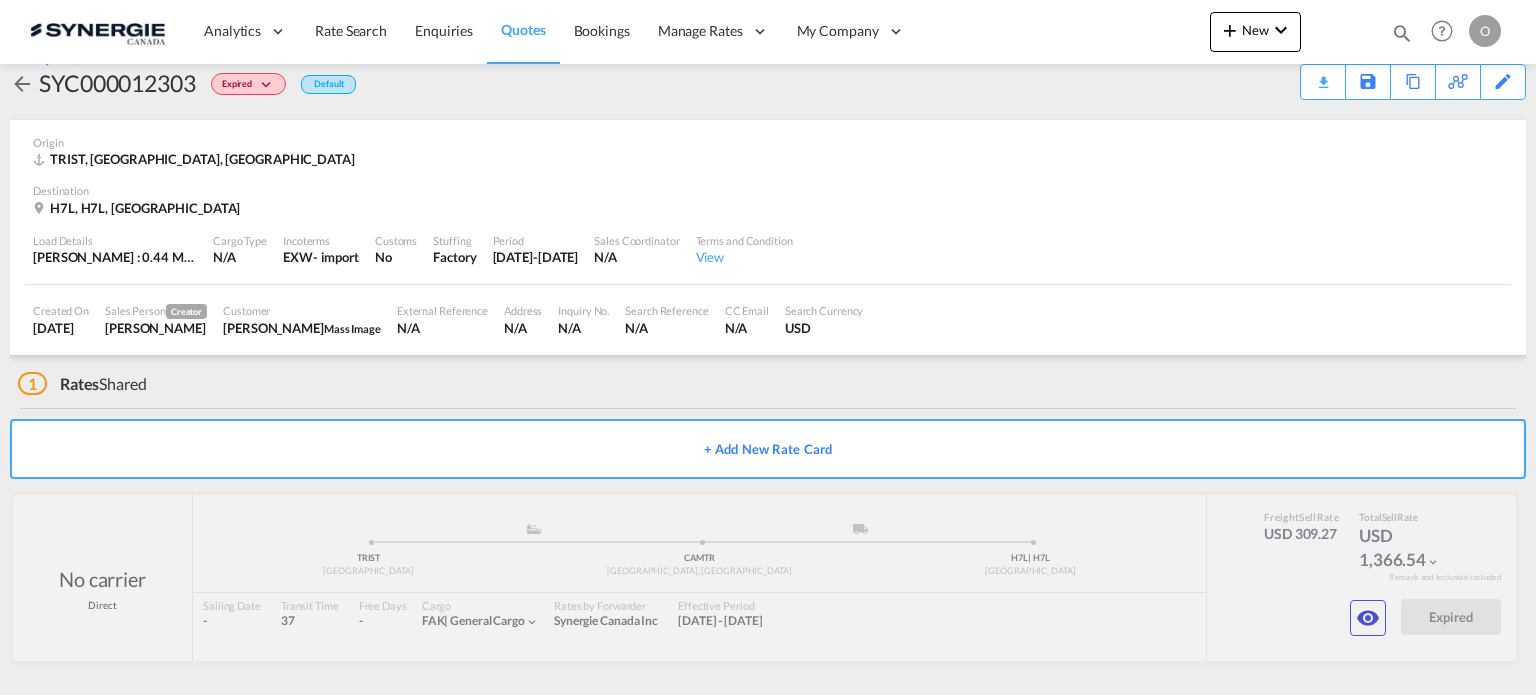 scroll, scrollTop: 146, scrollLeft: 0, axis: vertical 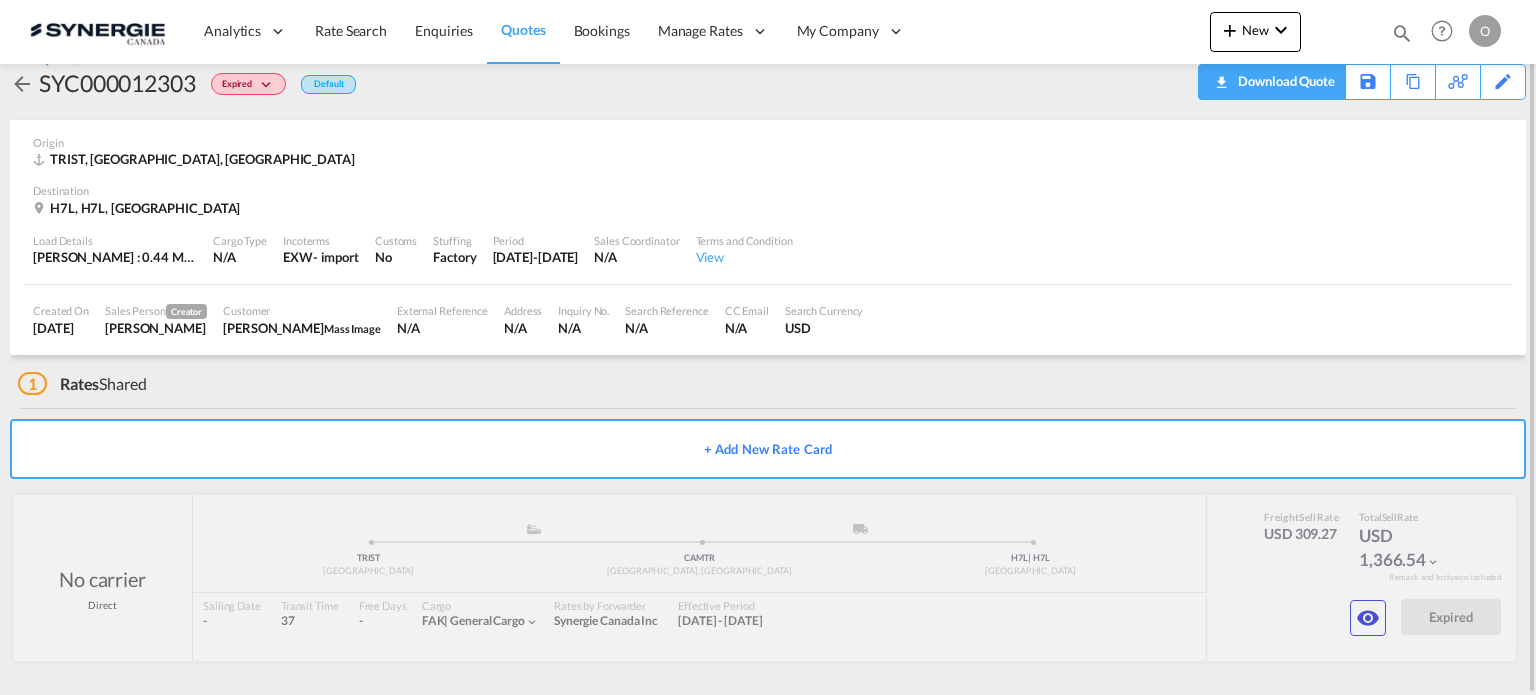 click on "Download Quote" at bounding box center (1284, 81) 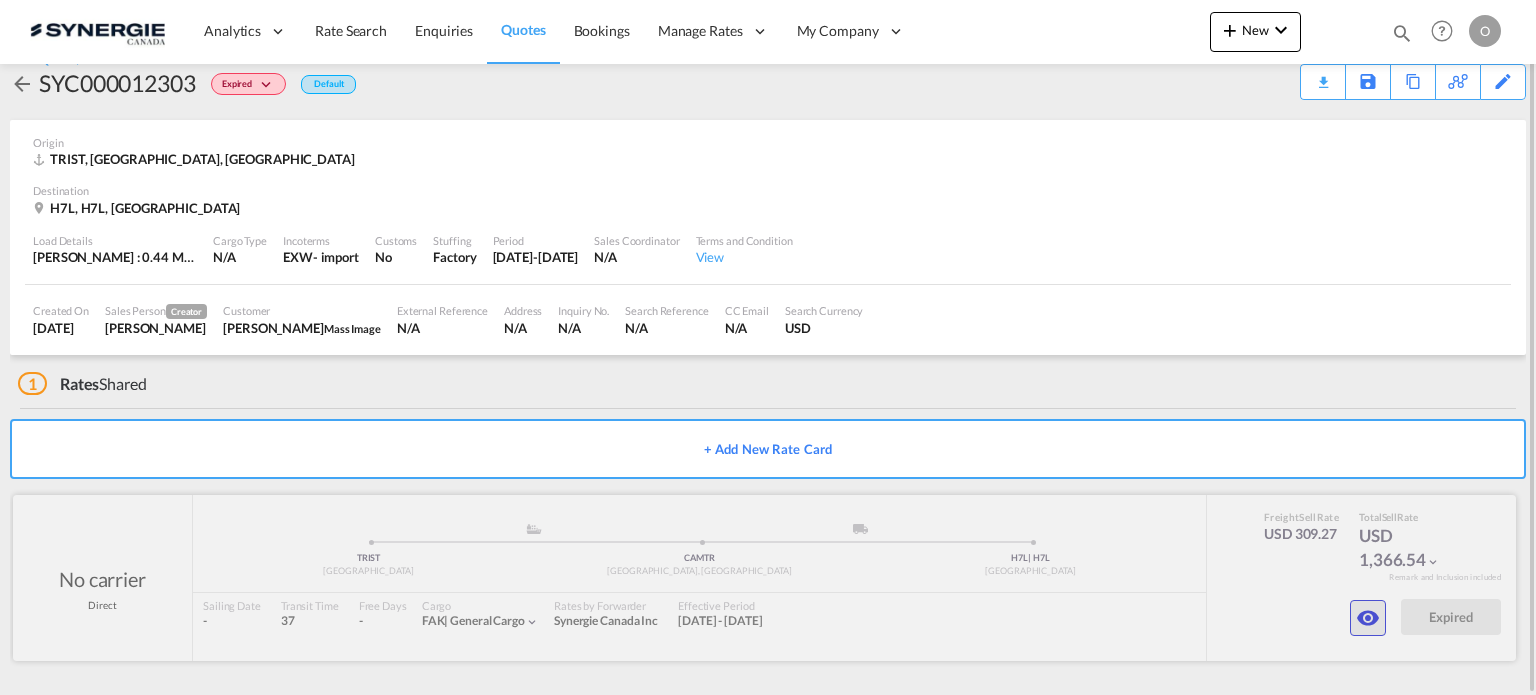 click at bounding box center [1368, 618] 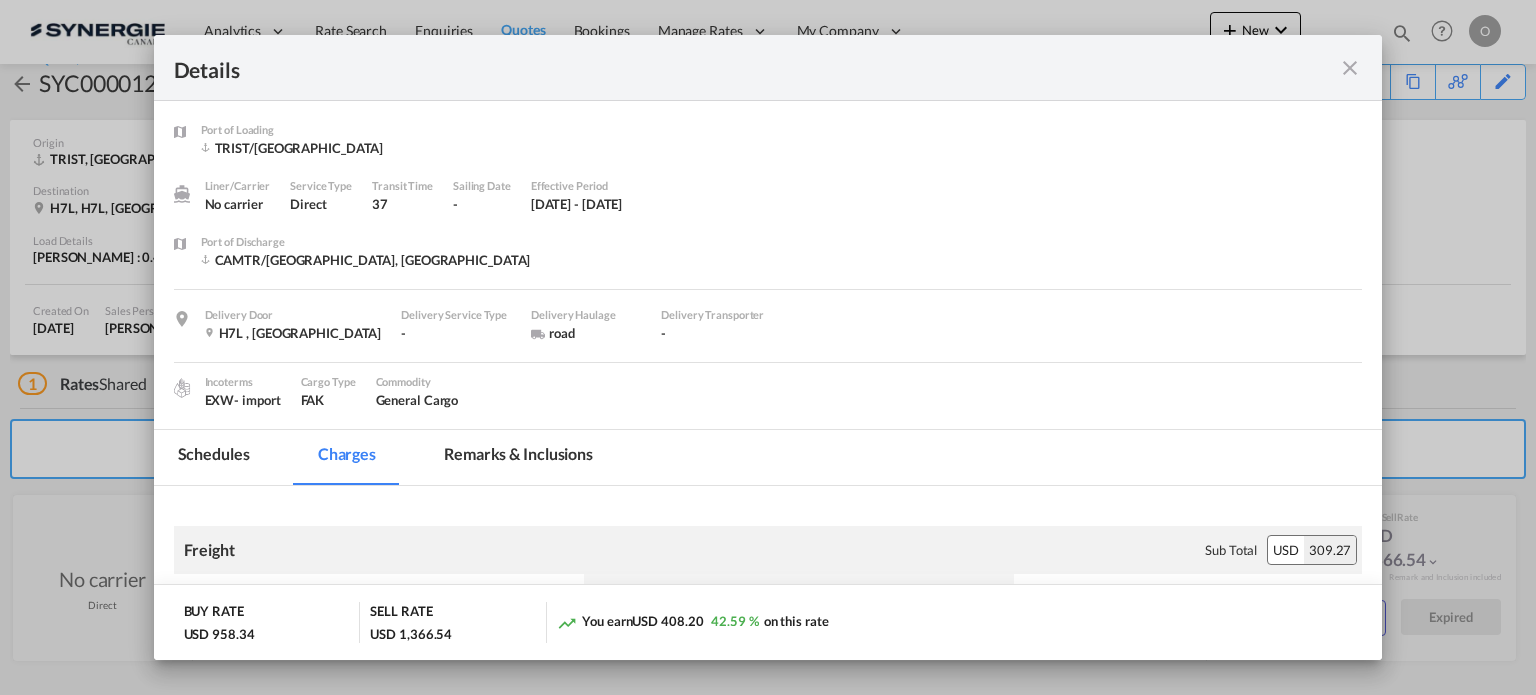scroll, scrollTop: 200, scrollLeft: 0, axis: vertical 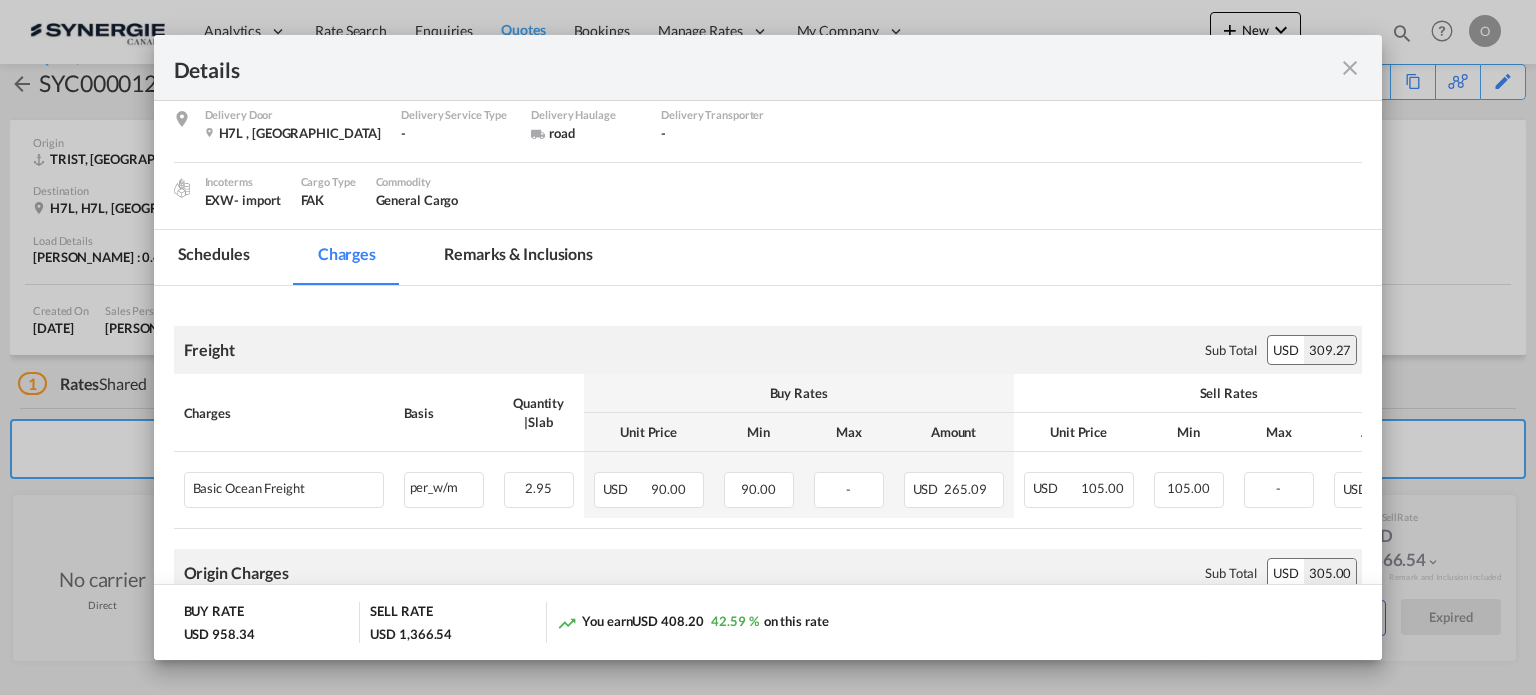 click at bounding box center (1350, 68) 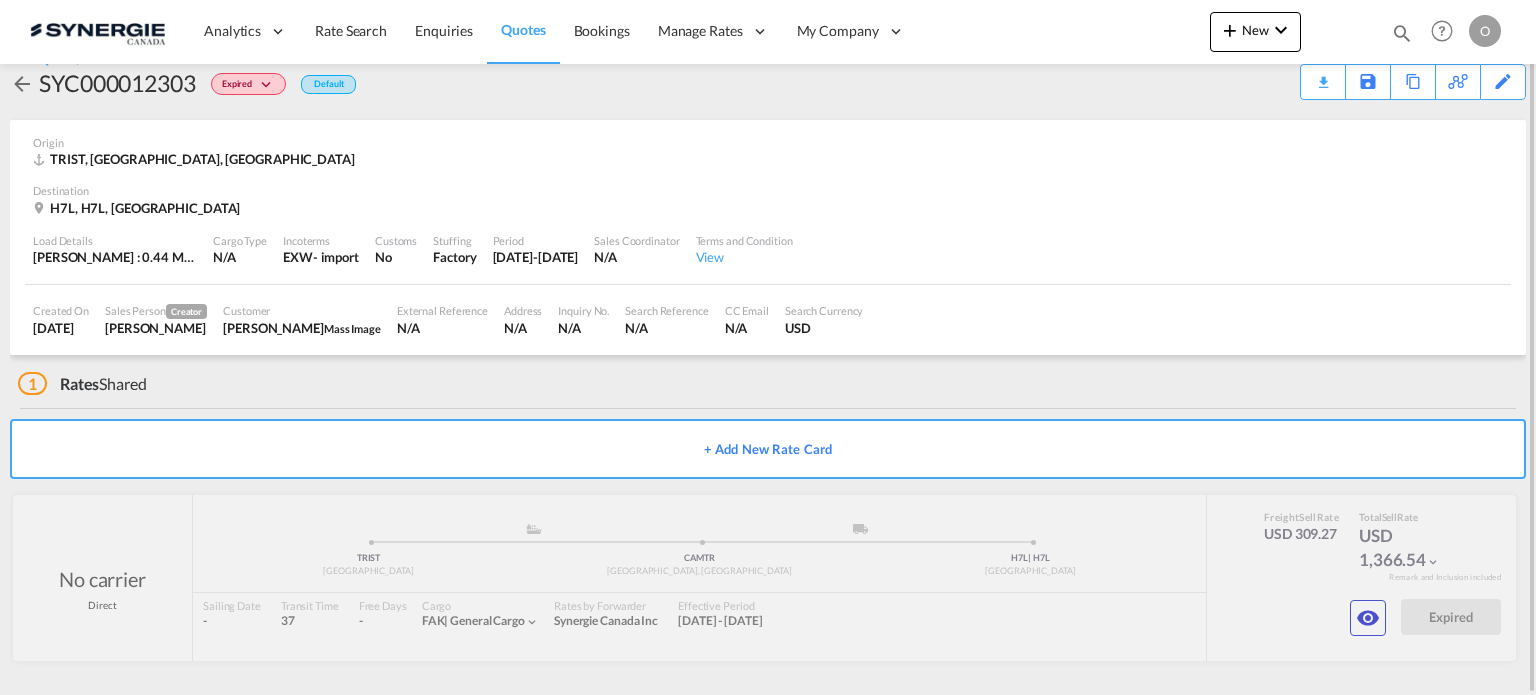 click at bounding box center (1402, 33) 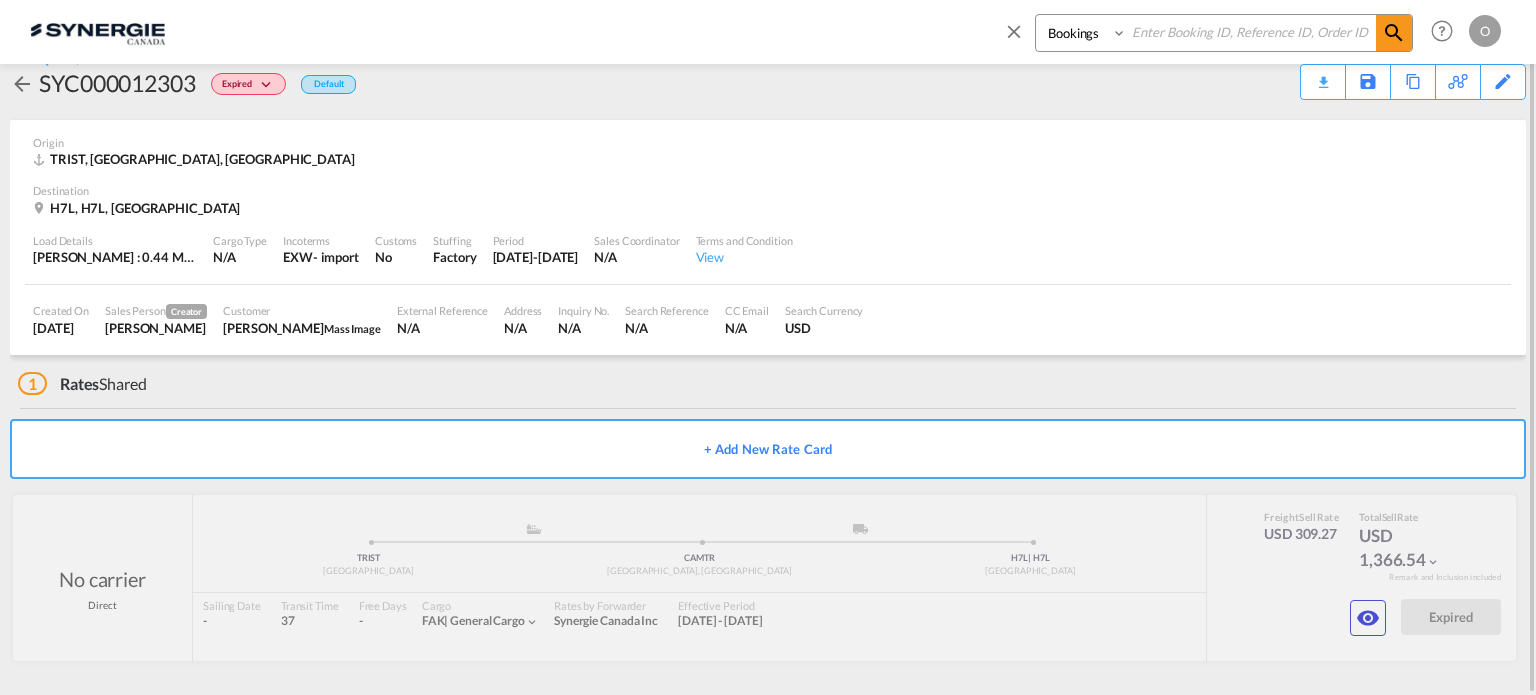 click on "Bookings Quotes Enquiries" at bounding box center [1083, 33] 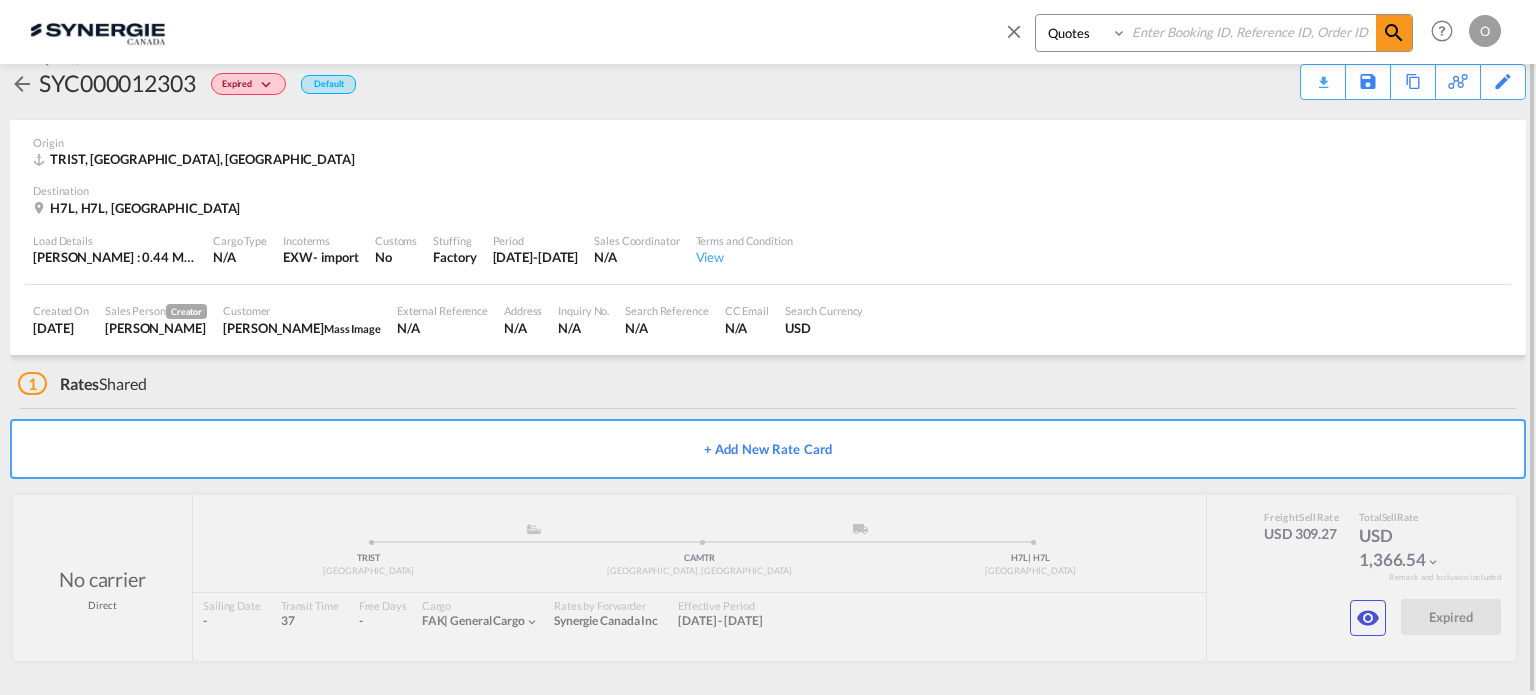 click on "Bookings Quotes Enquiries" at bounding box center (1083, 33) 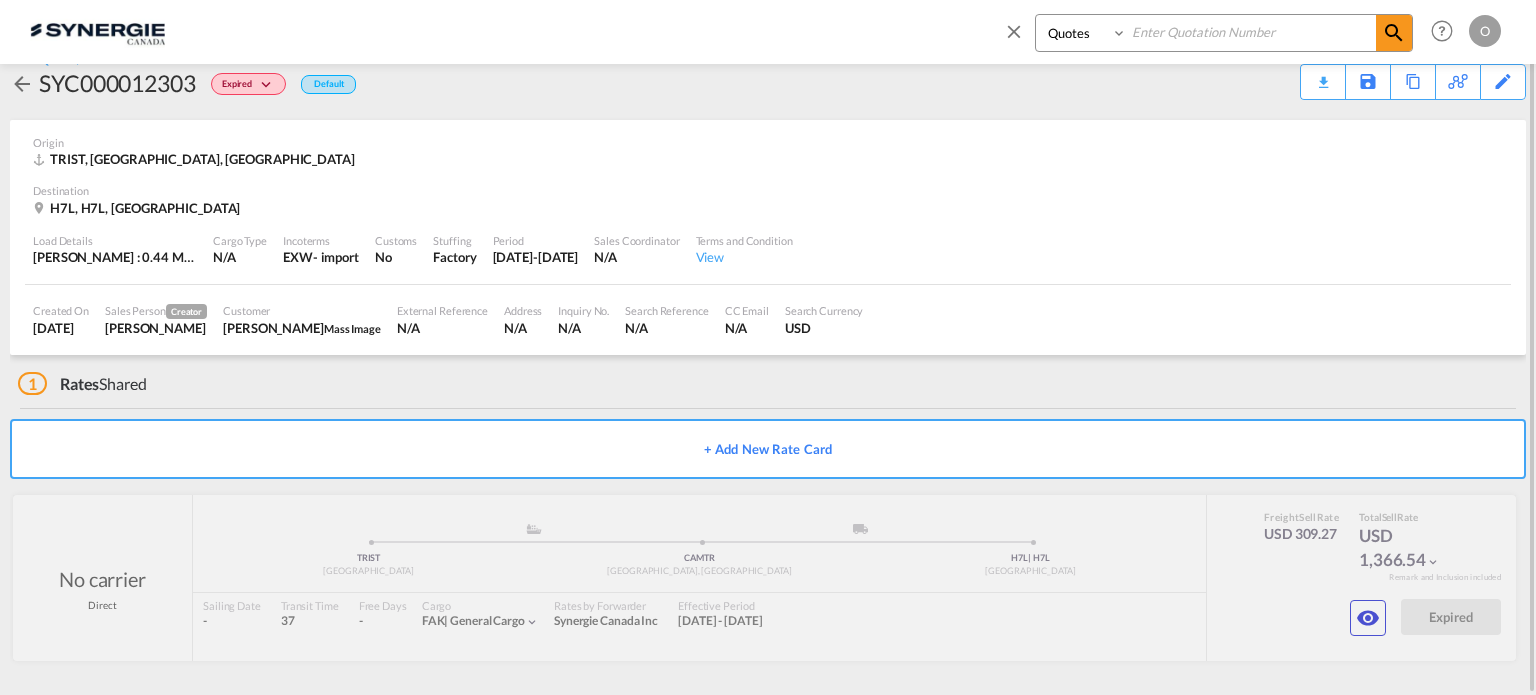 click at bounding box center [1251, 32] 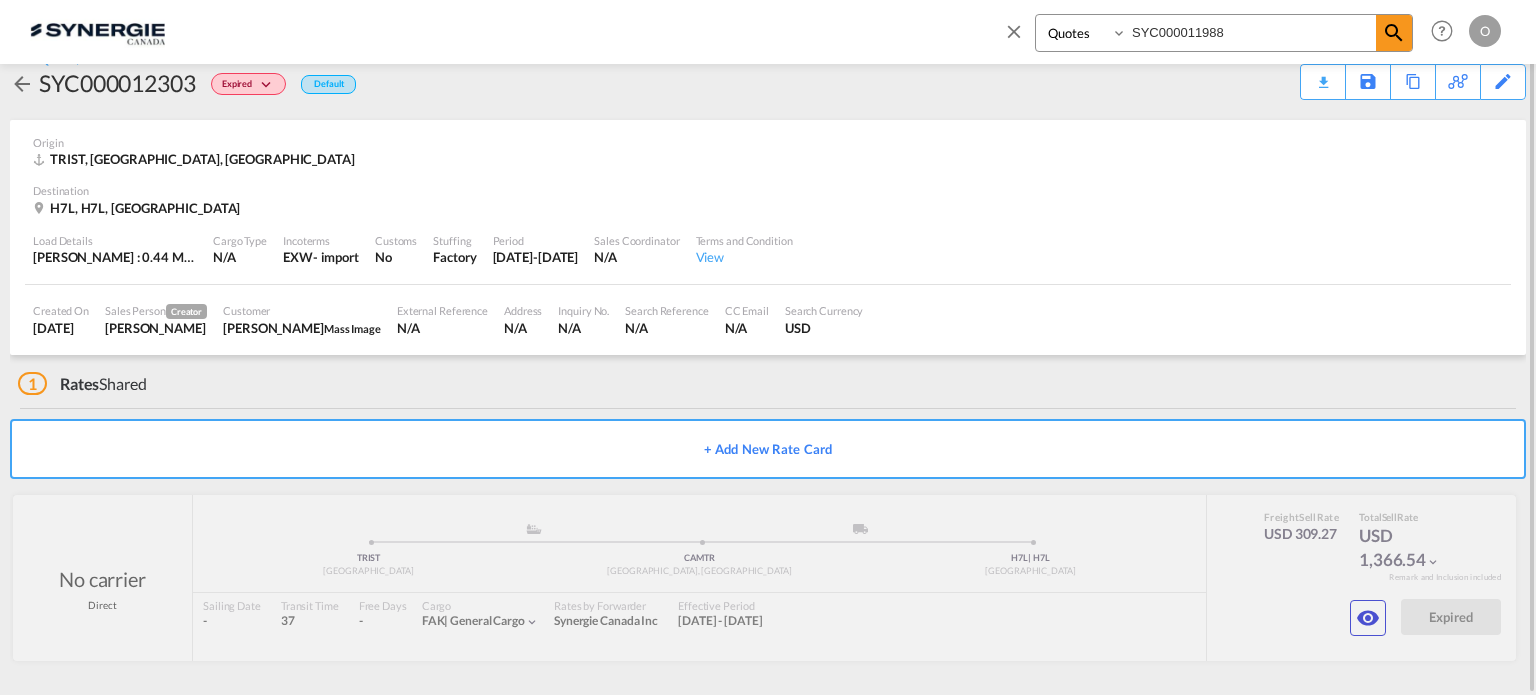 type on "SYC000011988" 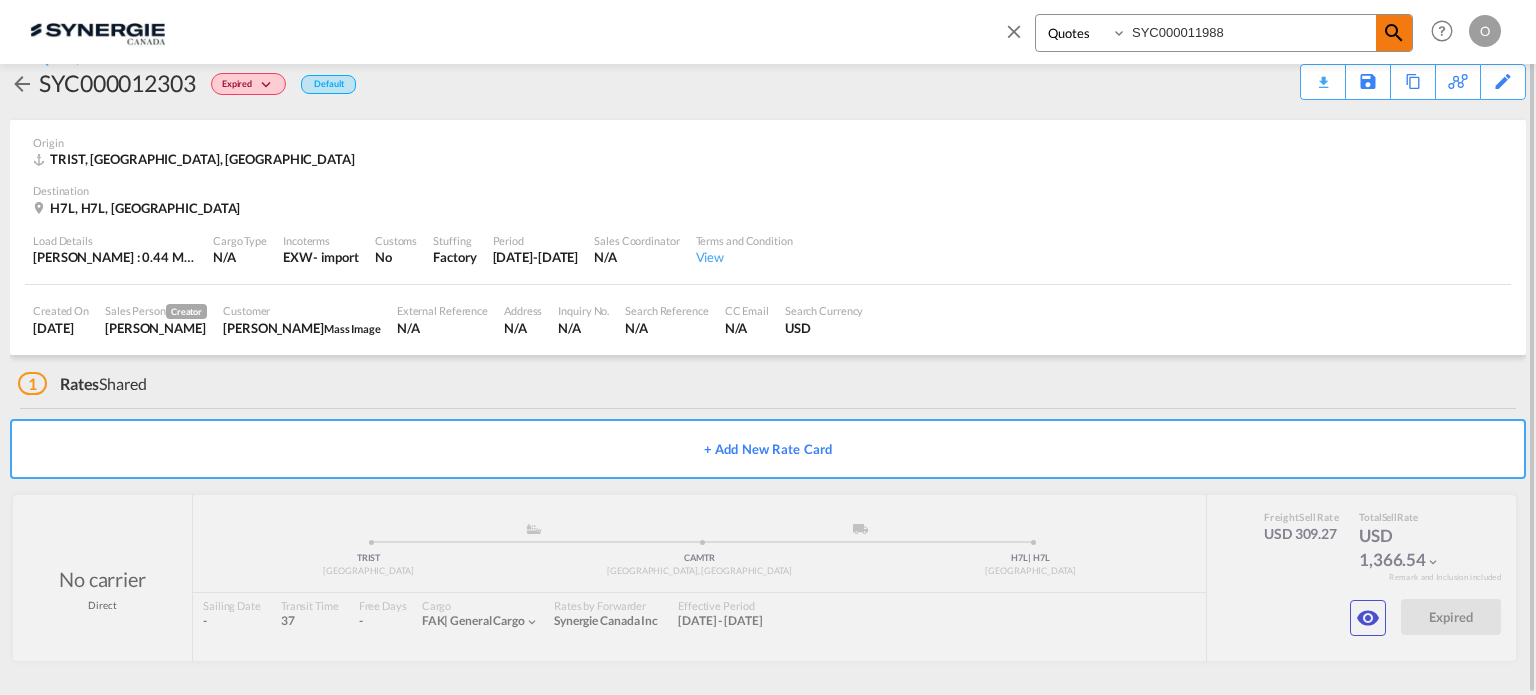 click at bounding box center (1394, 33) 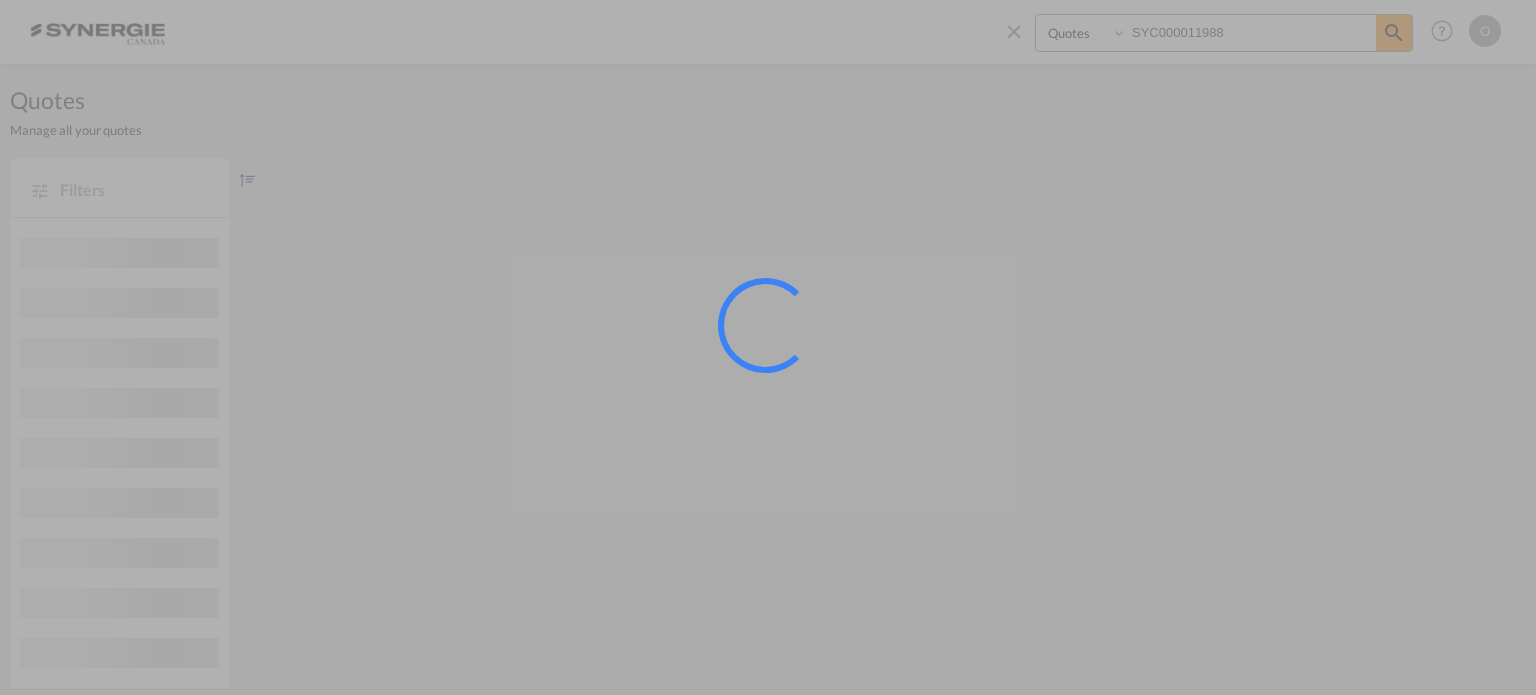 scroll, scrollTop: 0, scrollLeft: 0, axis: both 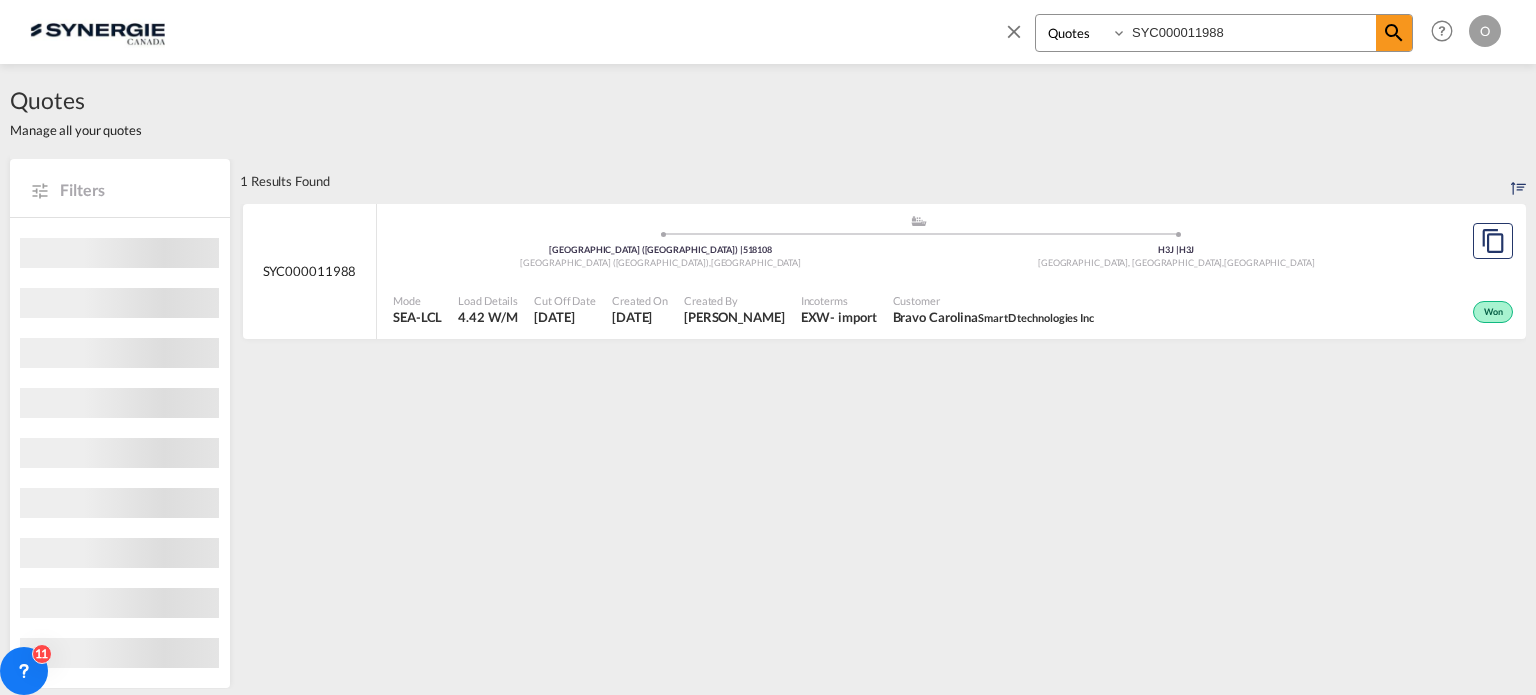 click on "Bravo Carolina
SmartD technologies Inc" at bounding box center (993, 317) 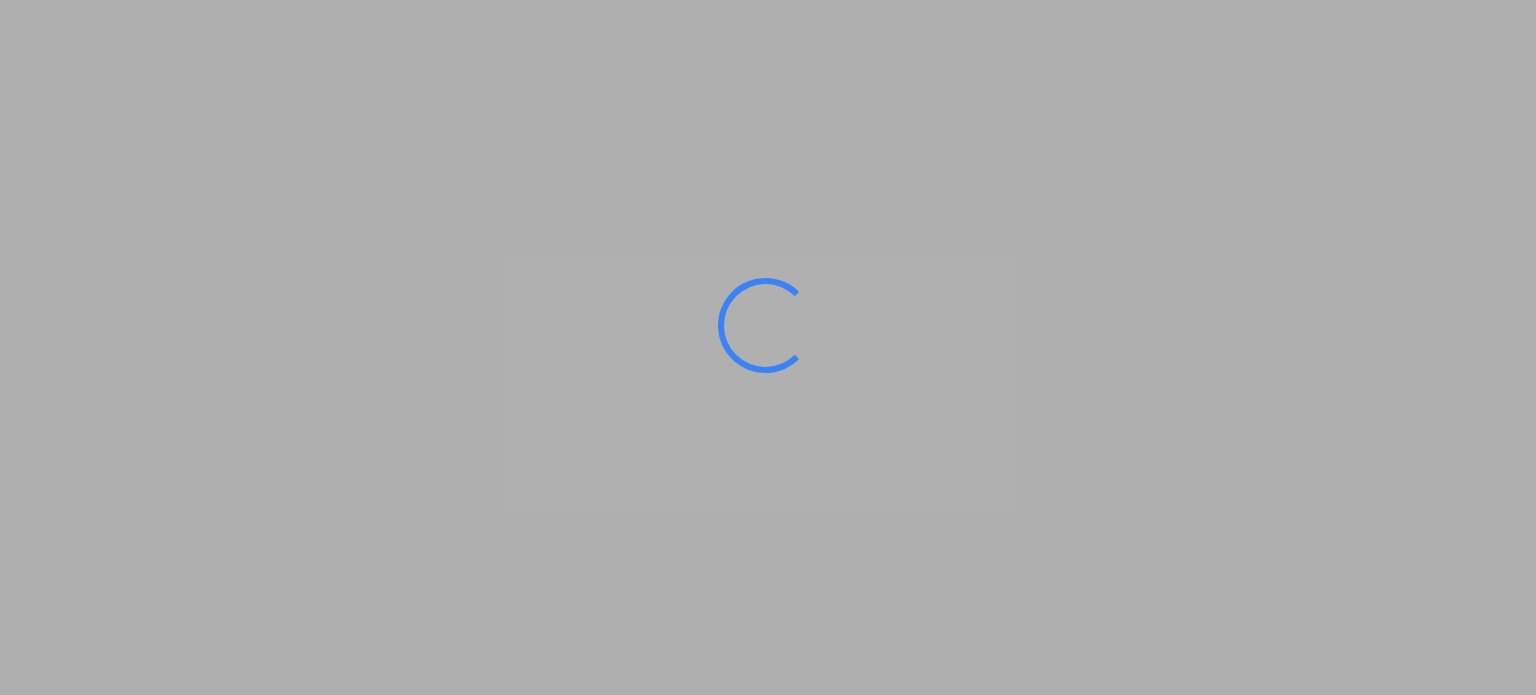 scroll, scrollTop: 0, scrollLeft: 0, axis: both 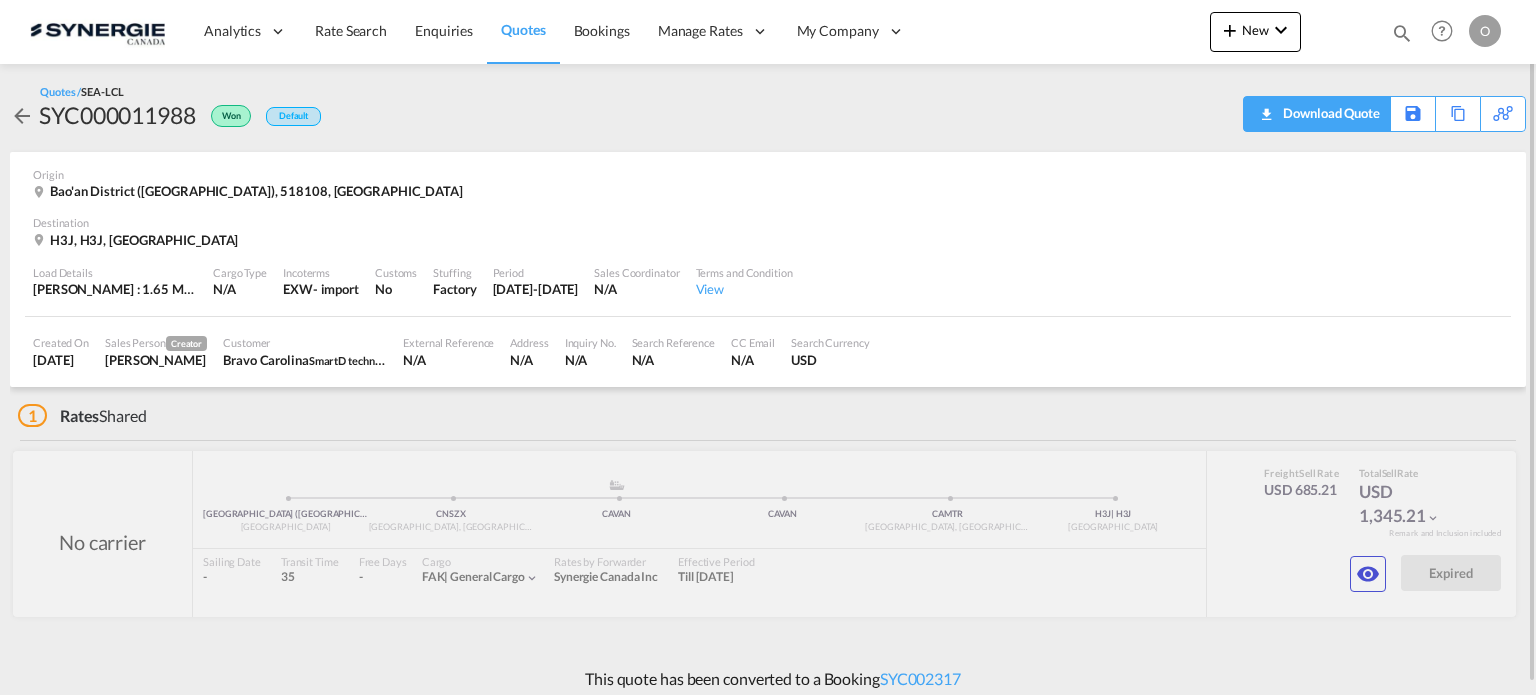 click on "Download Quote" at bounding box center [1329, 113] 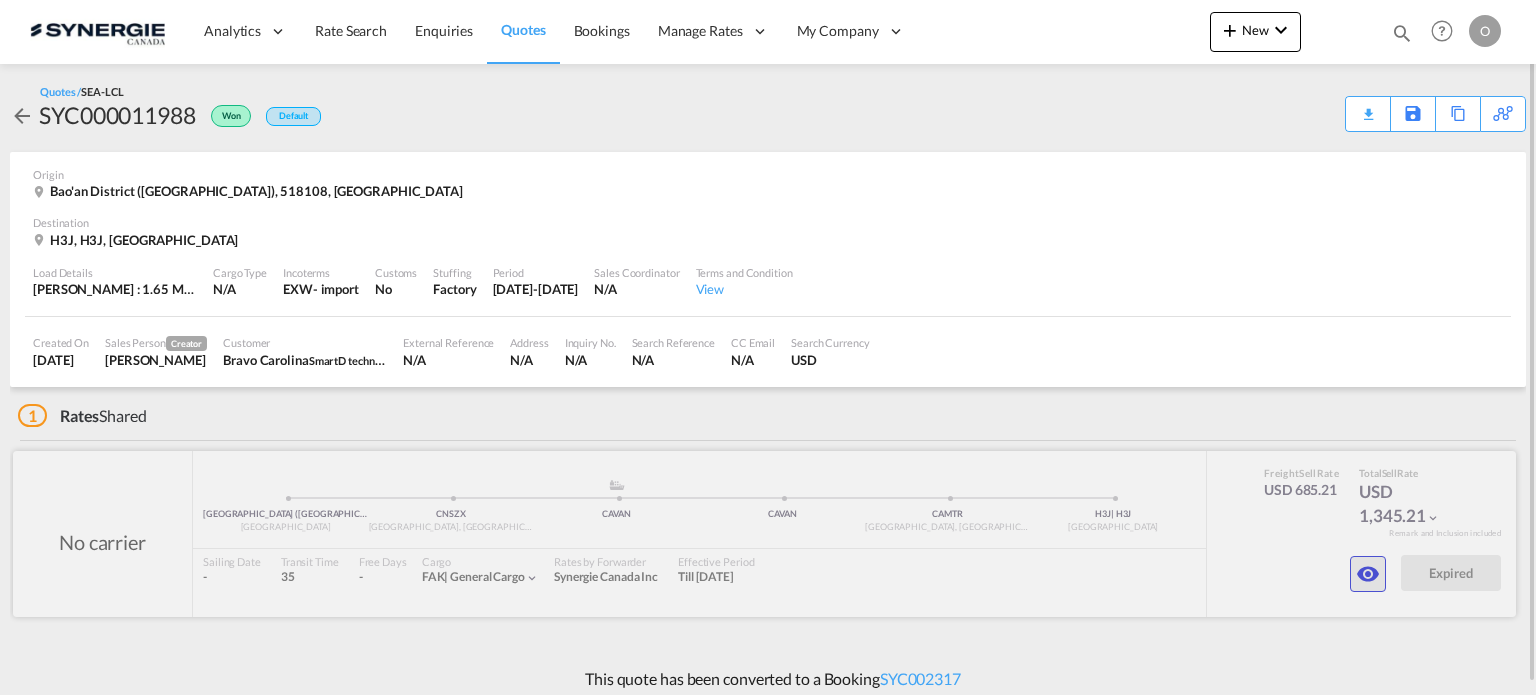 click at bounding box center [1368, 574] 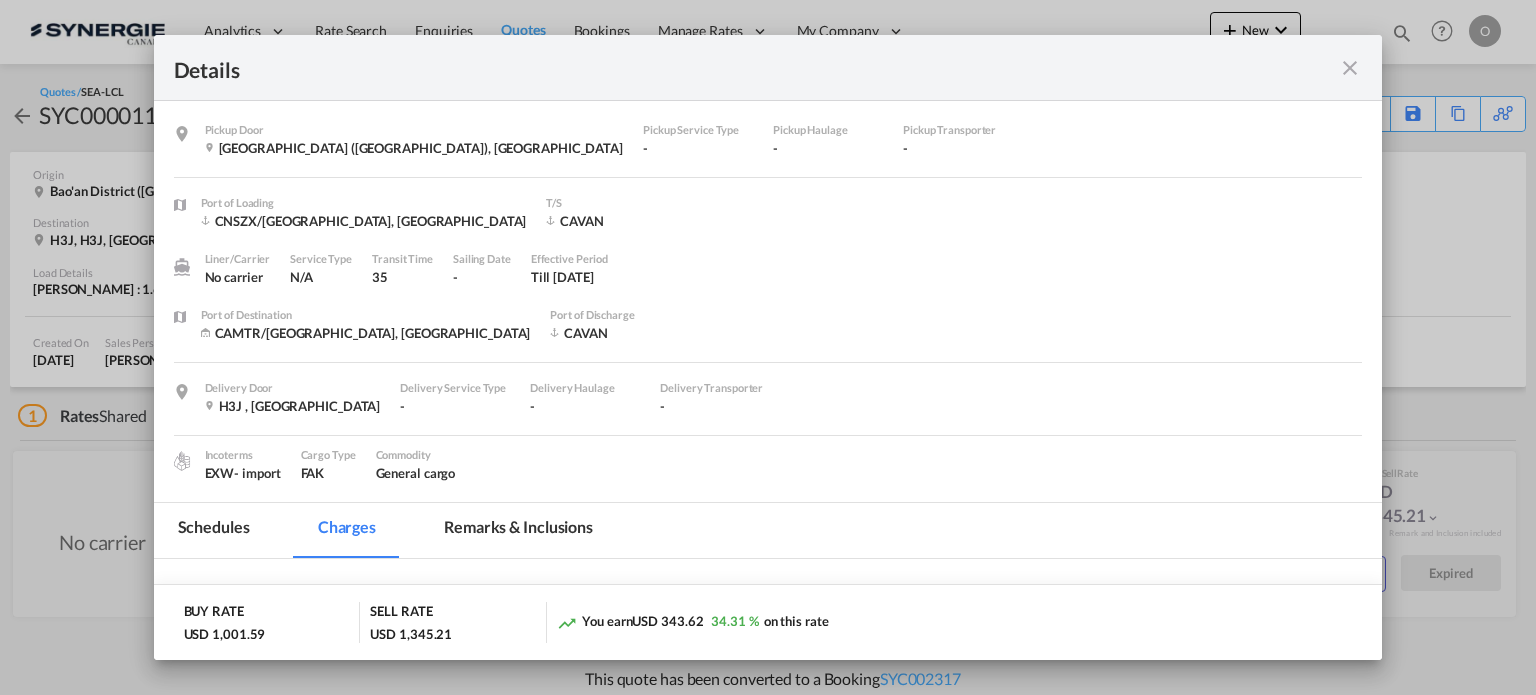 scroll, scrollTop: 300, scrollLeft: 0, axis: vertical 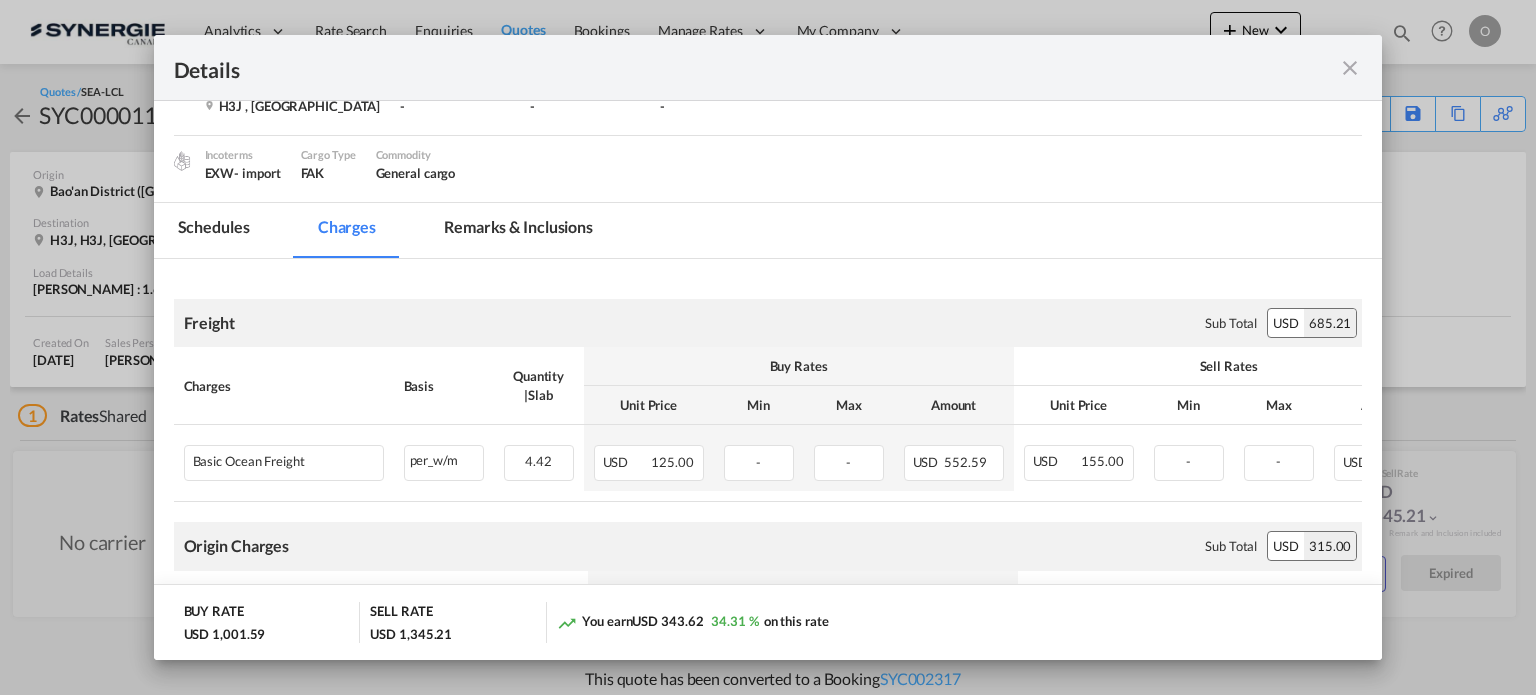 click on "Remarks & Inclusions" at bounding box center (518, 230) 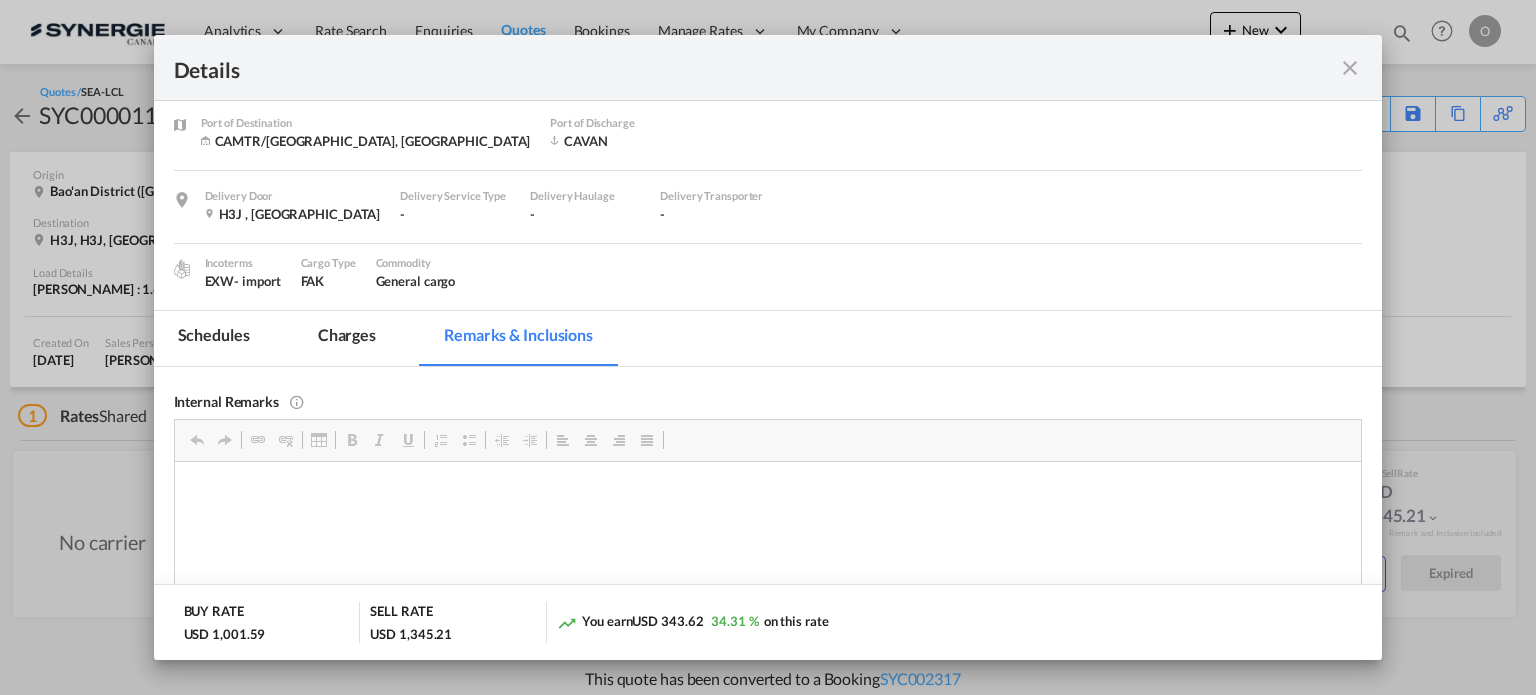 scroll, scrollTop: 300, scrollLeft: 0, axis: vertical 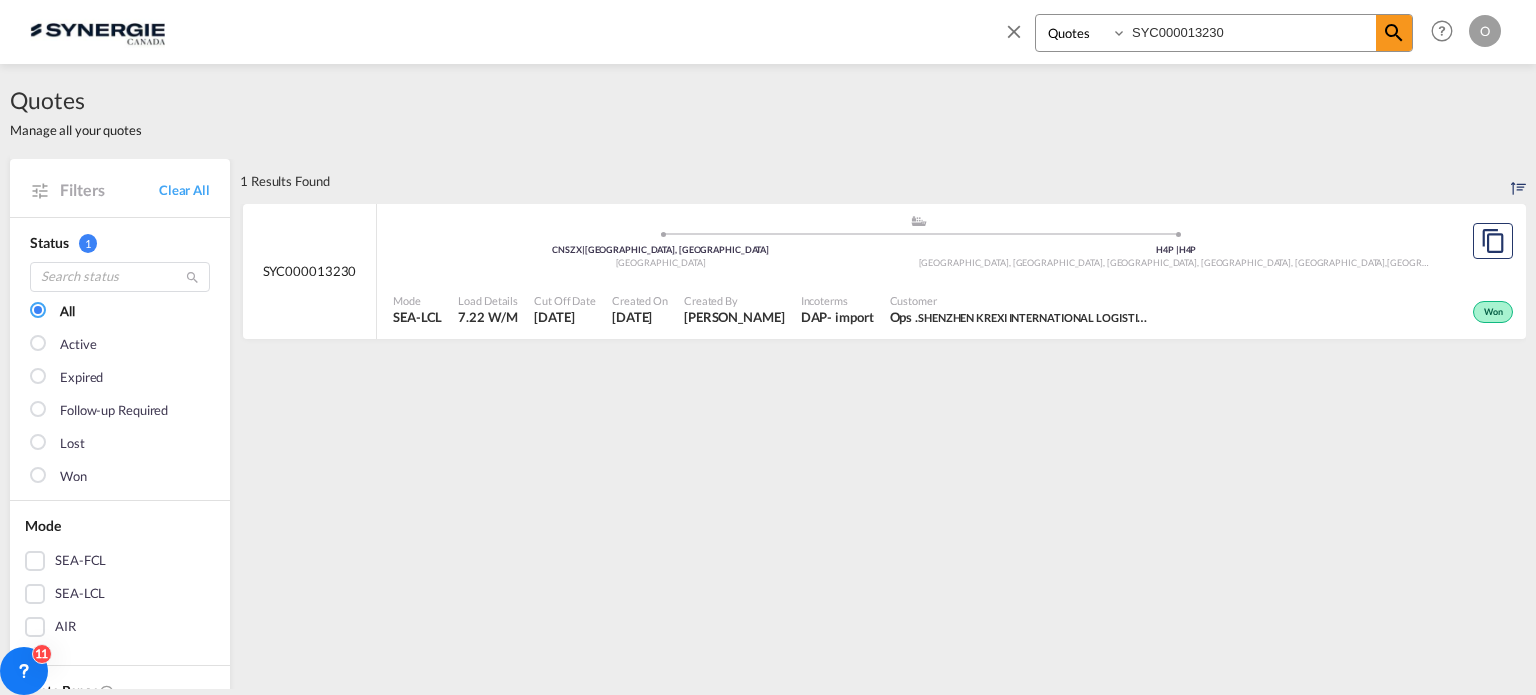 select on "Quotes" 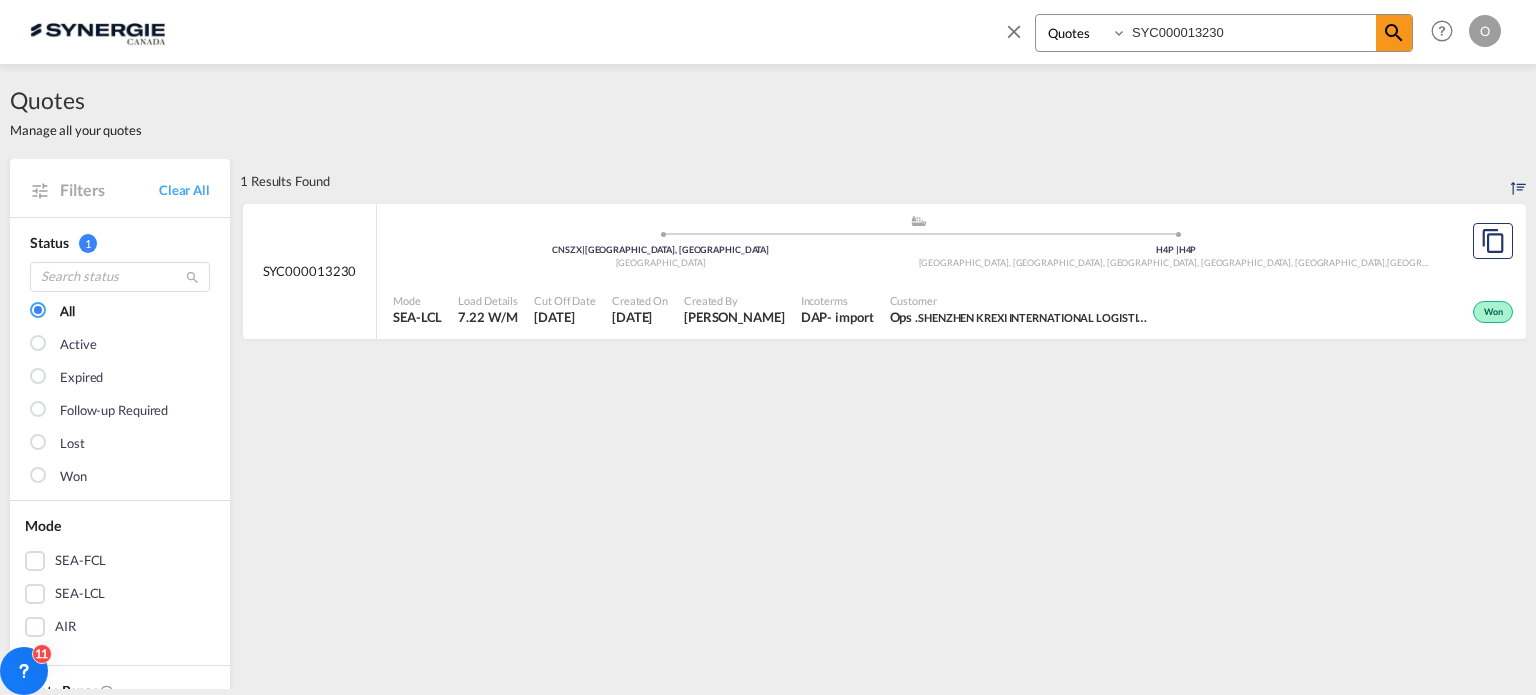 scroll, scrollTop: 0, scrollLeft: 0, axis: both 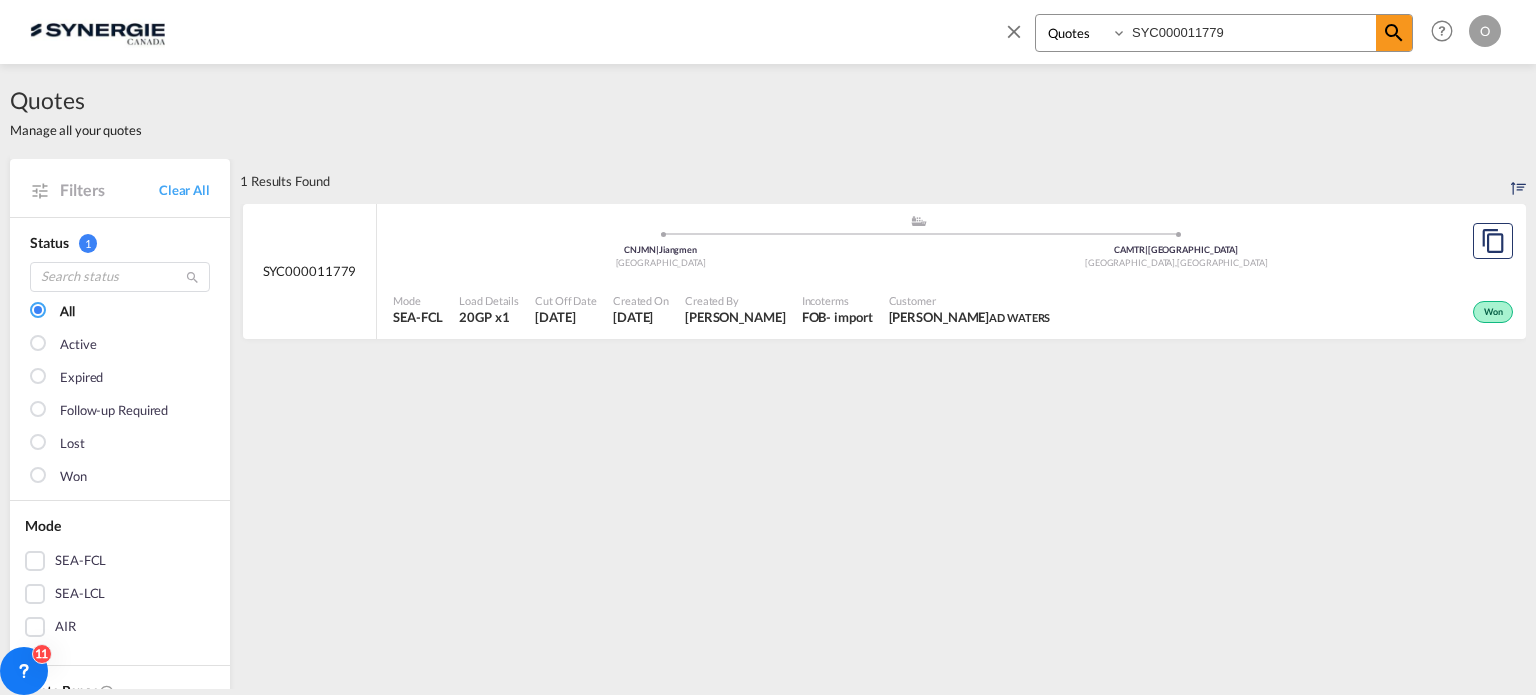 click on "Created By
[PERSON_NAME]" at bounding box center [735, 310] 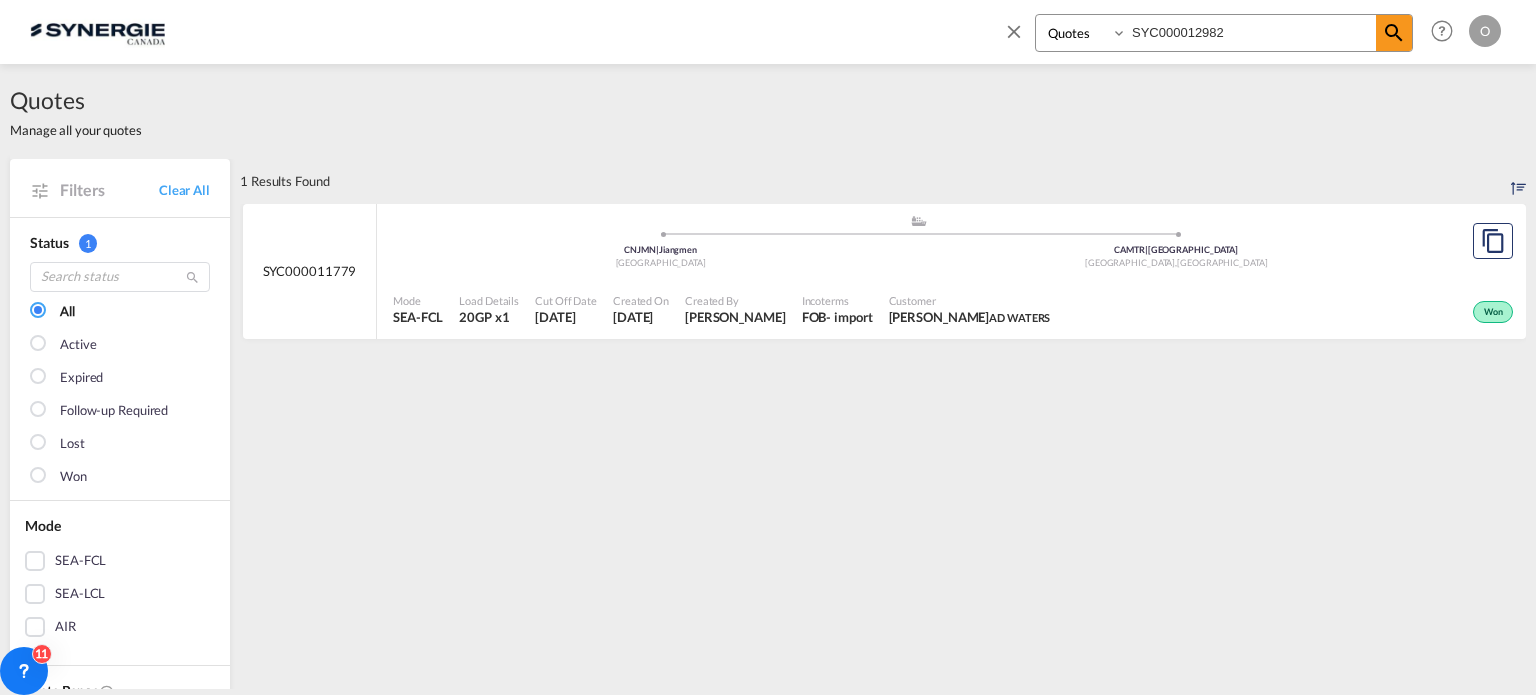 type on "SYC000012982" 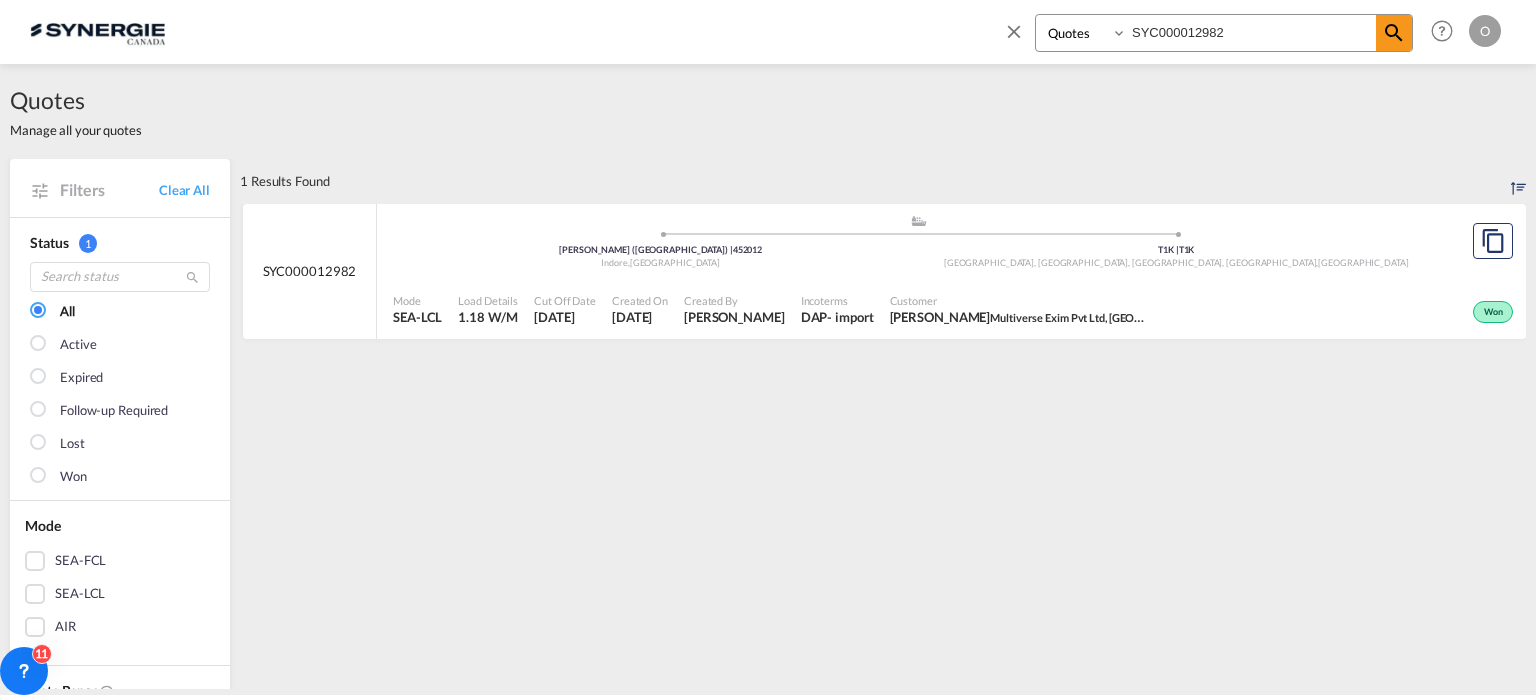 click on "Customer" at bounding box center (1020, 300) 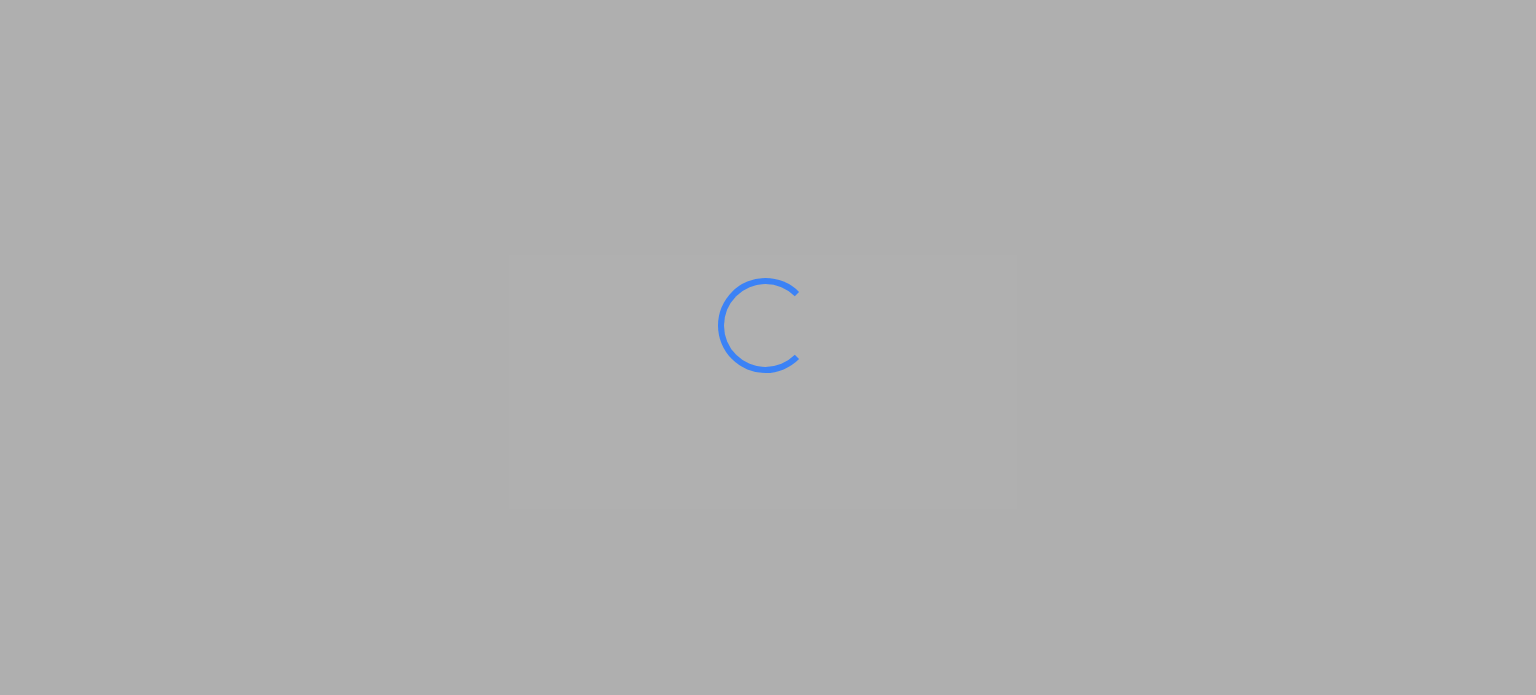 scroll, scrollTop: 0, scrollLeft: 0, axis: both 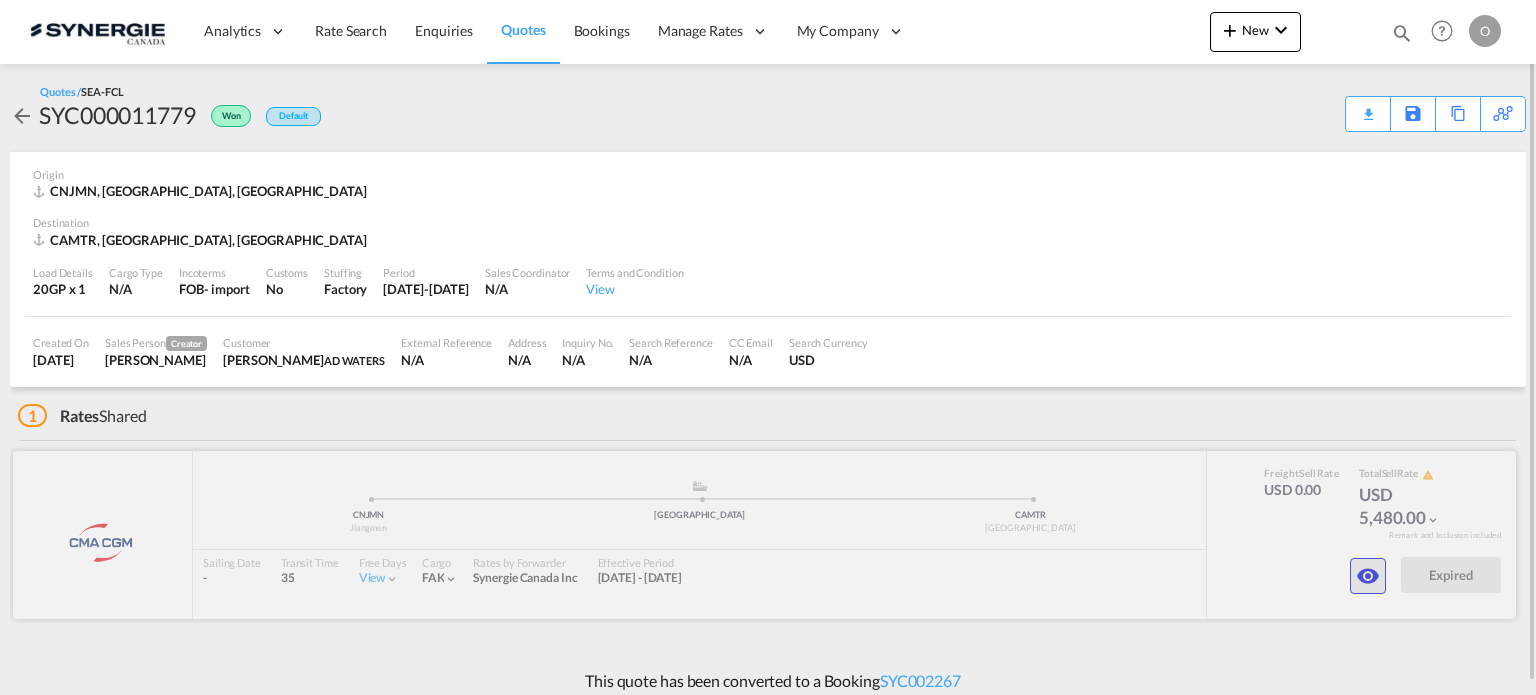 click at bounding box center (1368, 576) 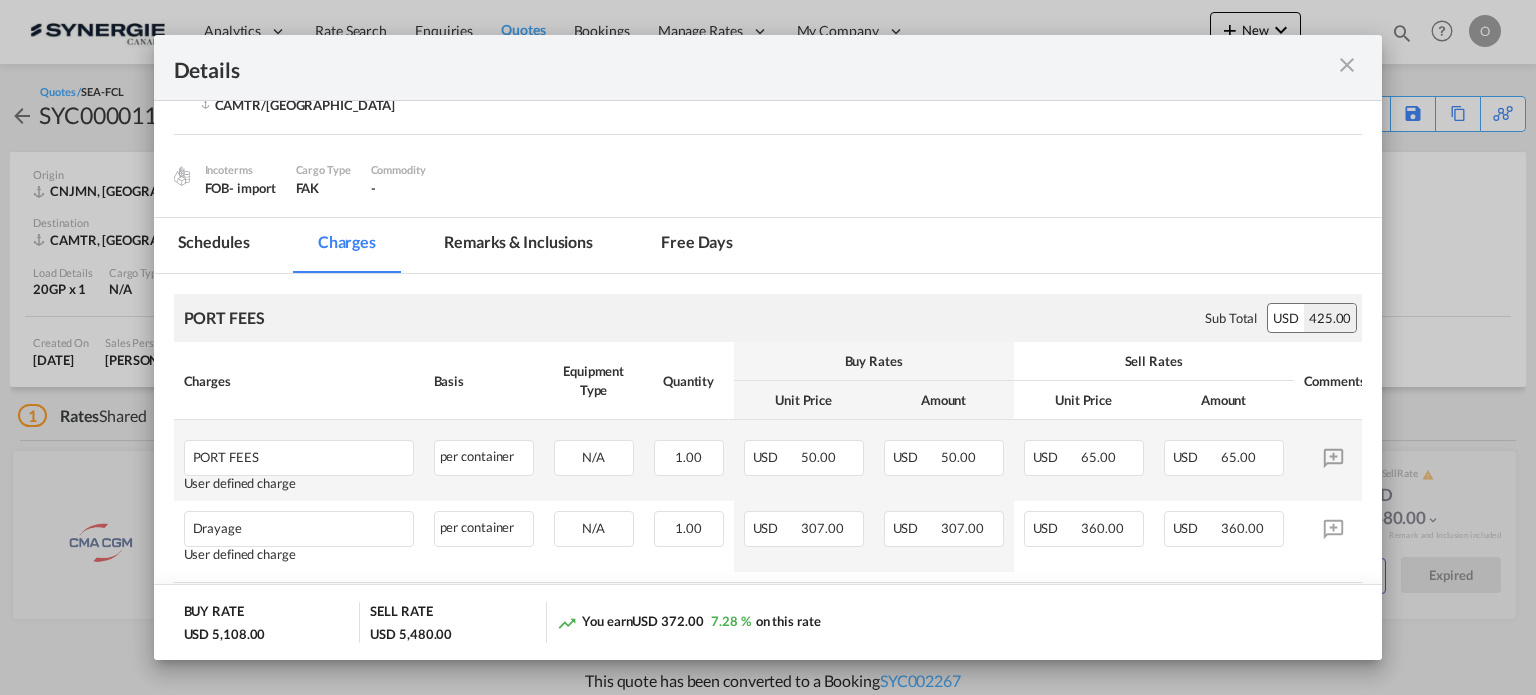 scroll, scrollTop: 0, scrollLeft: 0, axis: both 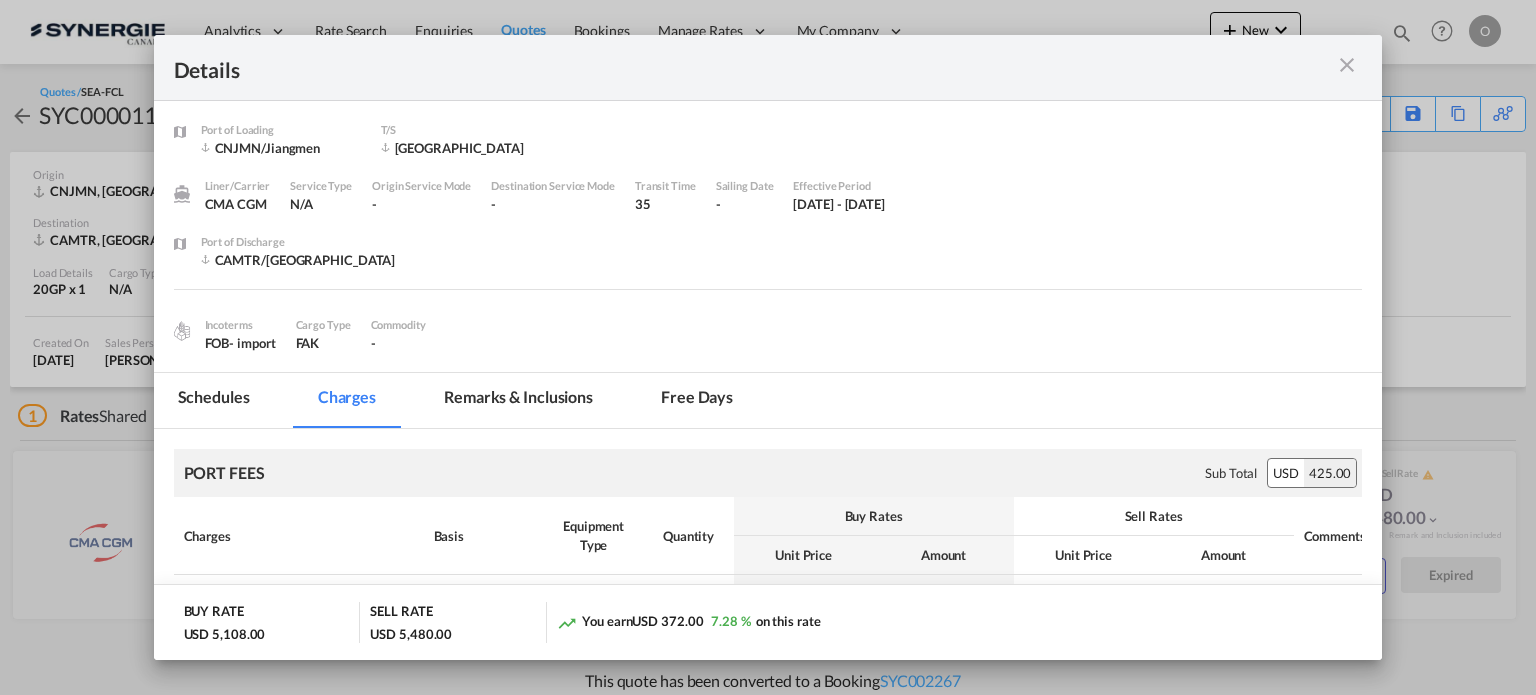 click at bounding box center (1347, 65) 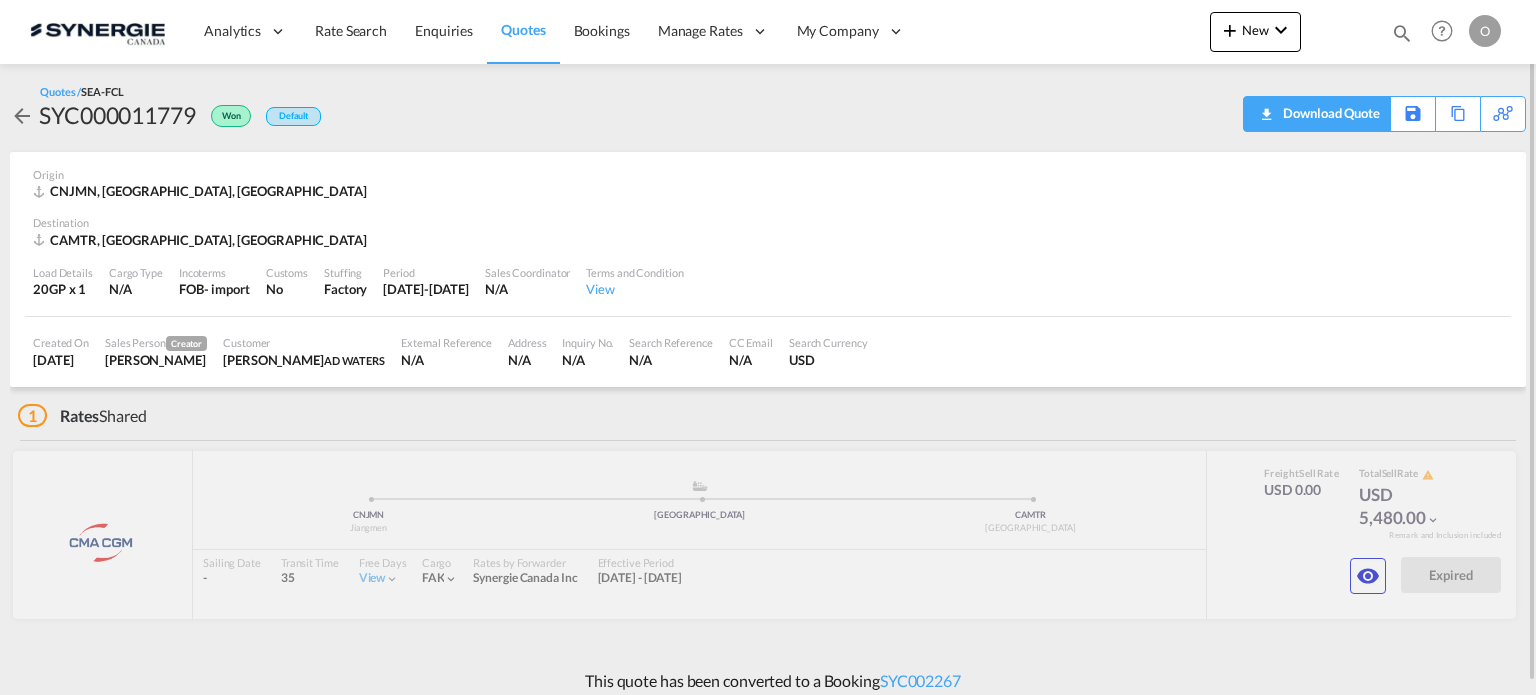 click on "Download Quote" at bounding box center (1329, 113) 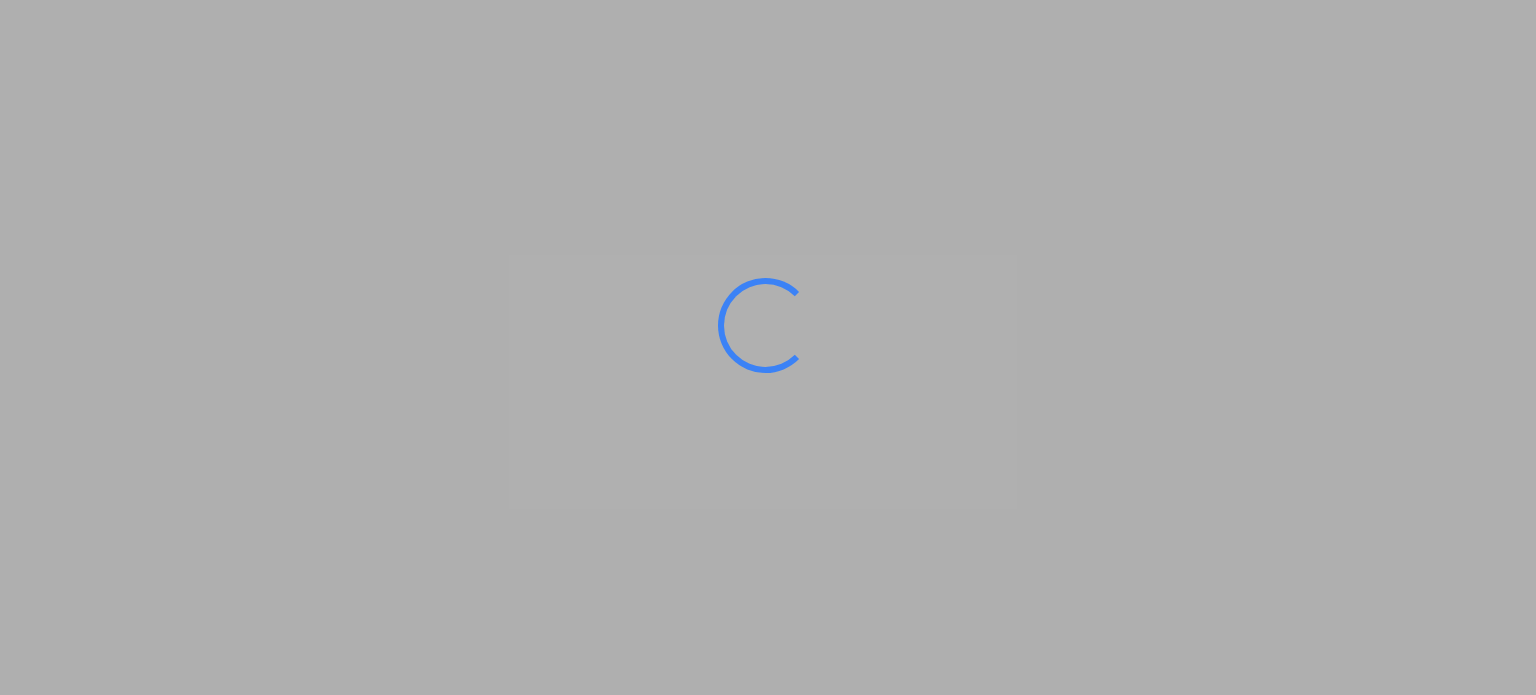 scroll, scrollTop: 0, scrollLeft: 0, axis: both 